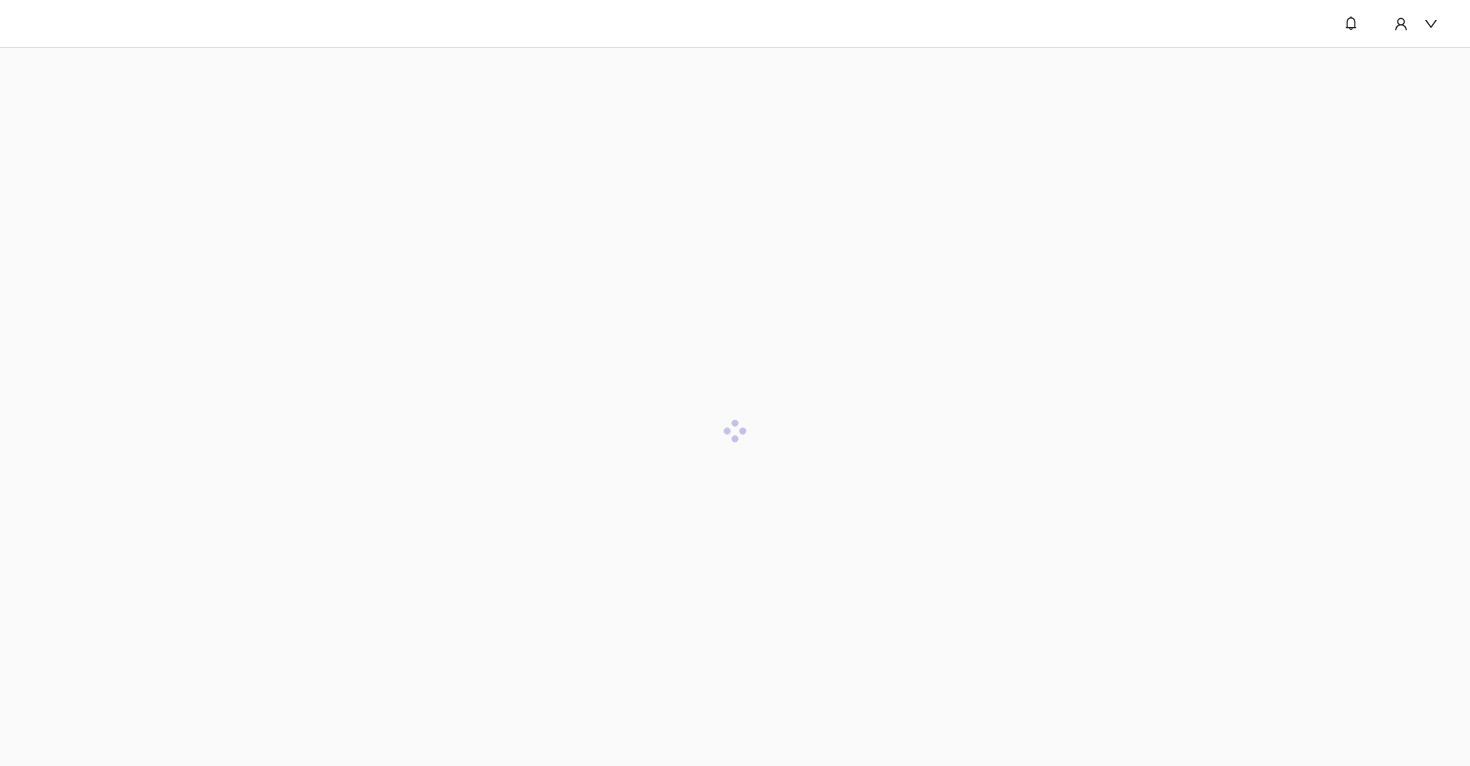 scroll, scrollTop: 0, scrollLeft: 0, axis: both 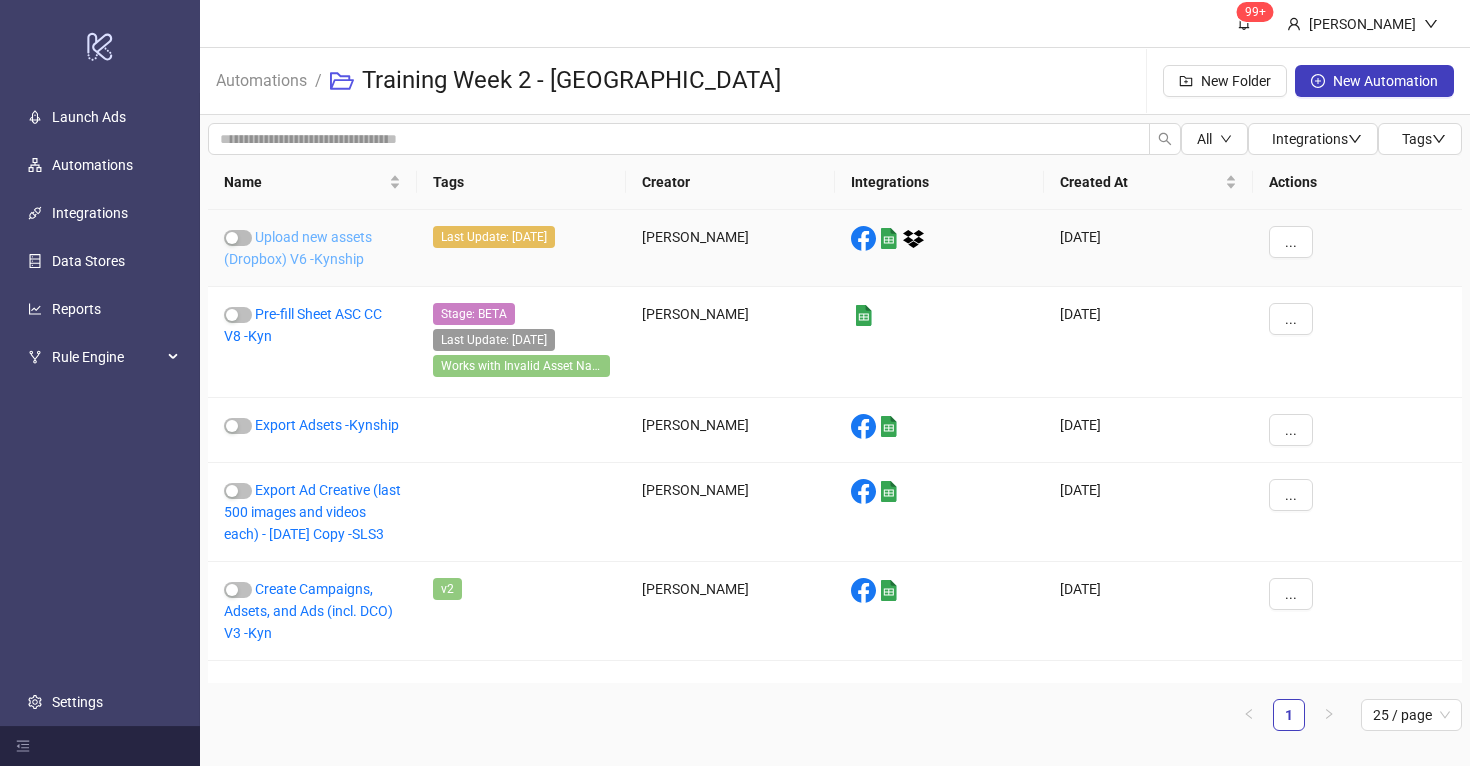 click on "Upload new assets (Dropbox) V6 -Kynship" at bounding box center (298, 248) 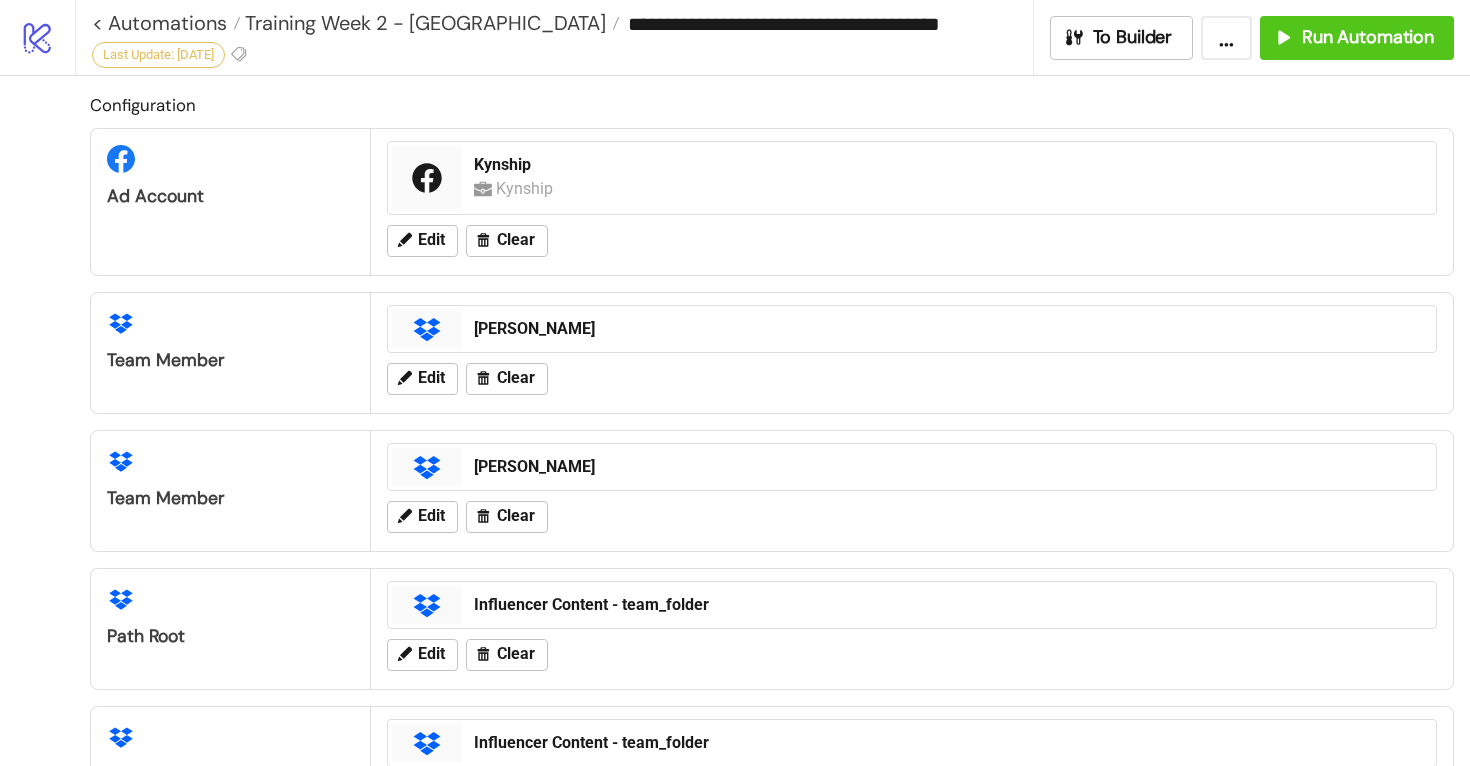 scroll, scrollTop: 31, scrollLeft: 0, axis: vertical 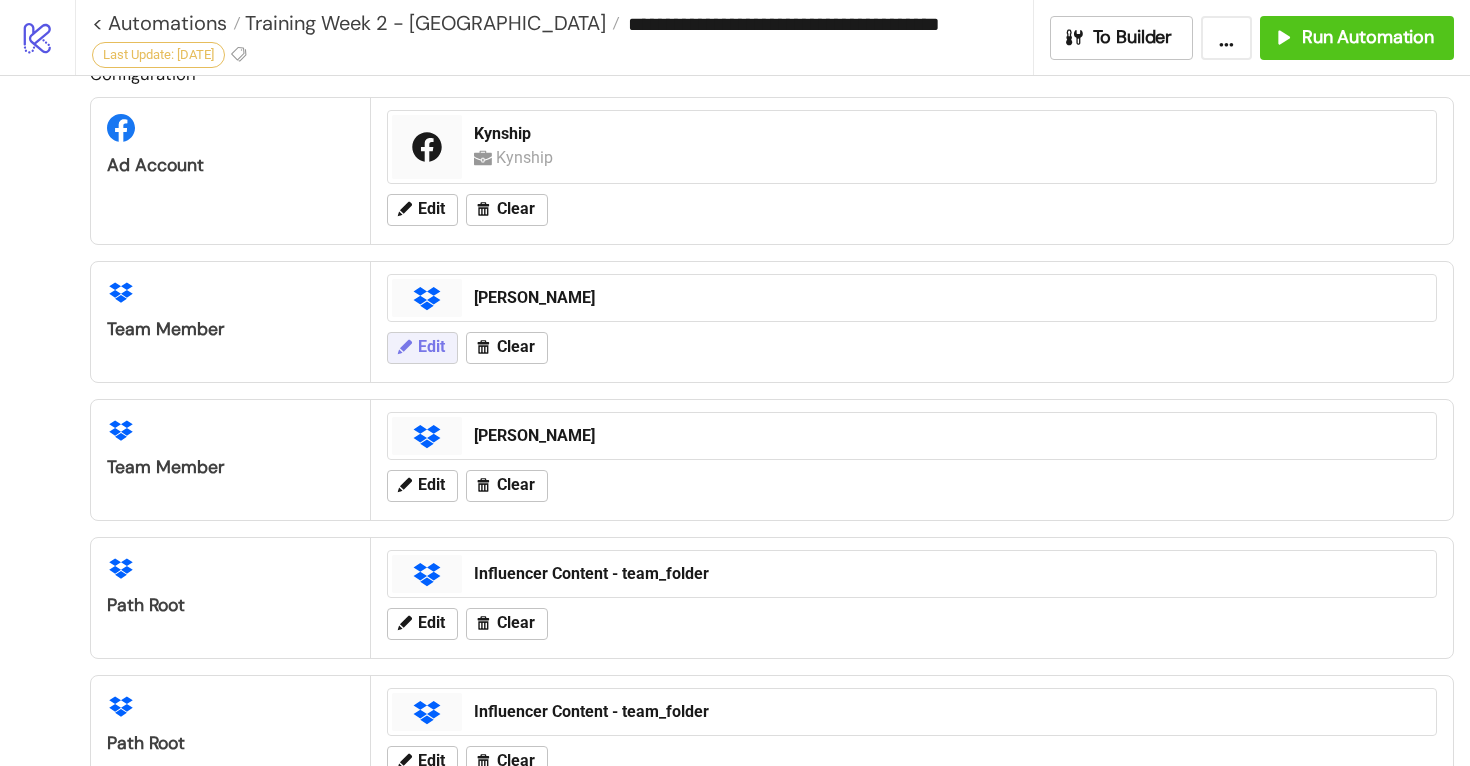 click 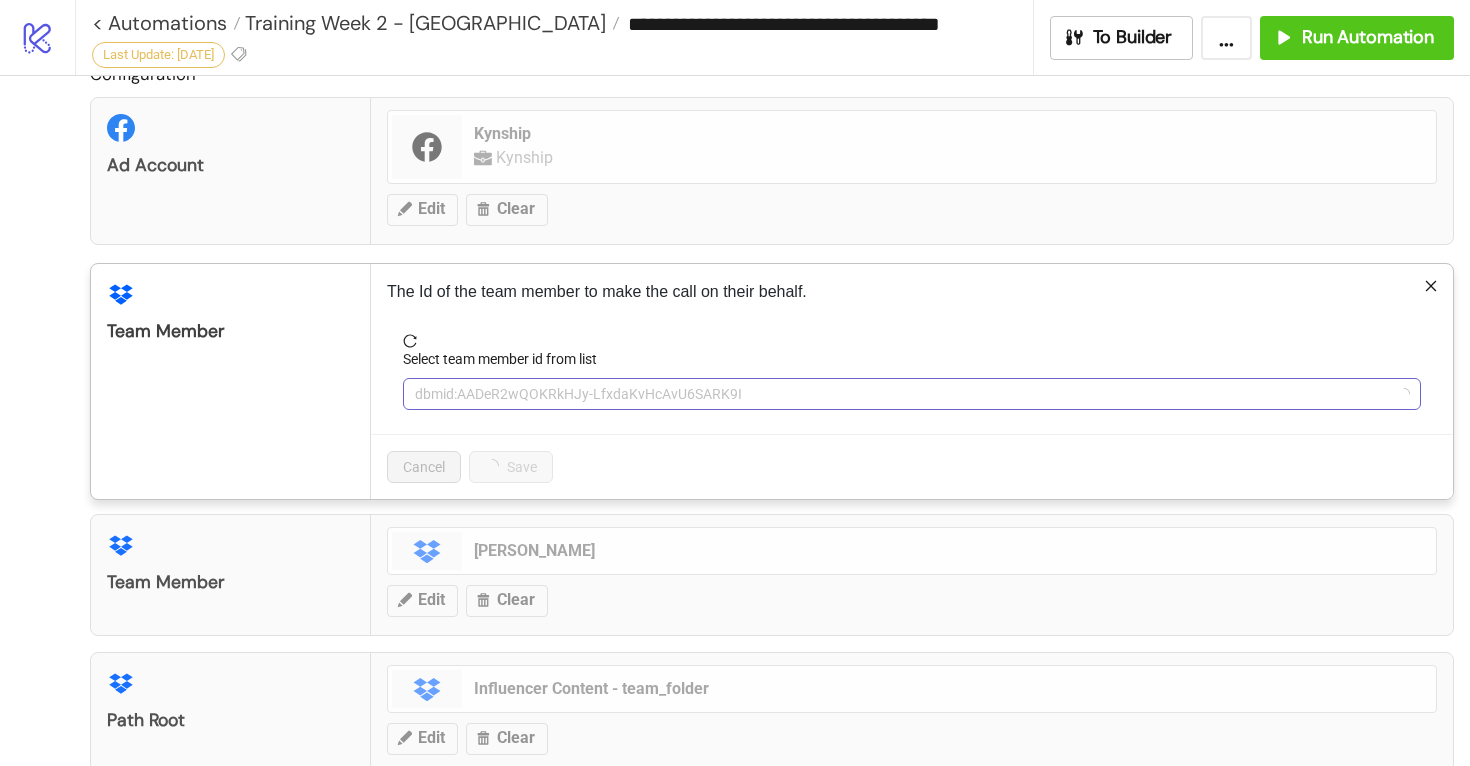 click on "dbmid:AADeR2wQOKRkHJy-LfxdaKvHcAvU6SARK9I" at bounding box center (912, 394) 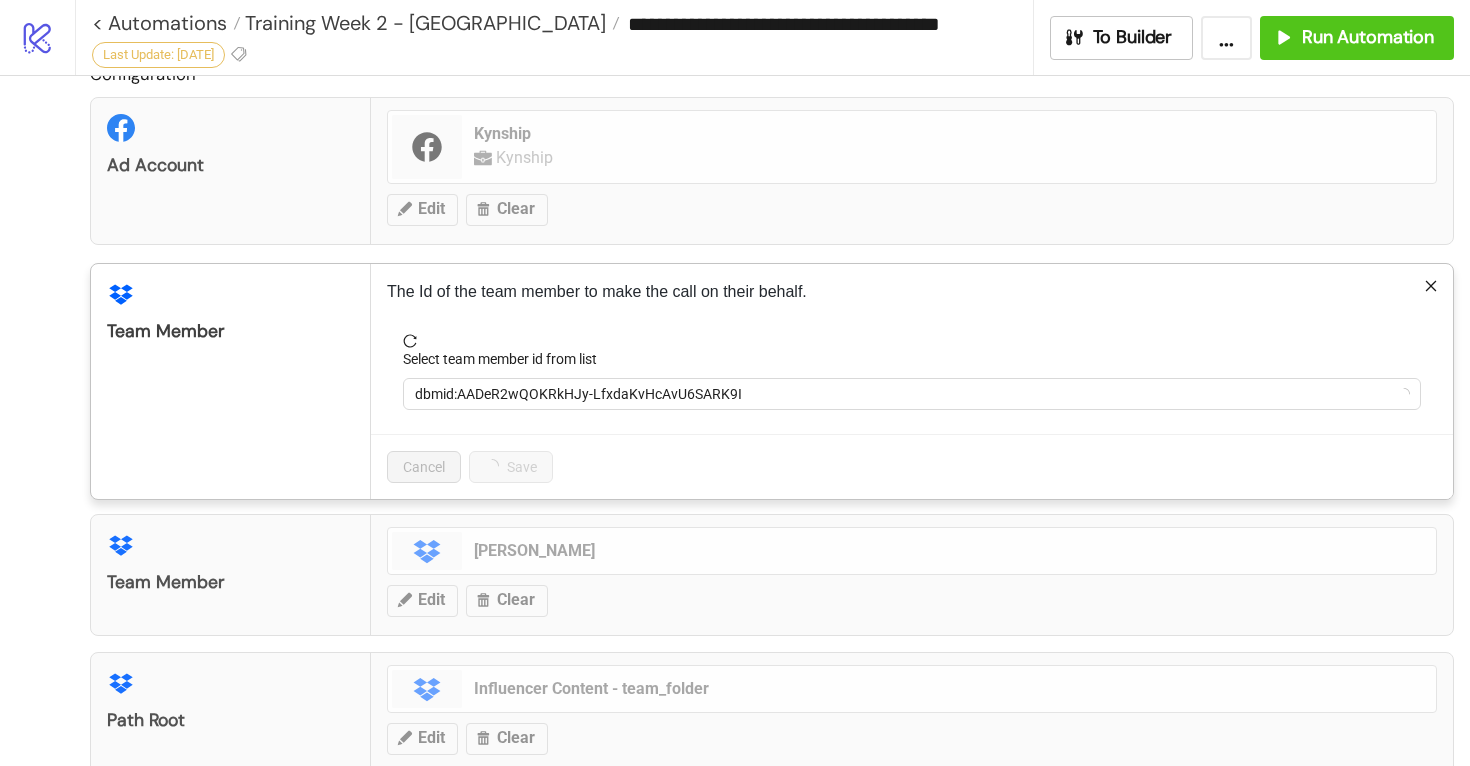 click on "The Id of the team member to make the call on their behalf. Select team member id from list dbmid:AADeR2wQOKRkHJy-LfxdaKvHcAvU6SARK9I Cancel Save" at bounding box center (912, 381) 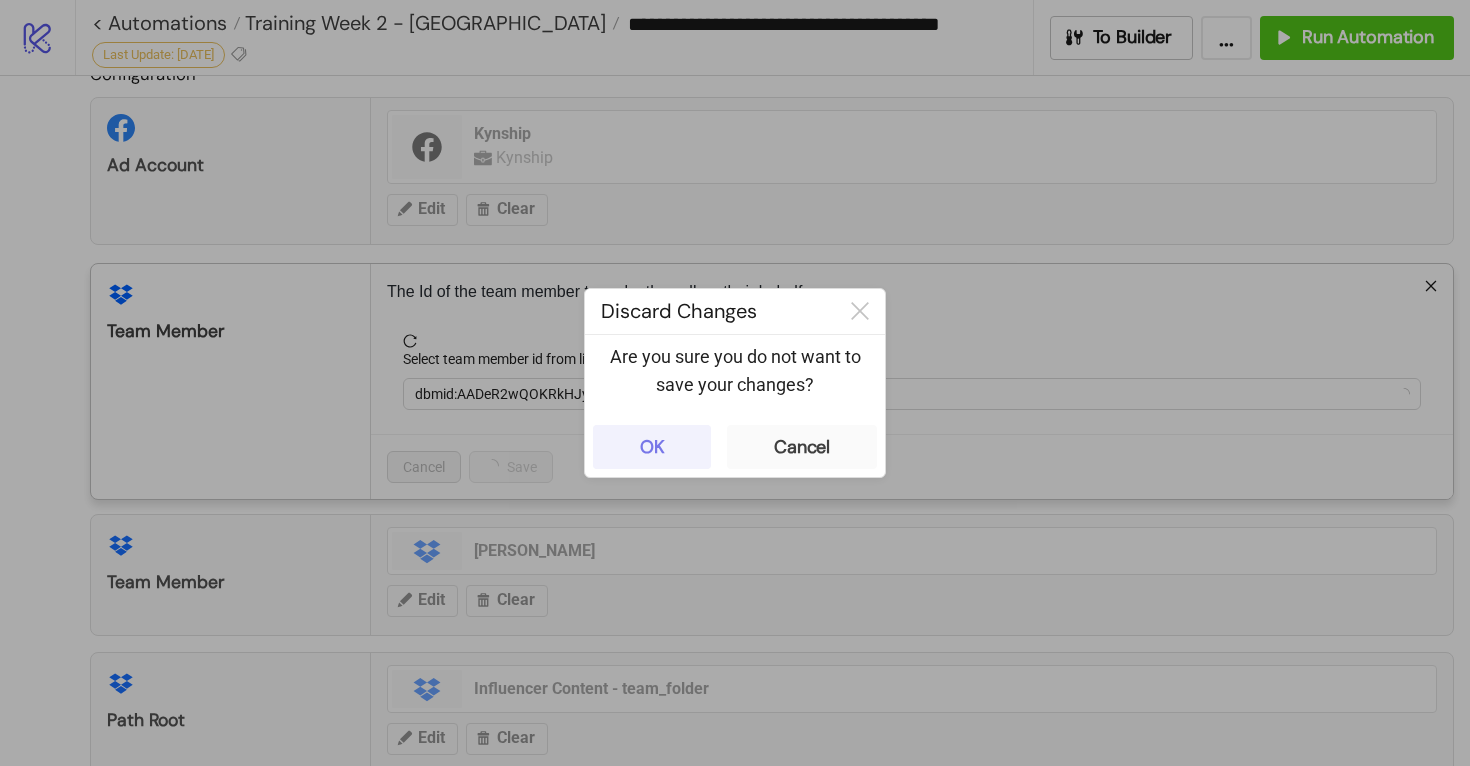 click on "OK" at bounding box center [652, 447] 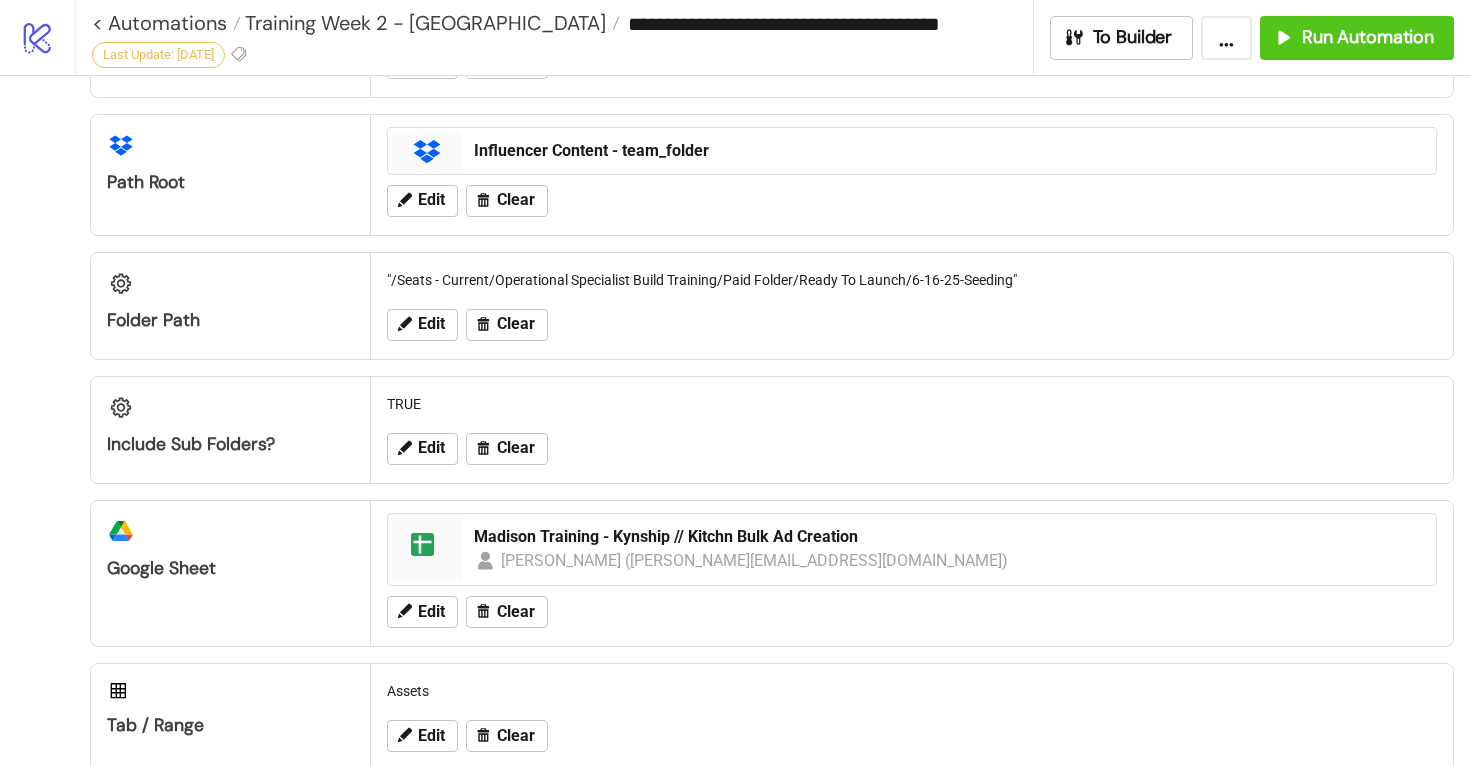 scroll, scrollTop: 601, scrollLeft: 0, axis: vertical 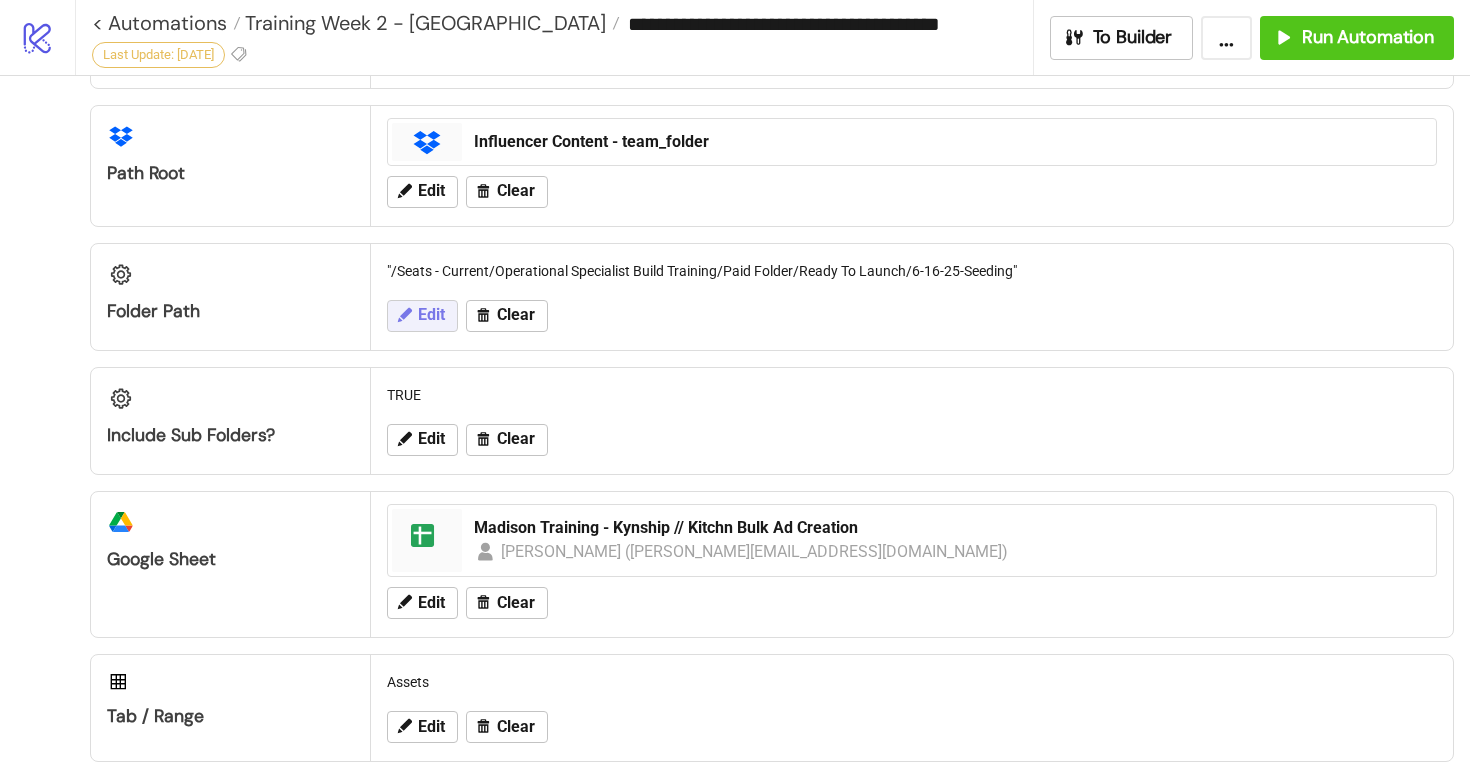 click on "Edit" at bounding box center [431, 315] 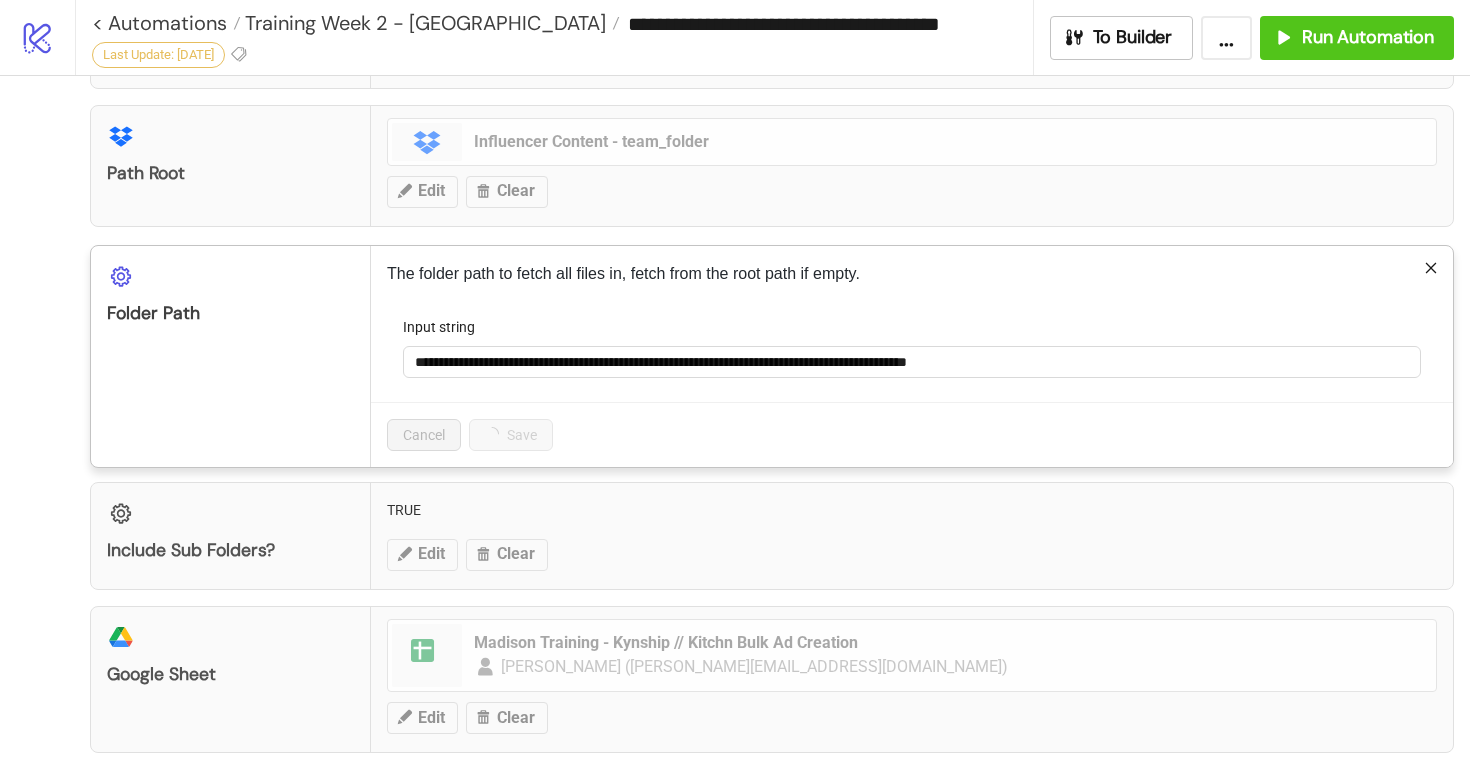 click on "**********" at bounding box center (735, 383) 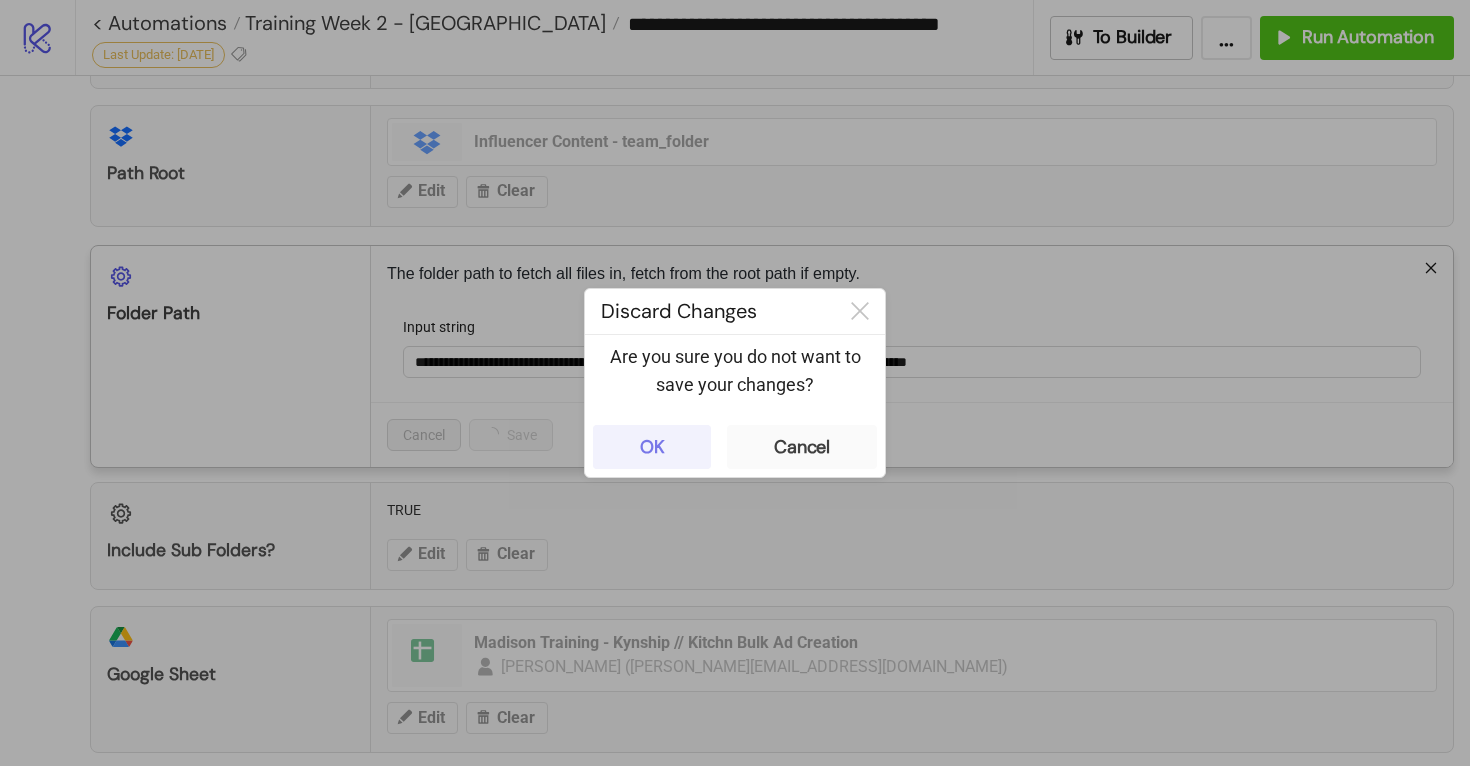 click on "OK" at bounding box center (652, 447) 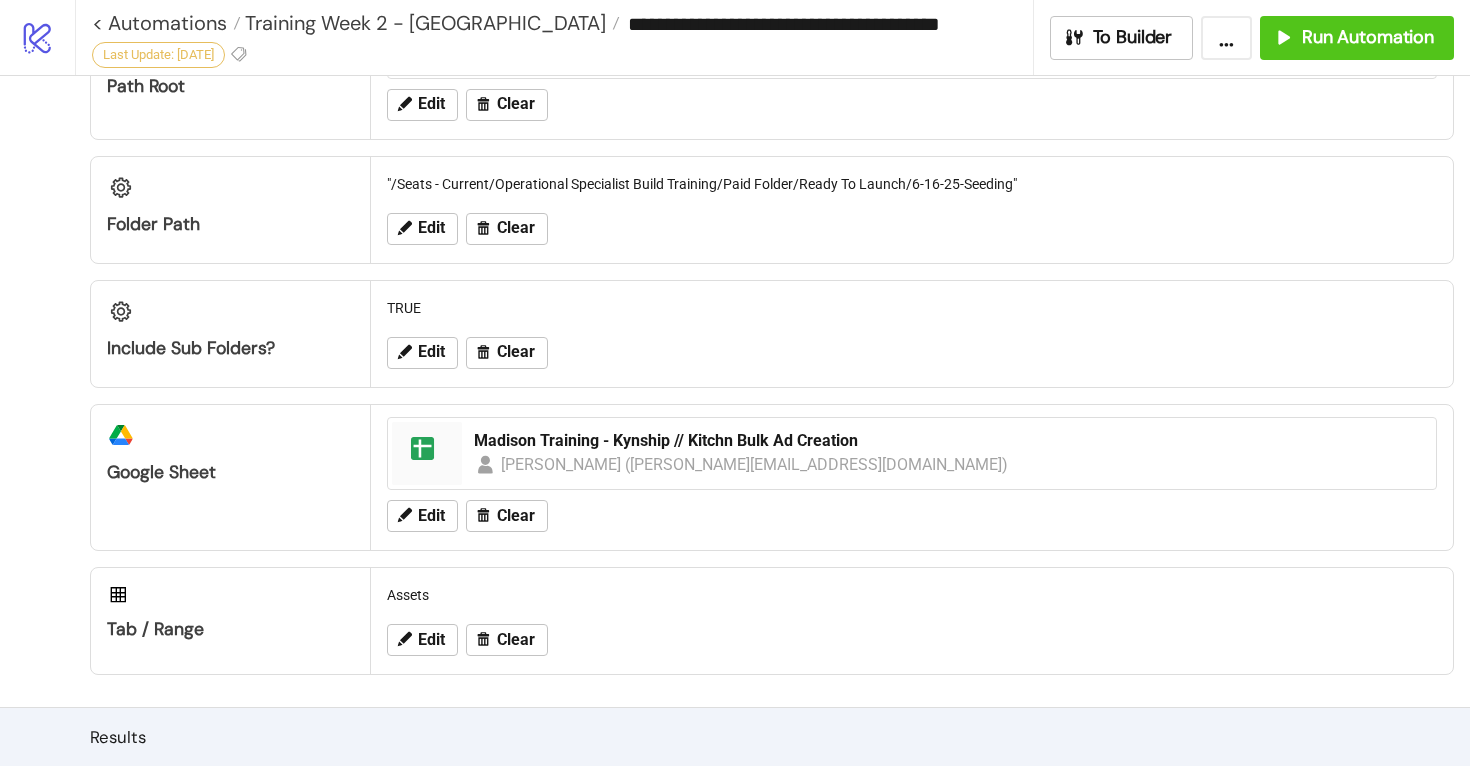 scroll, scrollTop: 706, scrollLeft: 0, axis: vertical 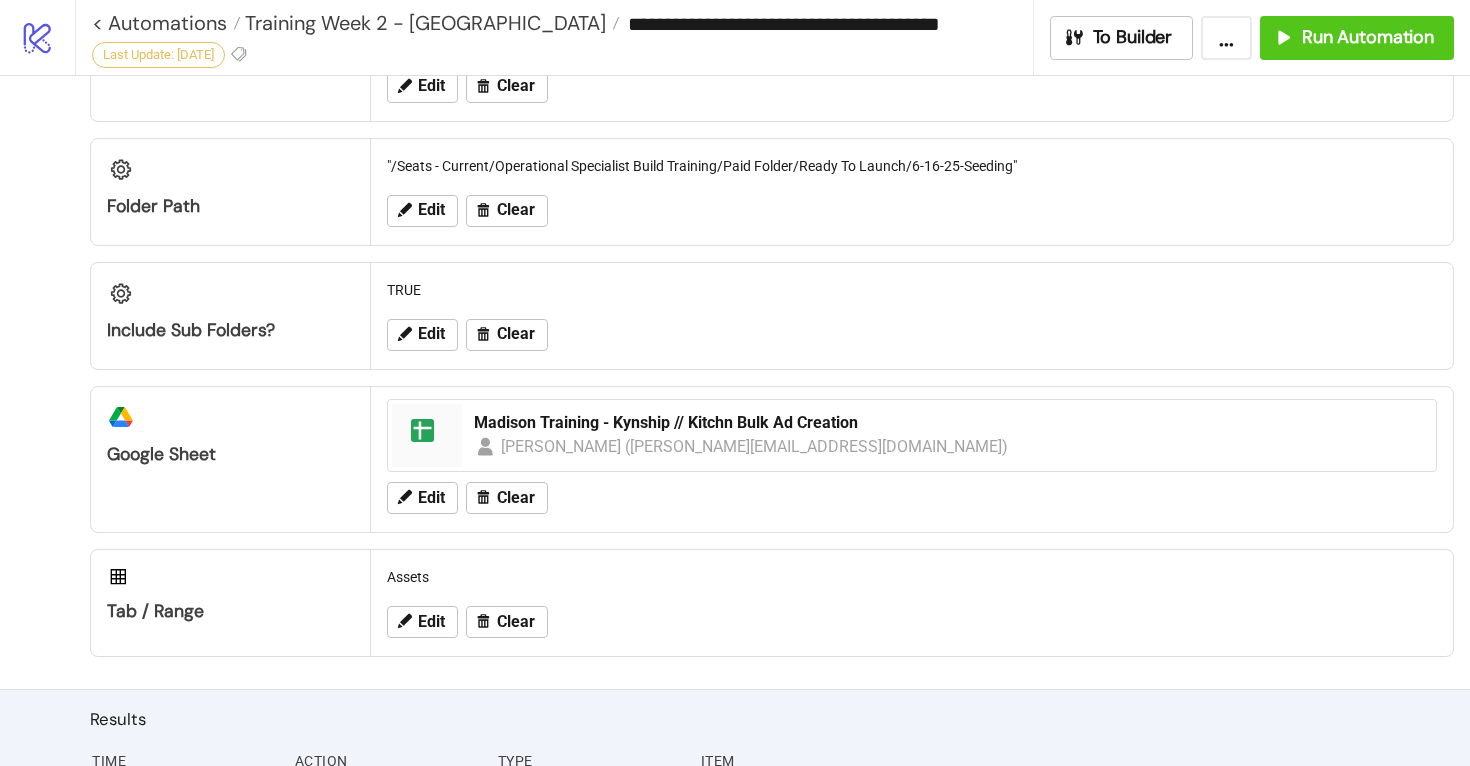 click on "spreadsheet" 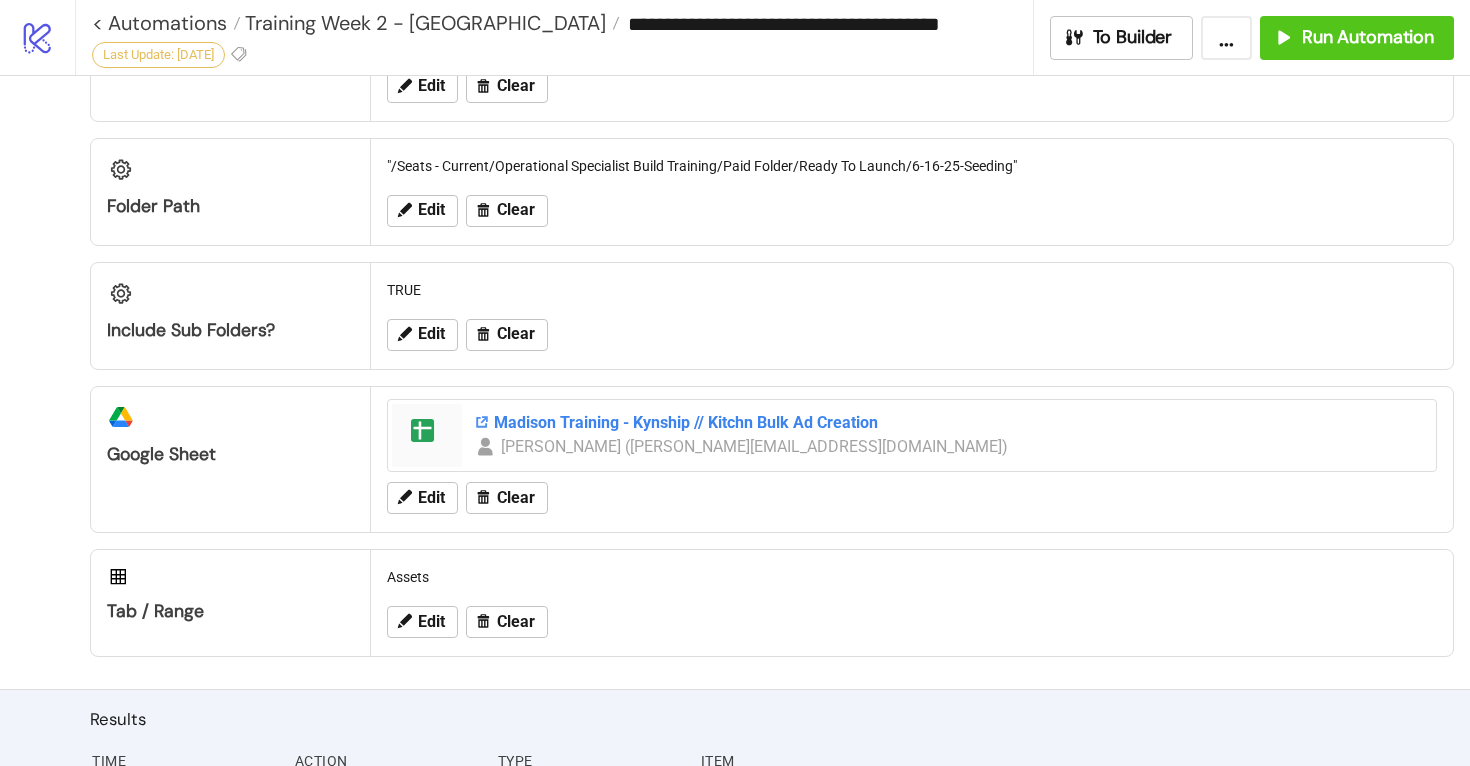 click on "Madison Training - Kynship // Kitchn Bulk Ad Creation" at bounding box center [949, 423] 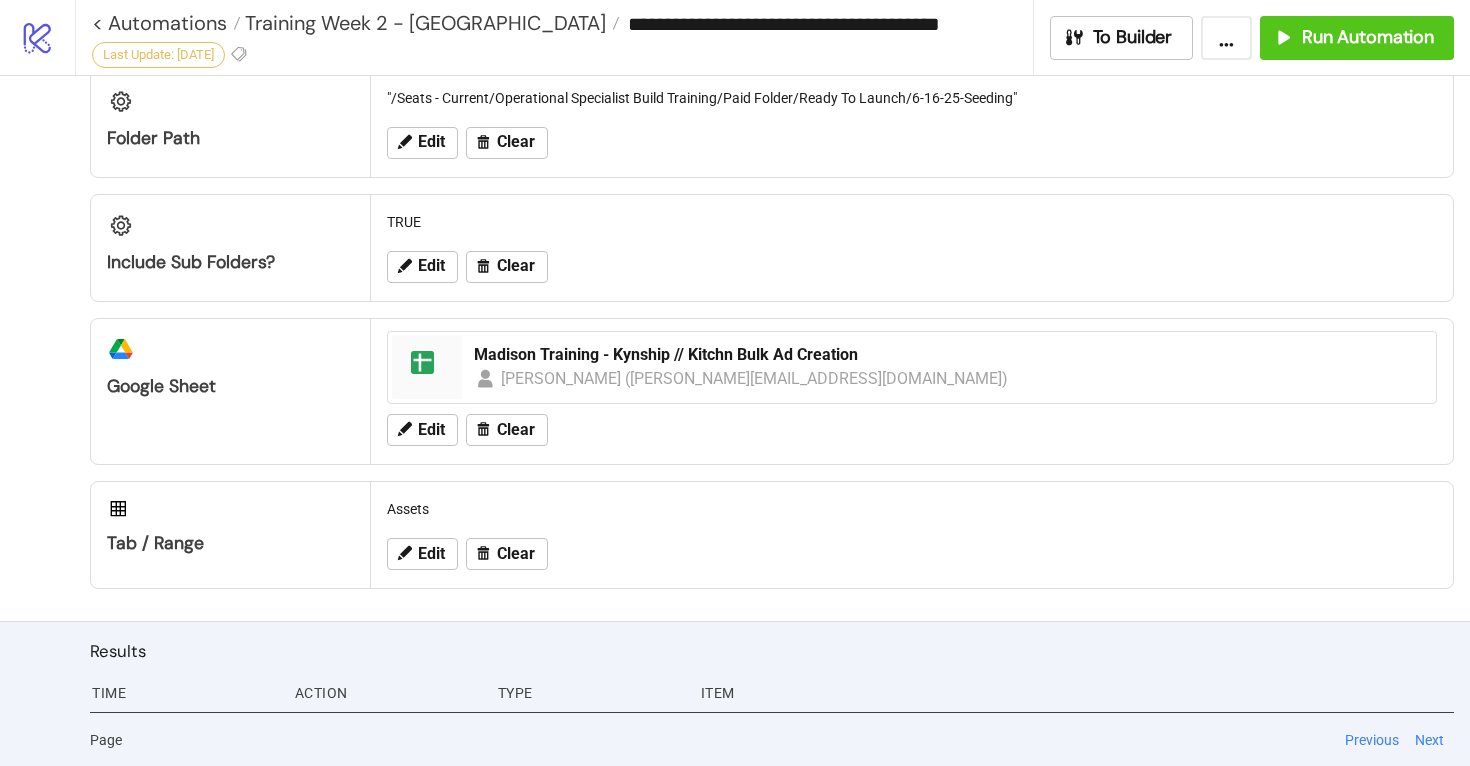 scroll, scrollTop: 775, scrollLeft: 0, axis: vertical 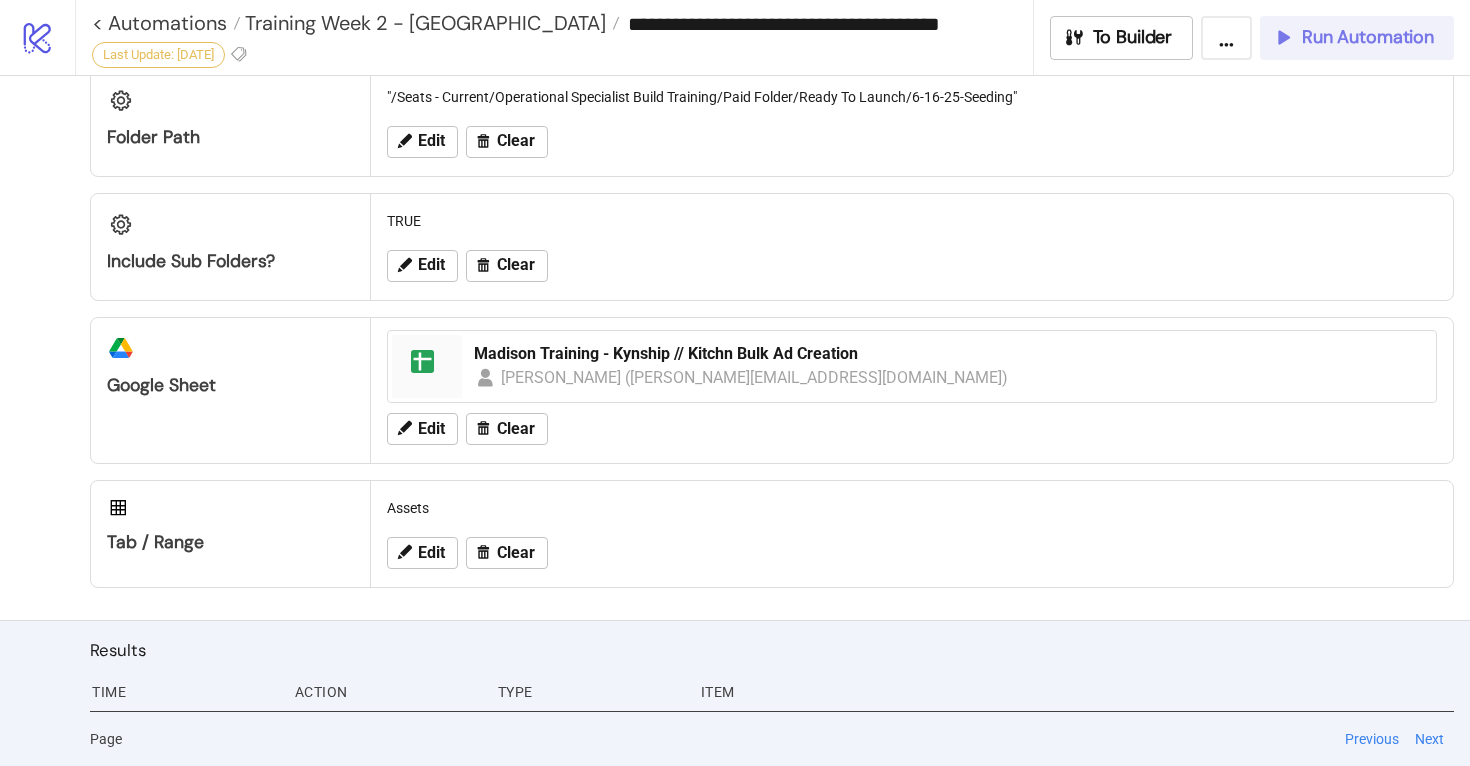 click on "Run Automation" at bounding box center [1368, 37] 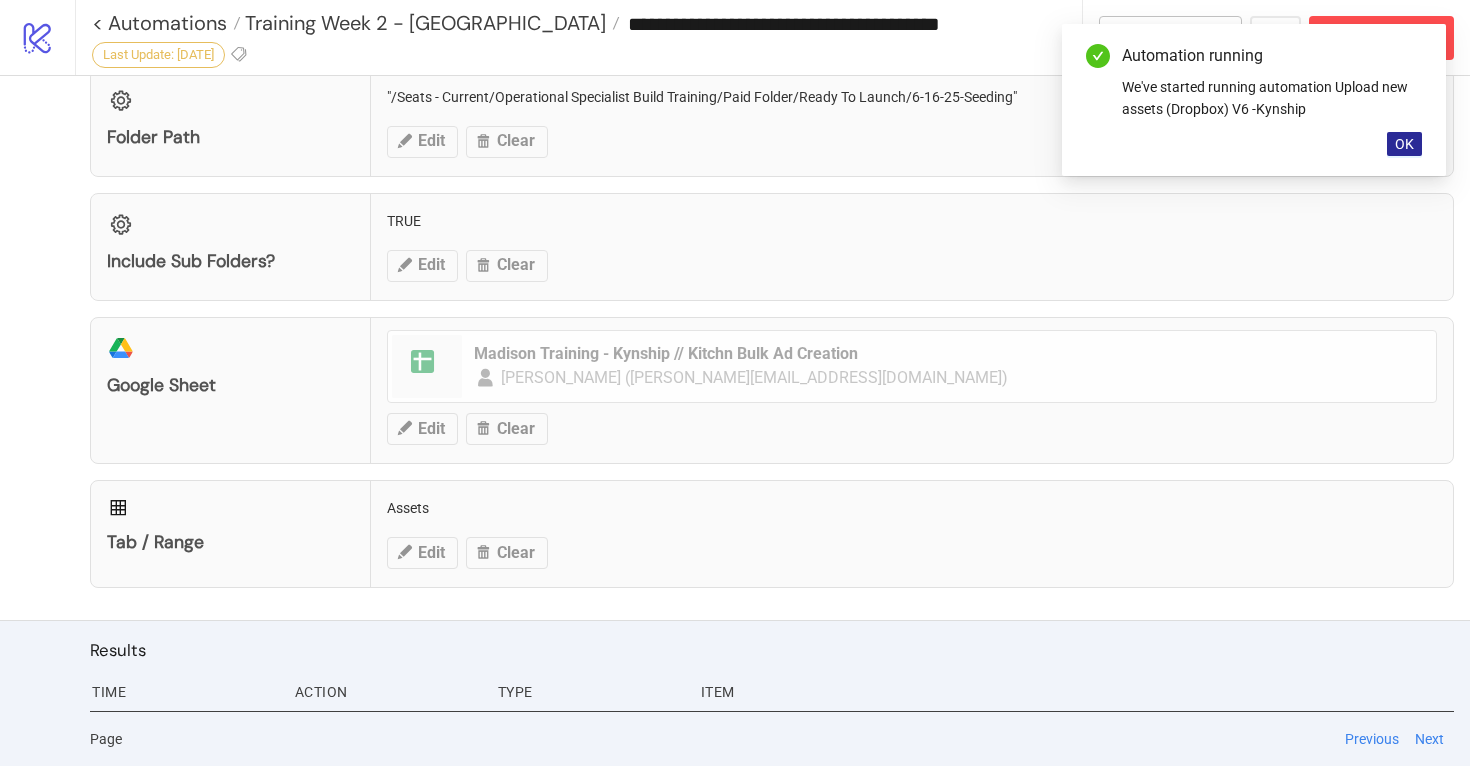 click on "OK" at bounding box center [1404, 144] 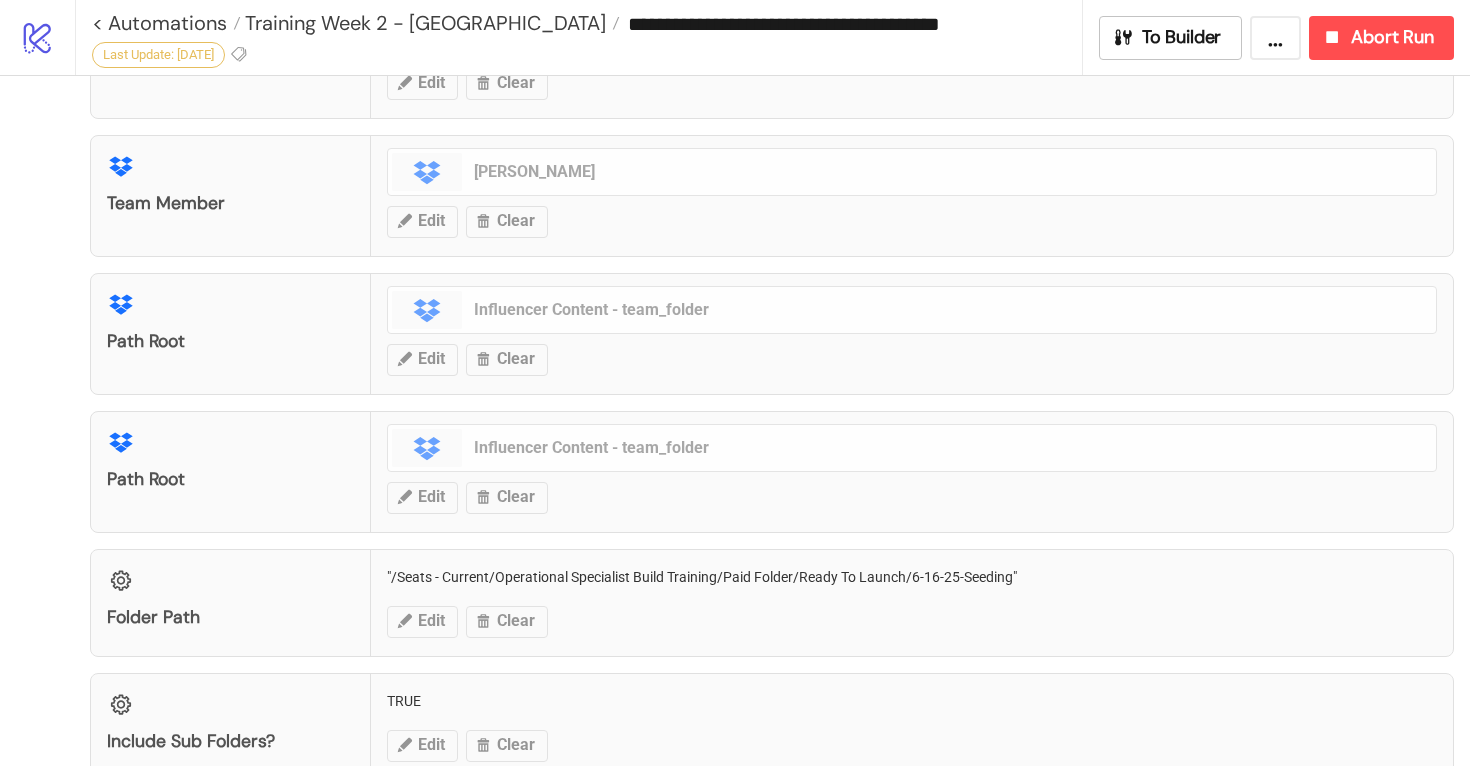scroll, scrollTop: 0, scrollLeft: 0, axis: both 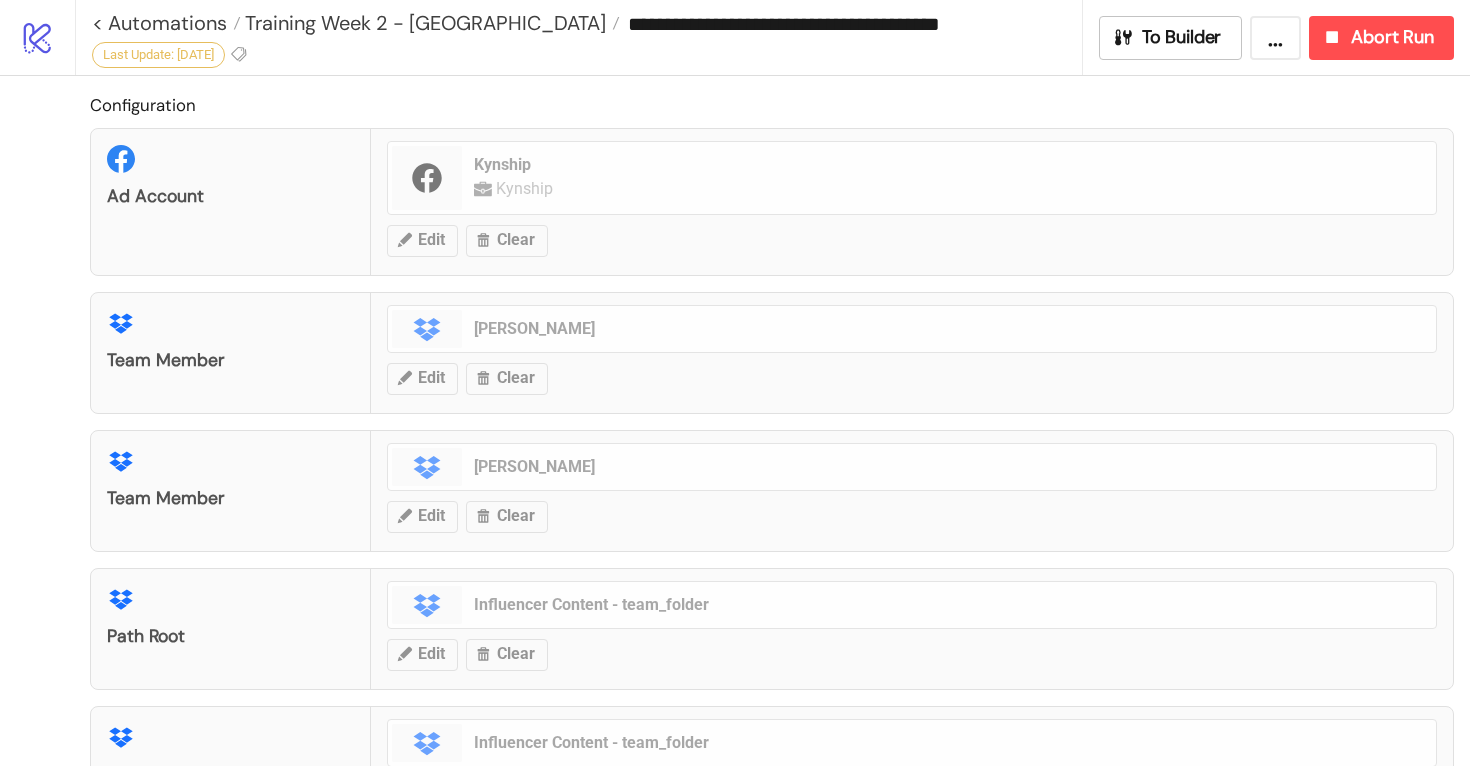 click on "..." at bounding box center (1275, 38) 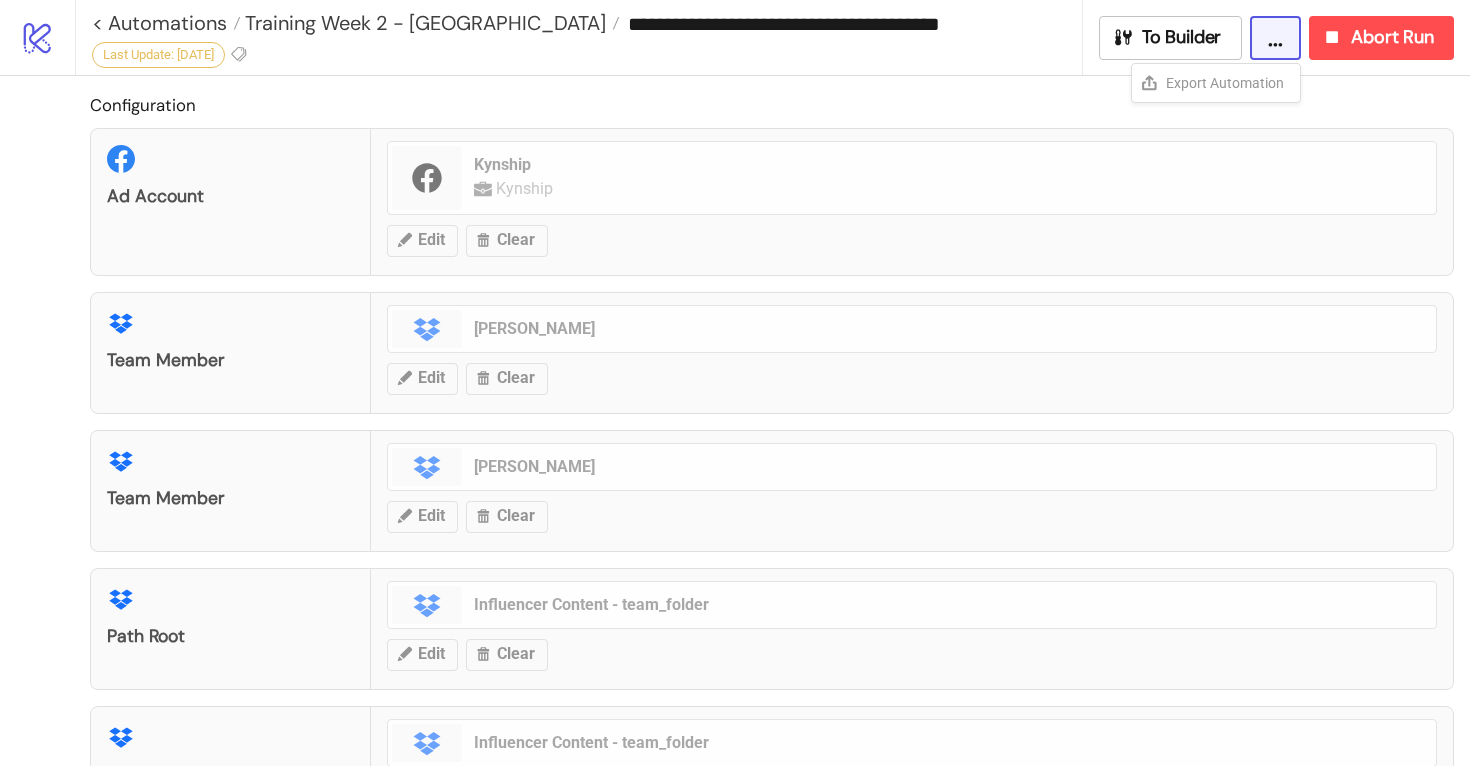 click on "To Builder ... Export Automation Abort Run" at bounding box center (1276, 38) 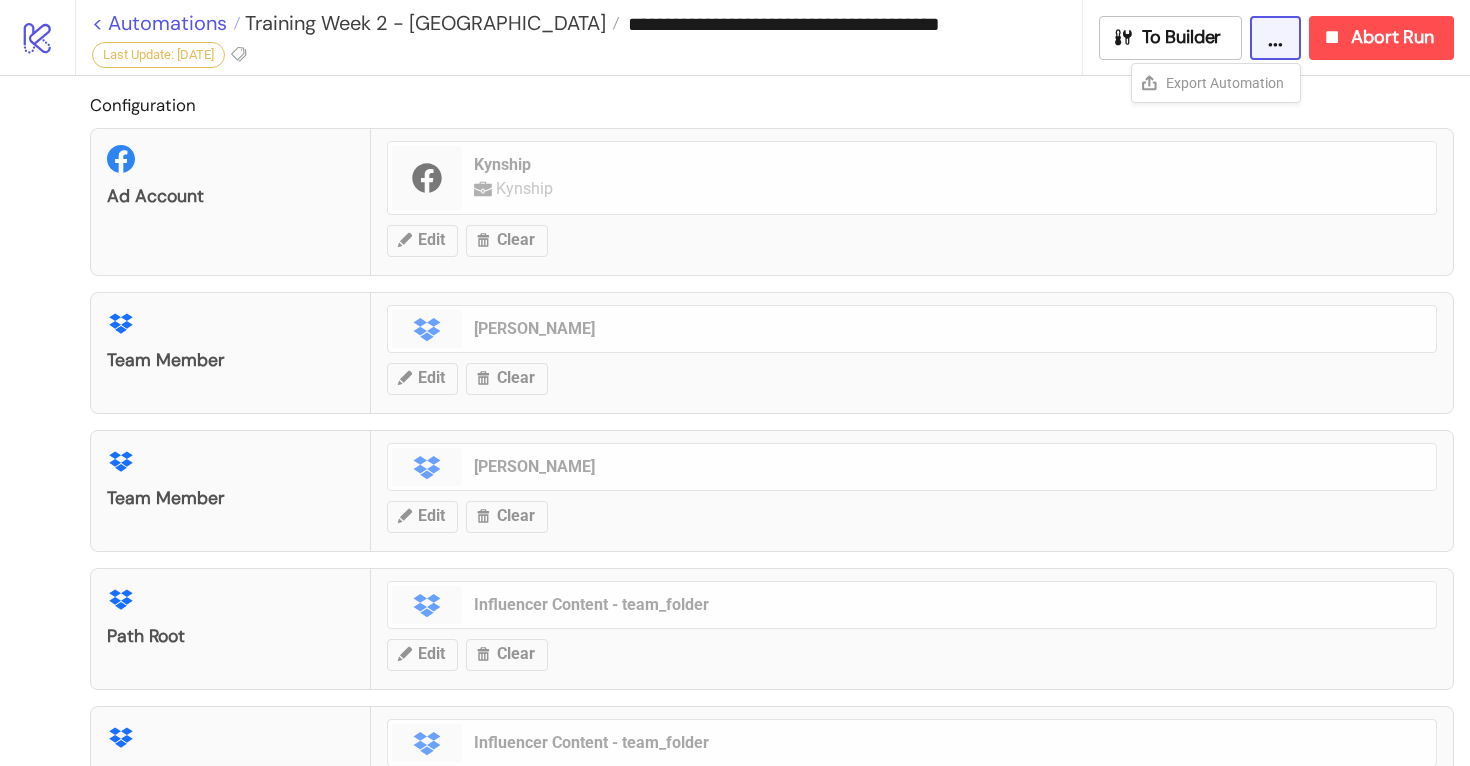 click on "< Automations" at bounding box center (166, 23) 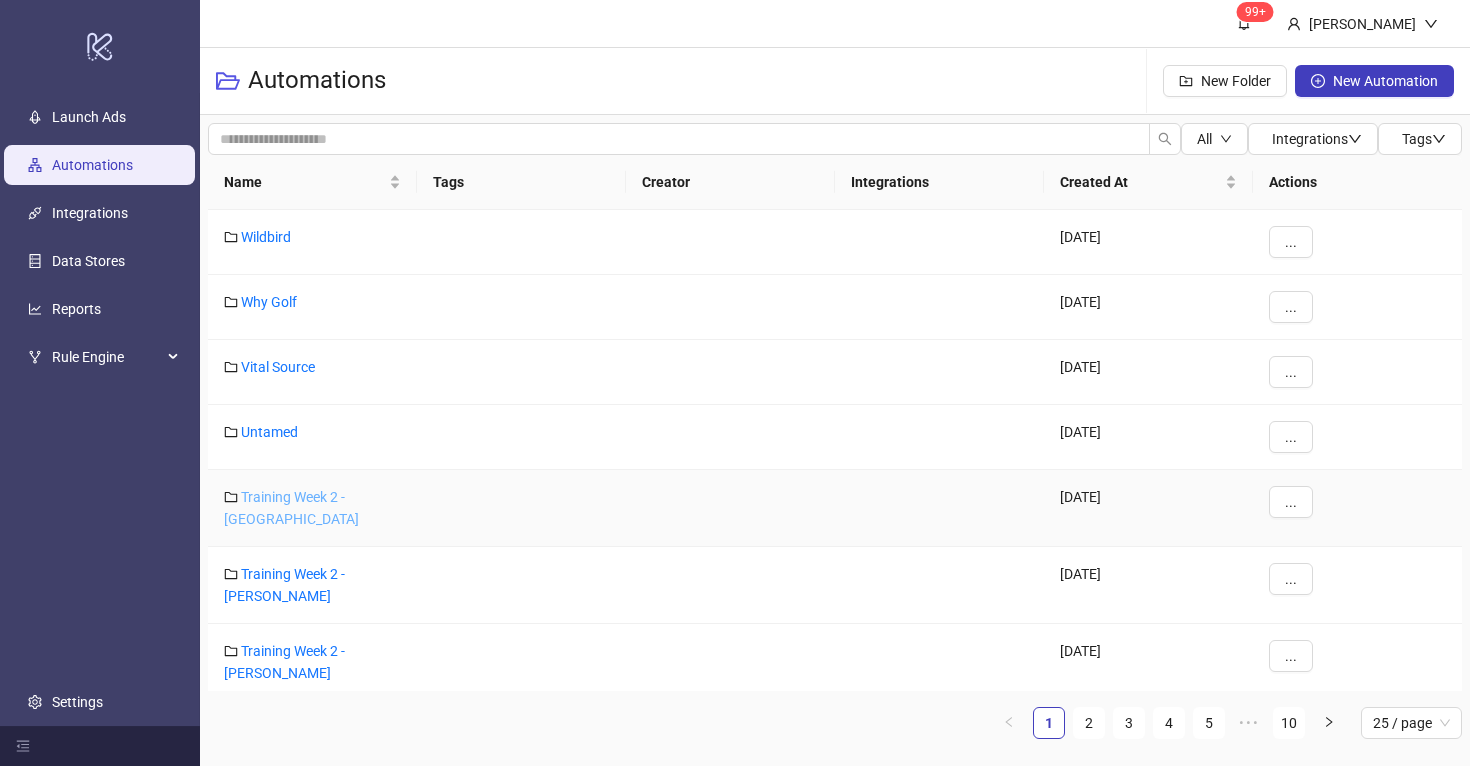 click on "Training Week 2 - [GEOGRAPHIC_DATA]" at bounding box center (291, 508) 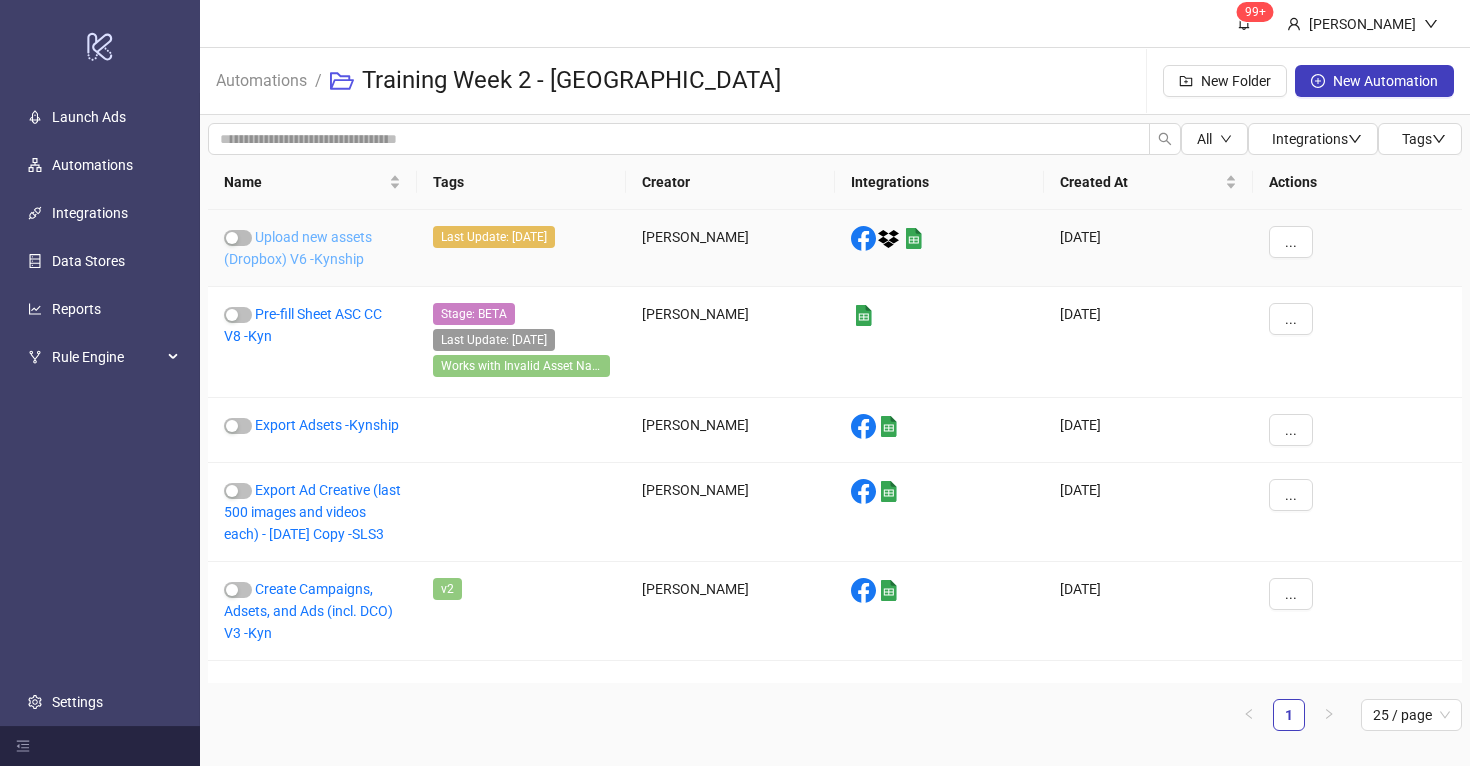 click on "Upload new assets (Dropbox) V6 -Kynship" at bounding box center (298, 248) 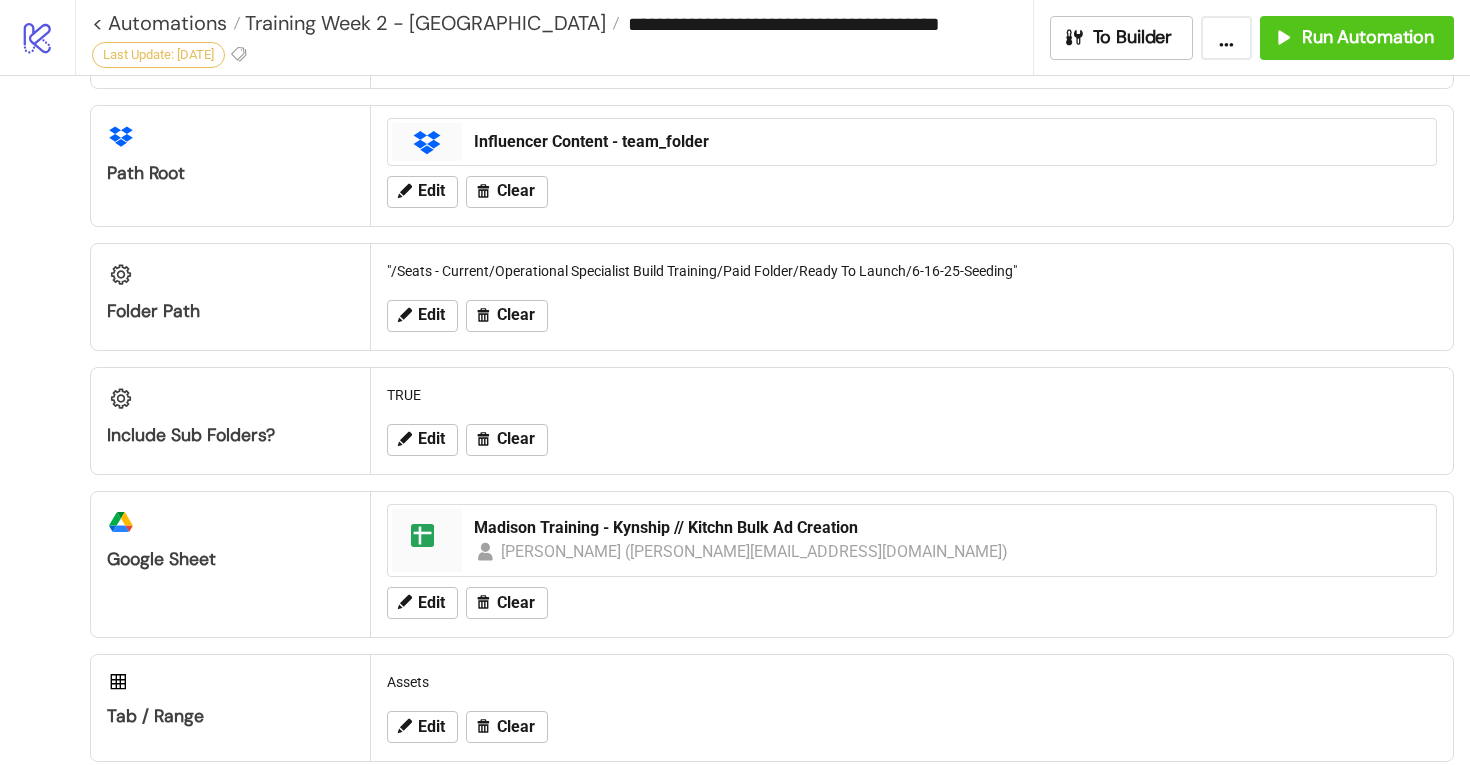 scroll, scrollTop: 603, scrollLeft: 0, axis: vertical 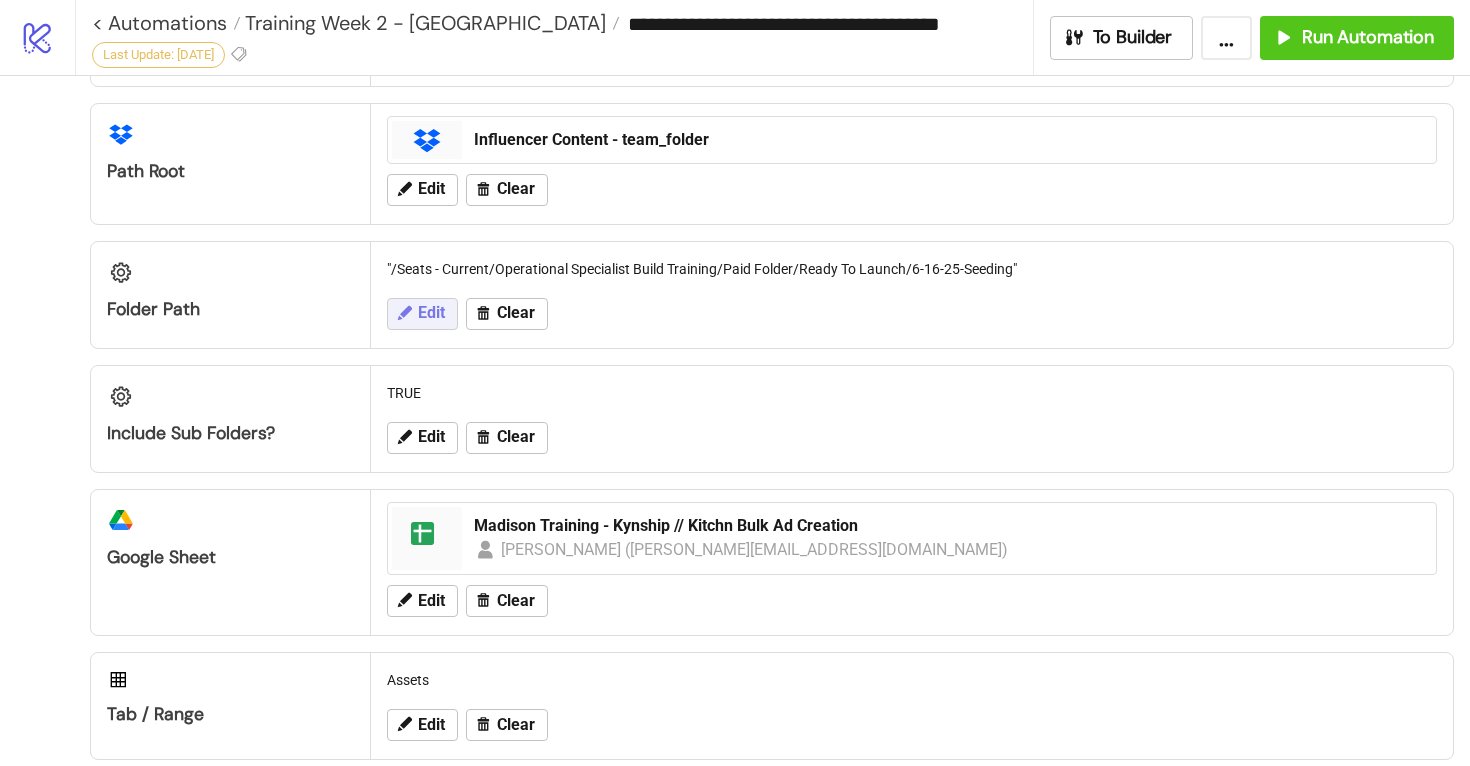 click on "Edit" at bounding box center (431, 313) 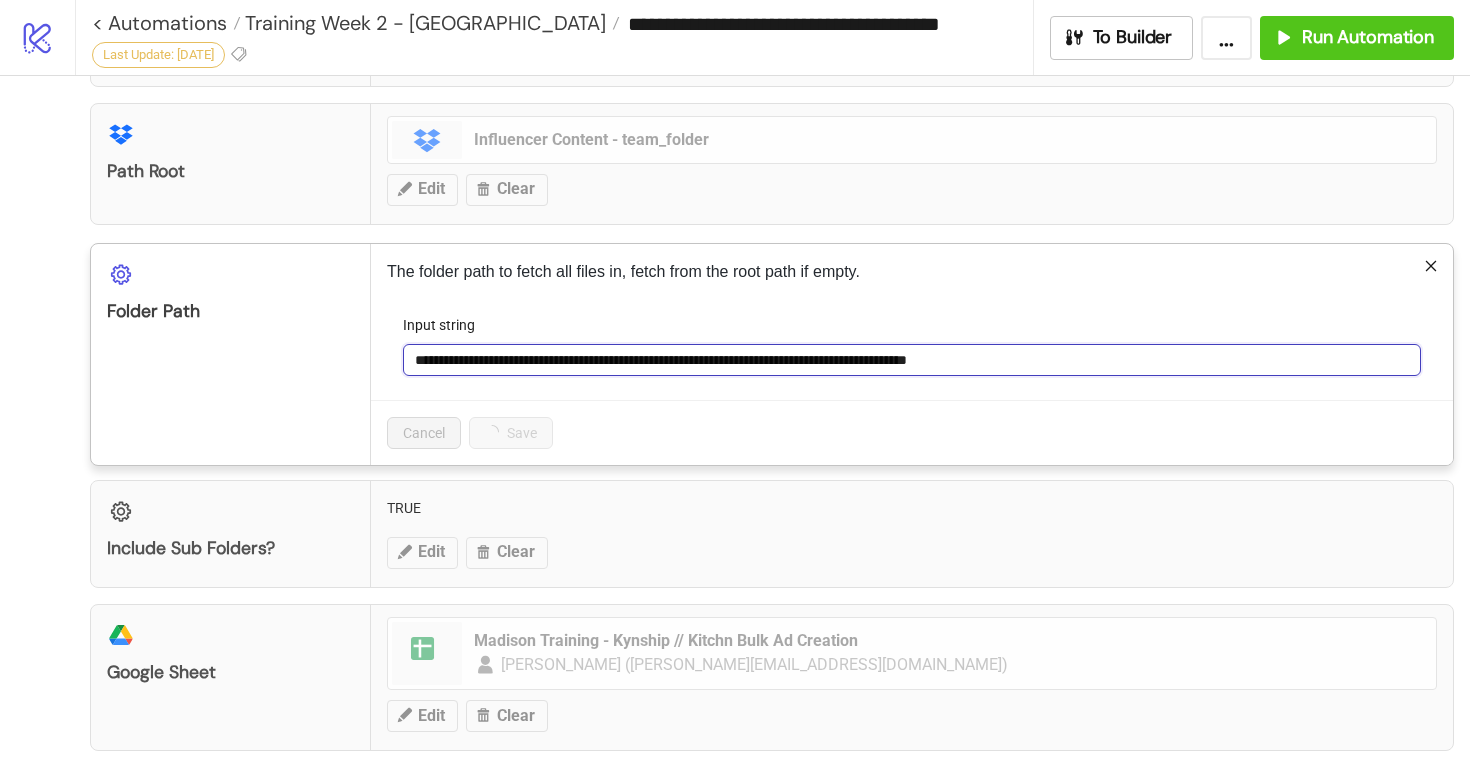 click on "**********" at bounding box center (912, 360) 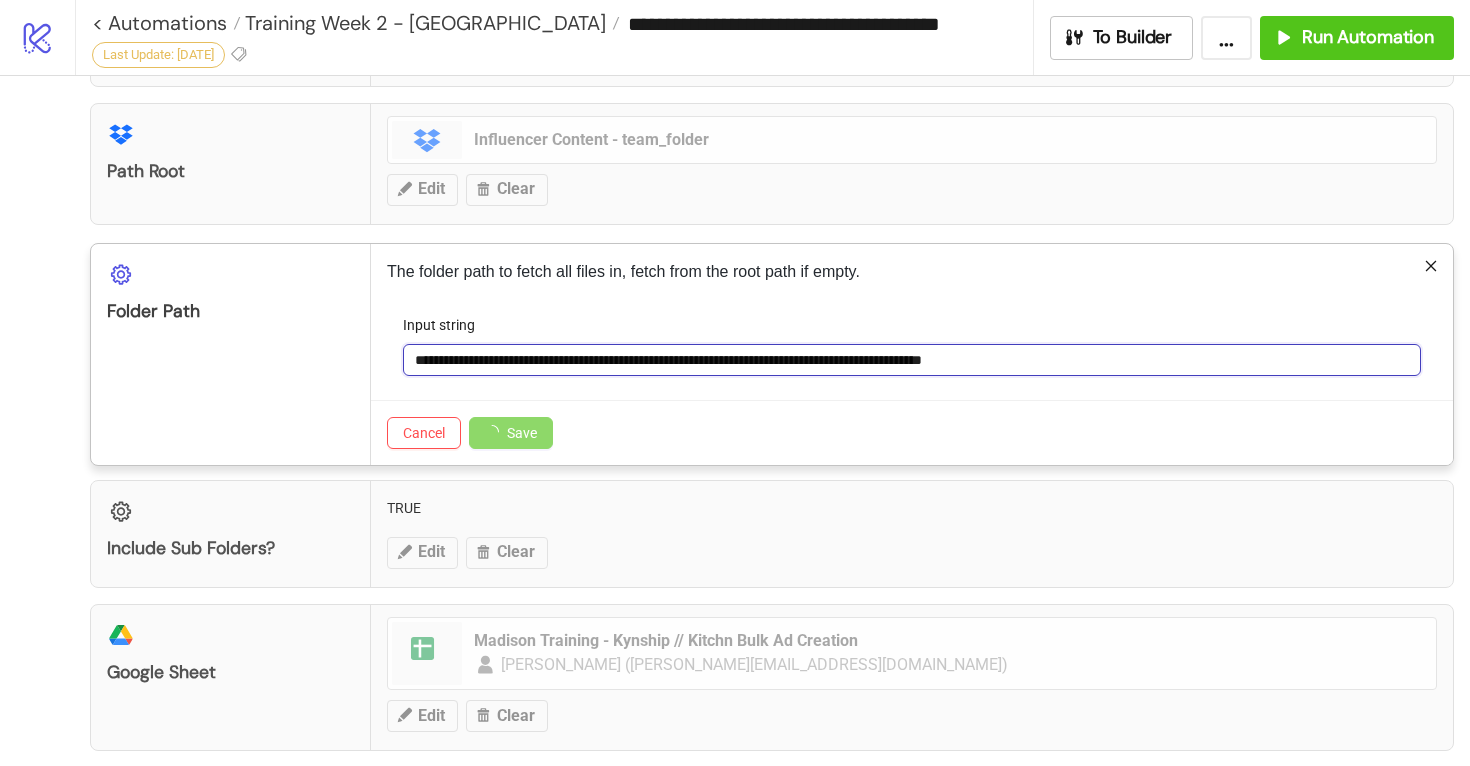 type on "**********" 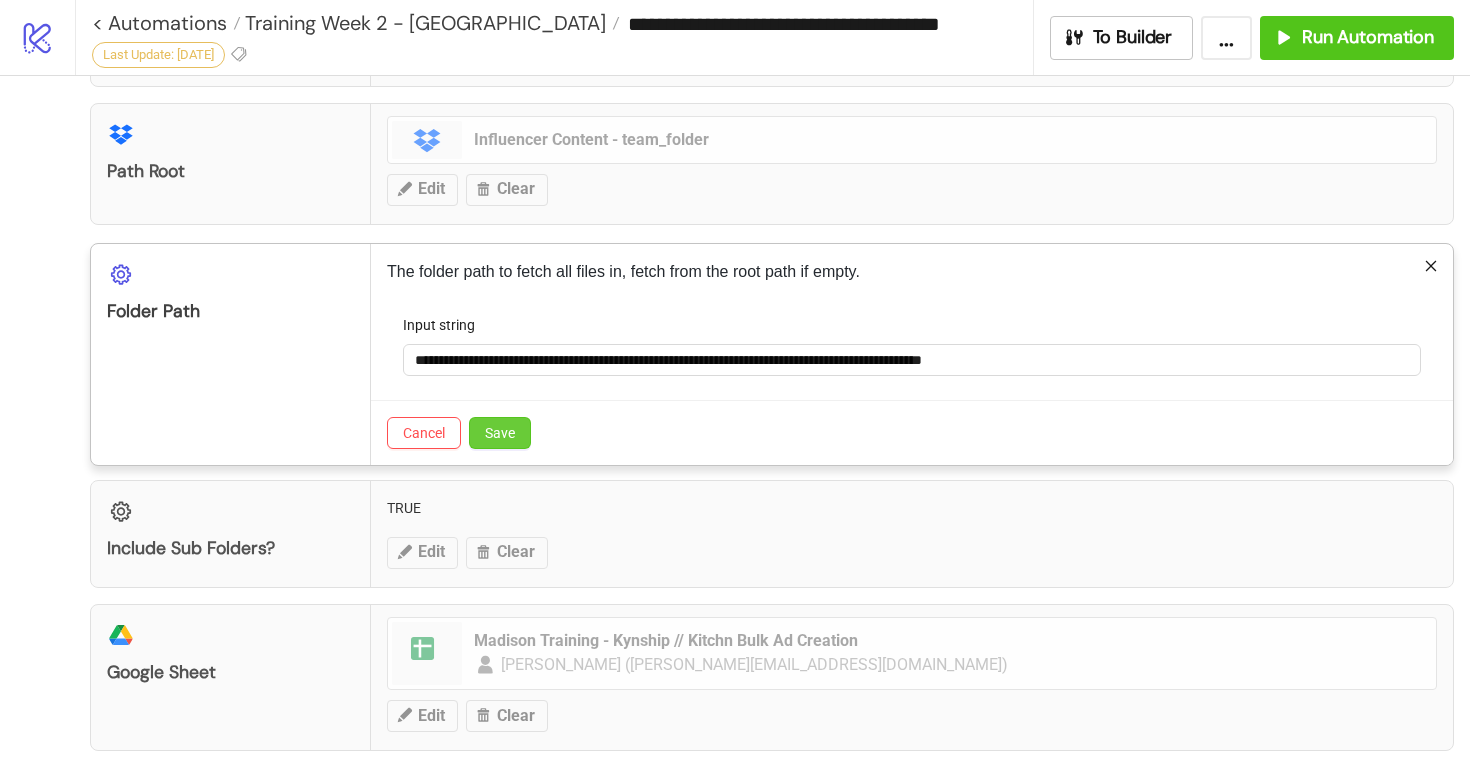 click on "Save" at bounding box center (500, 433) 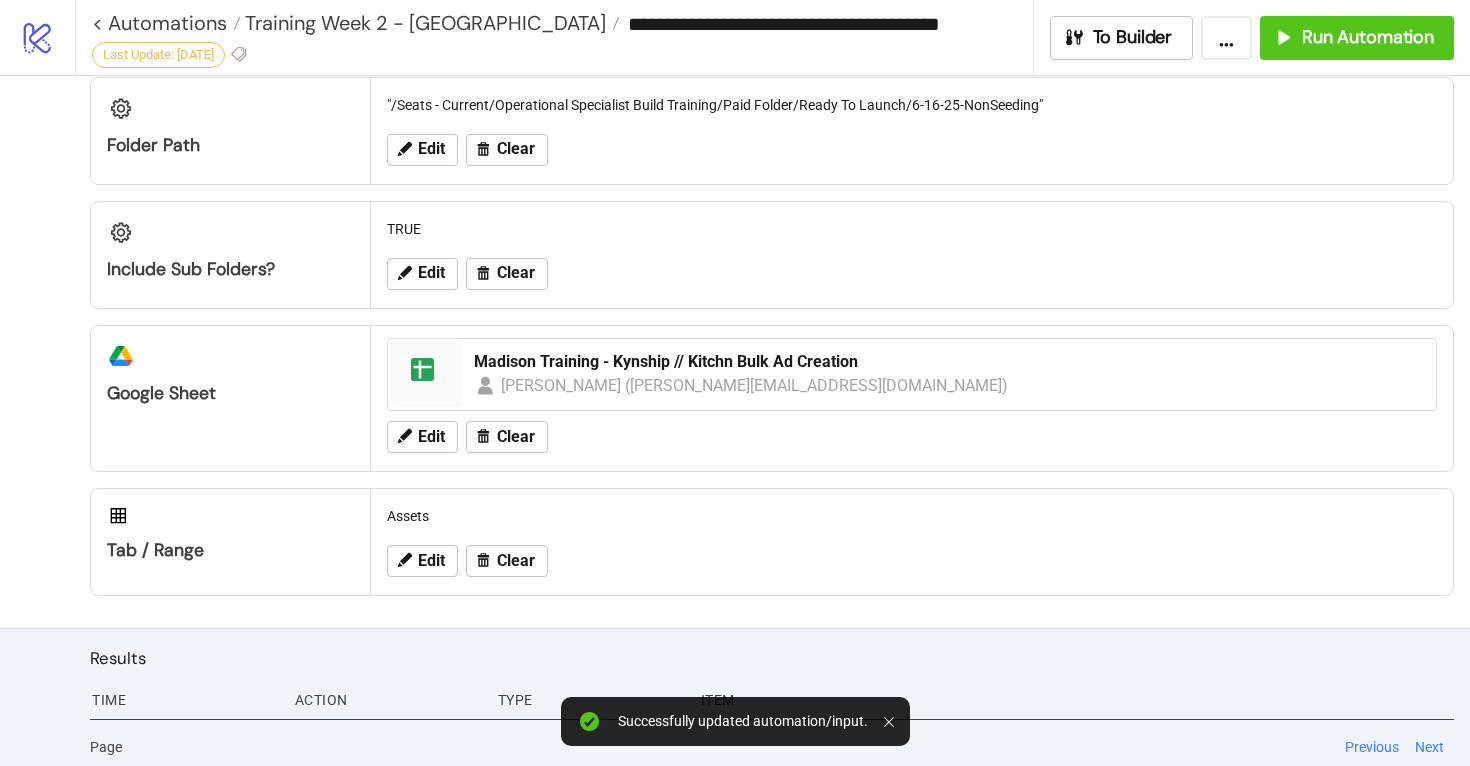 scroll, scrollTop: 775, scrollLeft: 0, axis: vertical 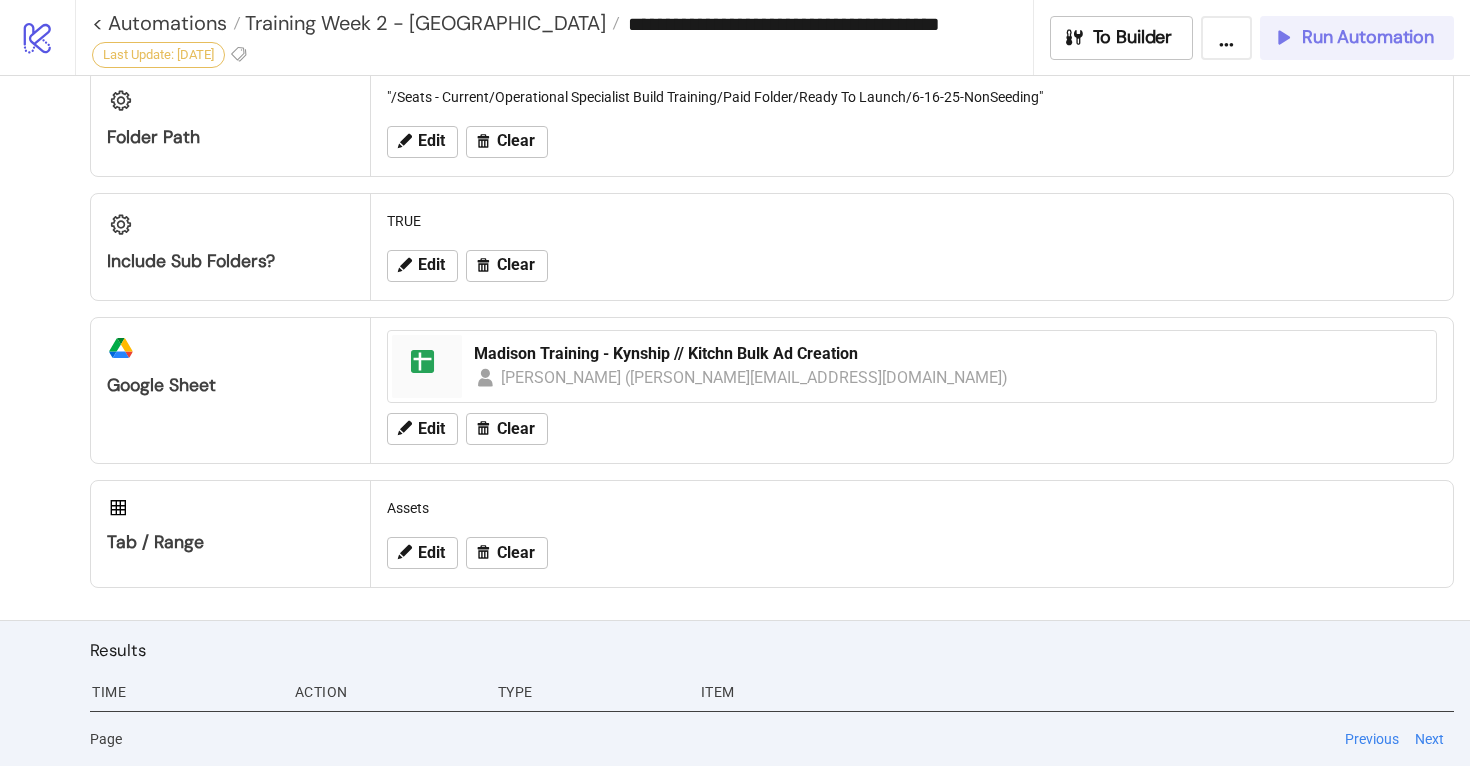 click on "Run Automation" at bounding box center [1368, 37] 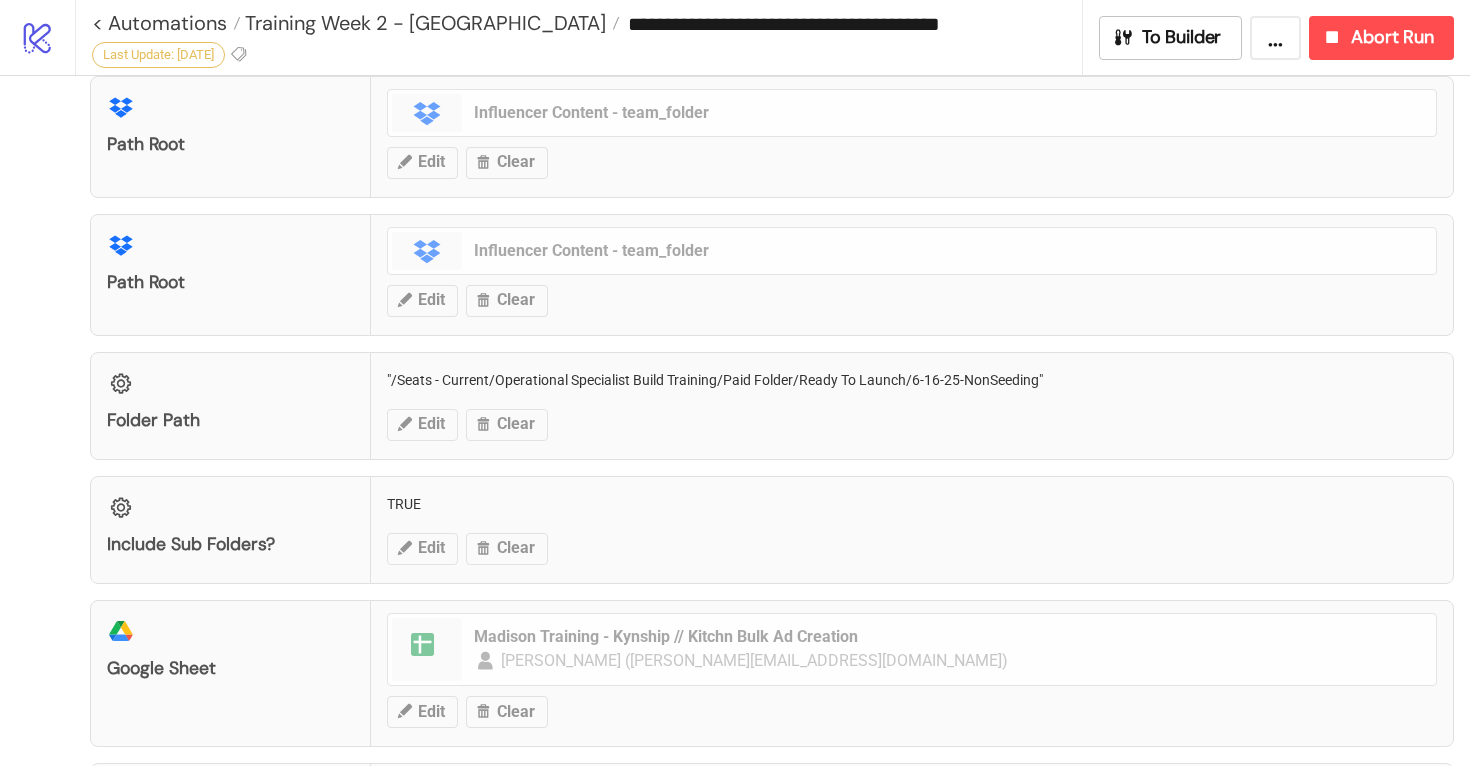 scroll, scrollTop: 0, scrollLeft: 0, axis: both 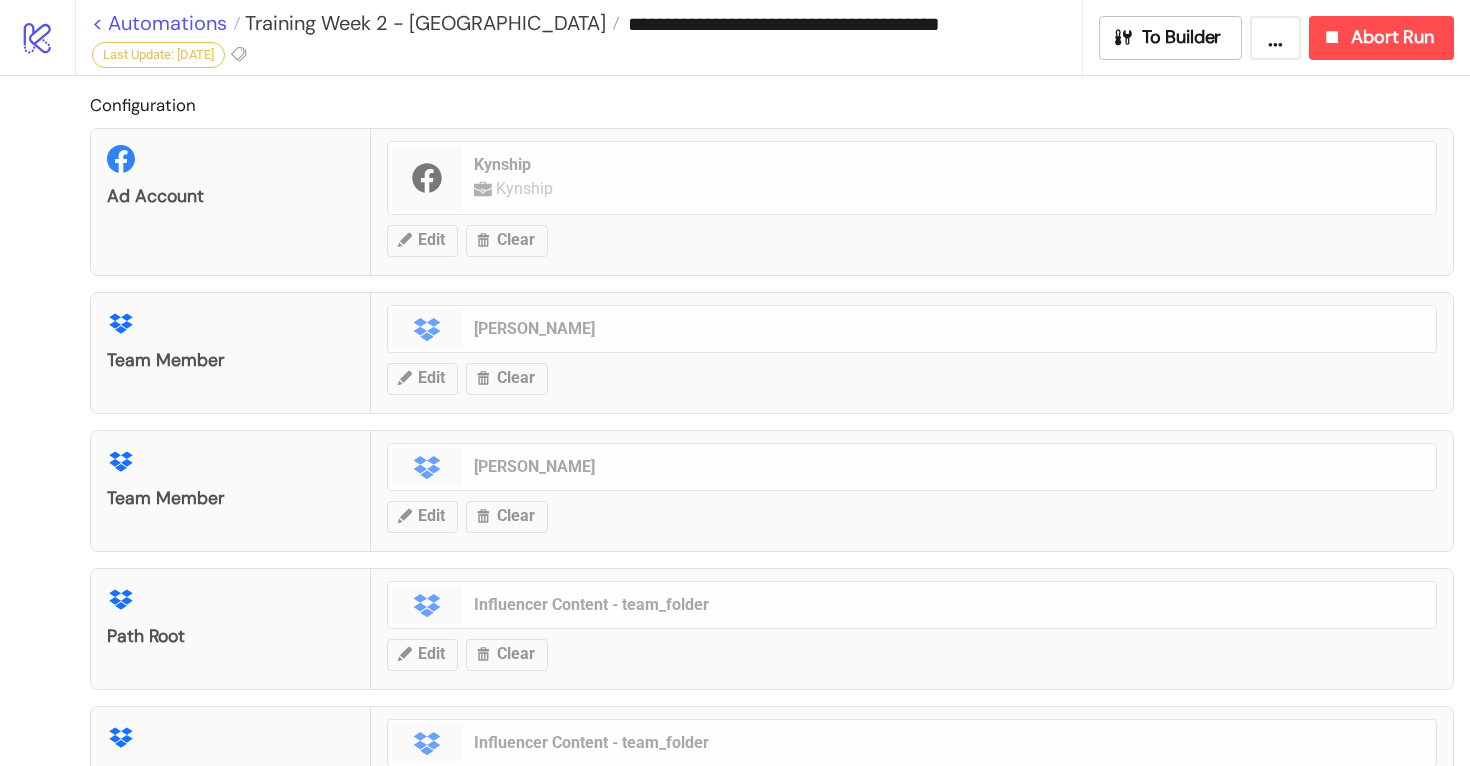 click on "< Automations" at bounding box center [166, 23] 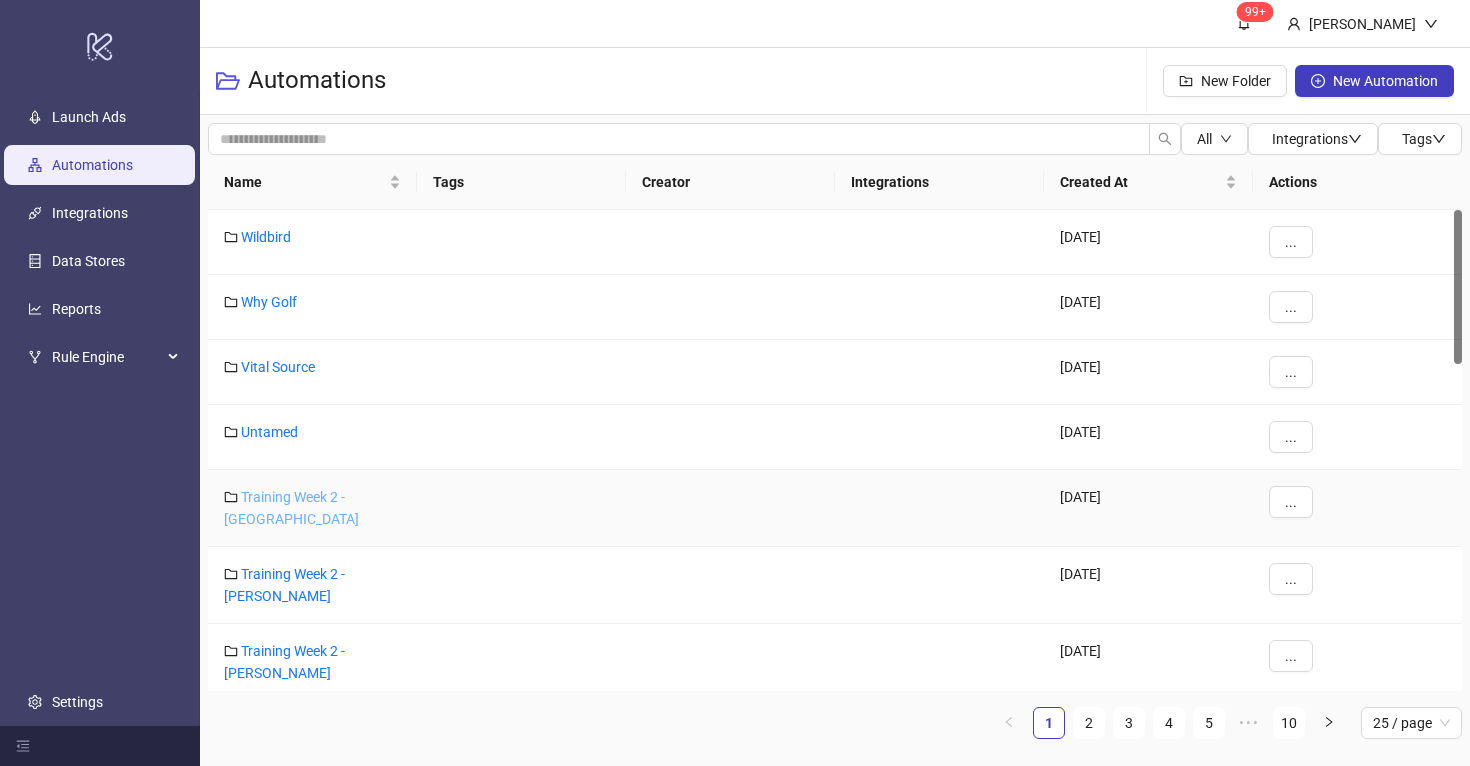 click on "Training Week 2 - [GEOGRAPHIC_DATA]" at bounding box center (291, 508) 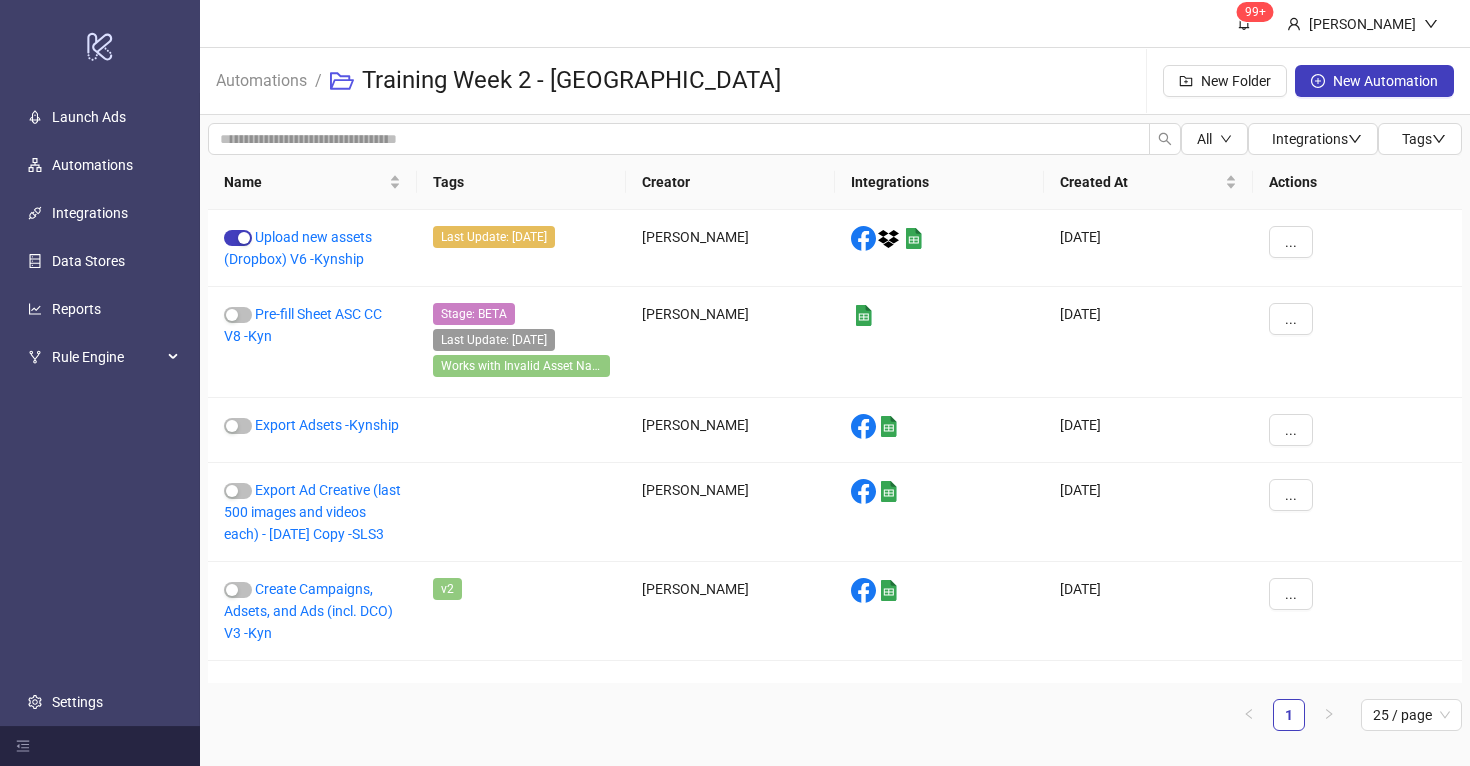 click on "99+ Madison Morgan" at bounding box center [835, 24] 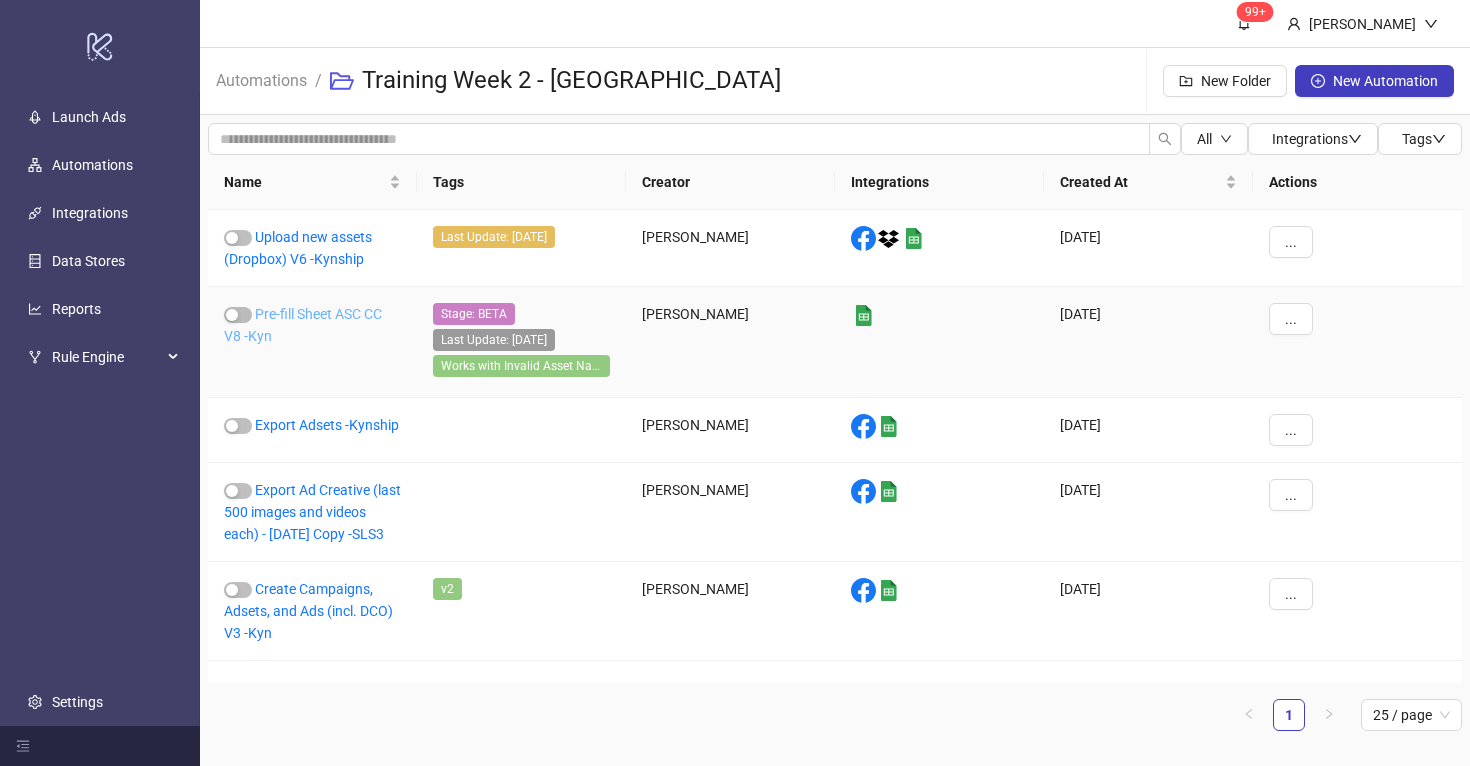 click on "Pre-fill Sheet ASC CC V8 -Kyn" at bounding box center (303, 325) 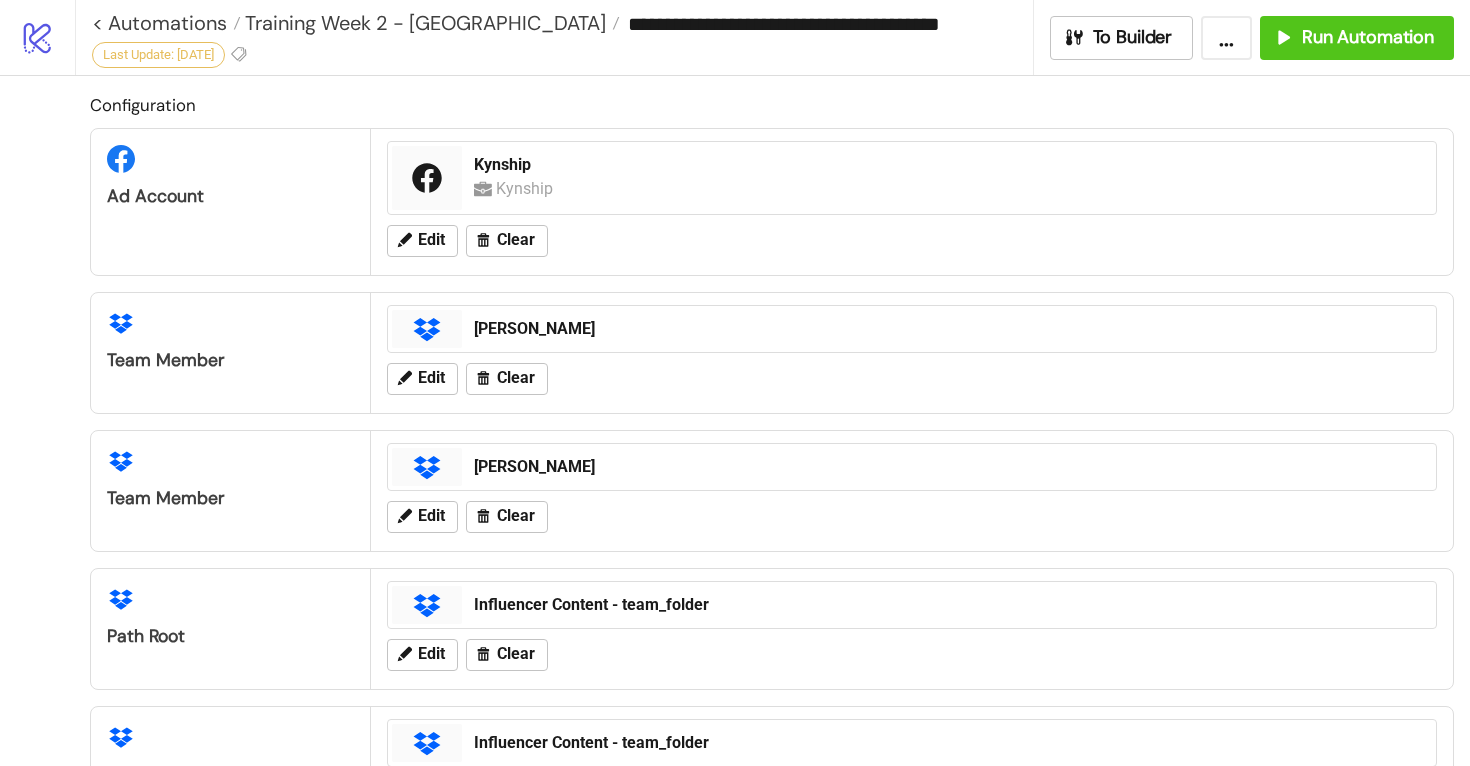 type on "**********" 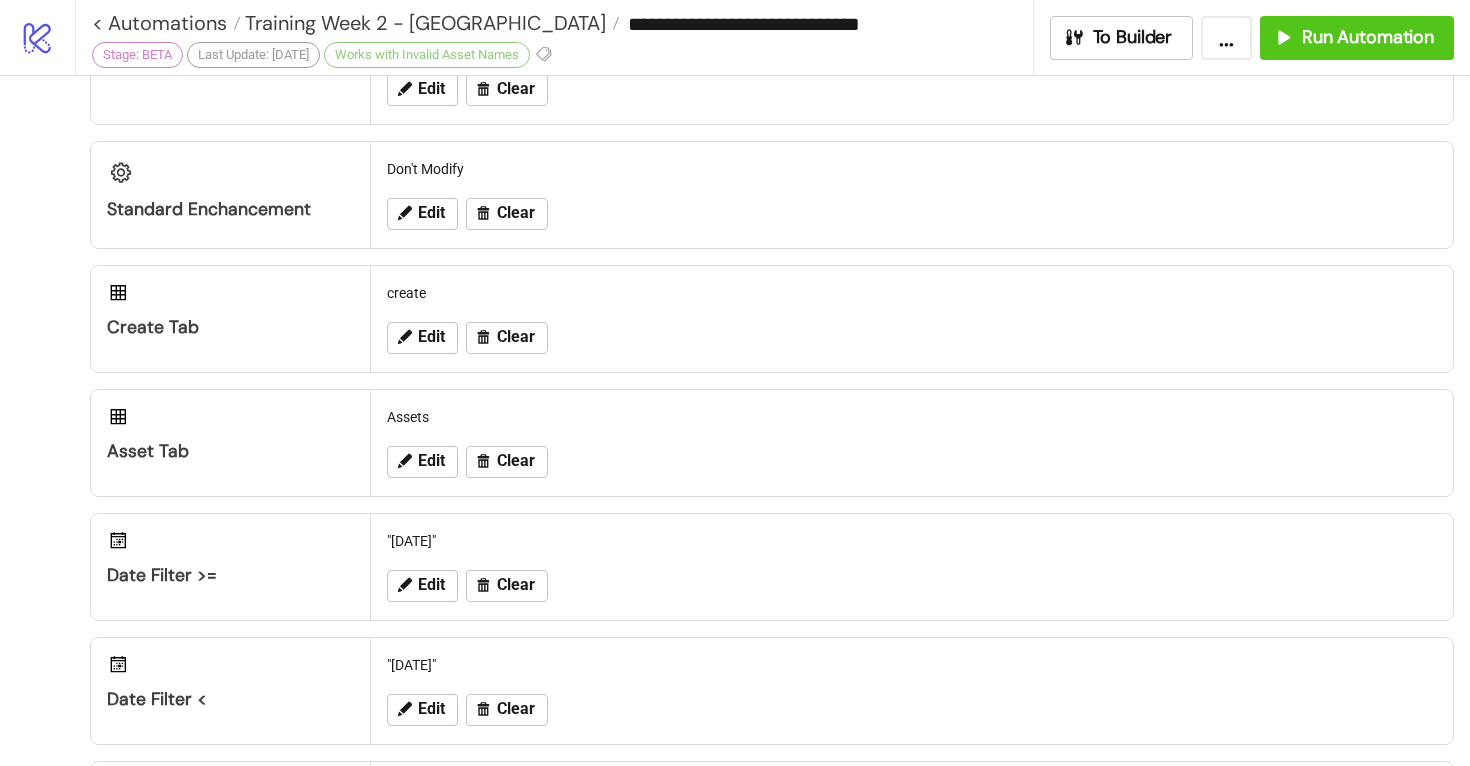scroll, scrollTop: 0, scrollLeft: 0, axis: both 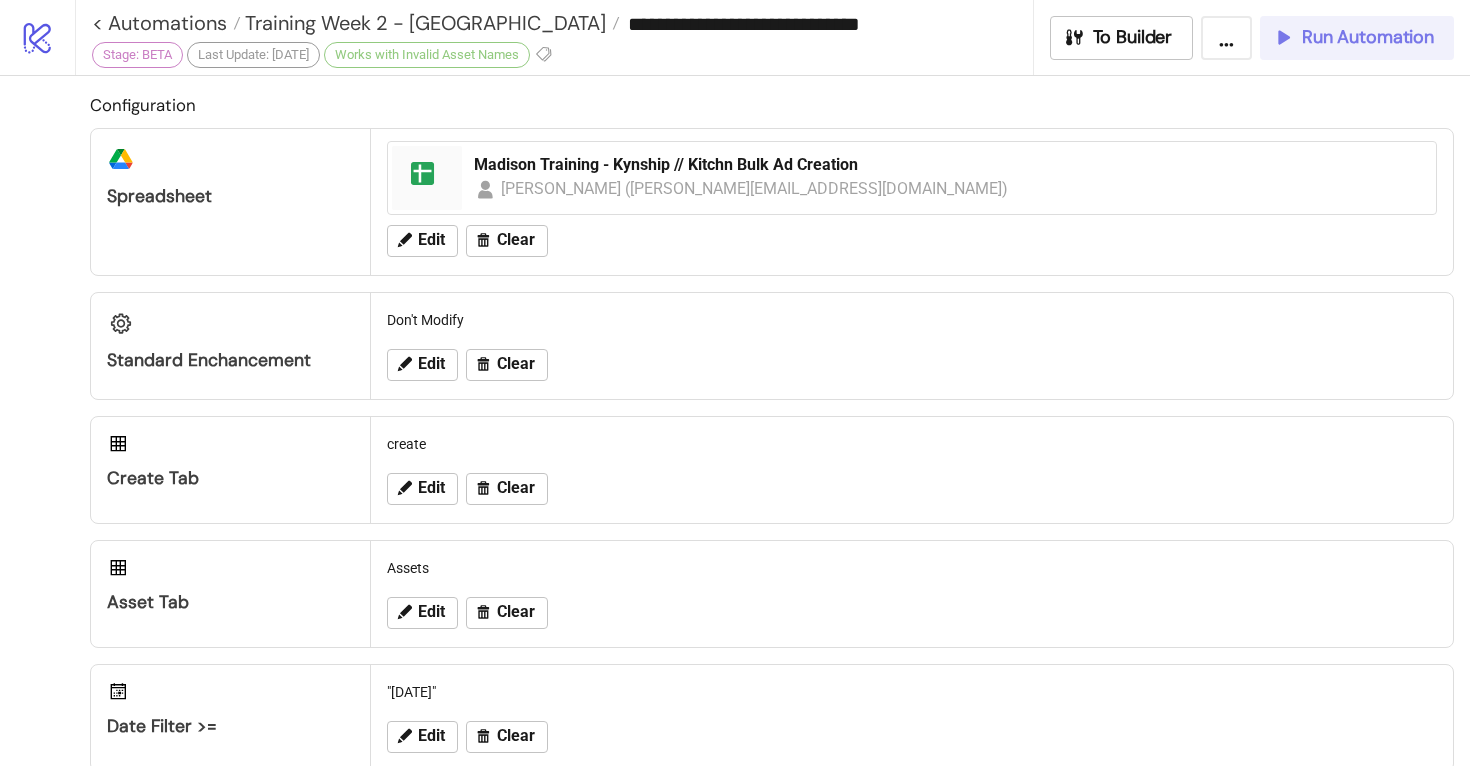 click on "Run Automation" at bounding box center [1368, 37] 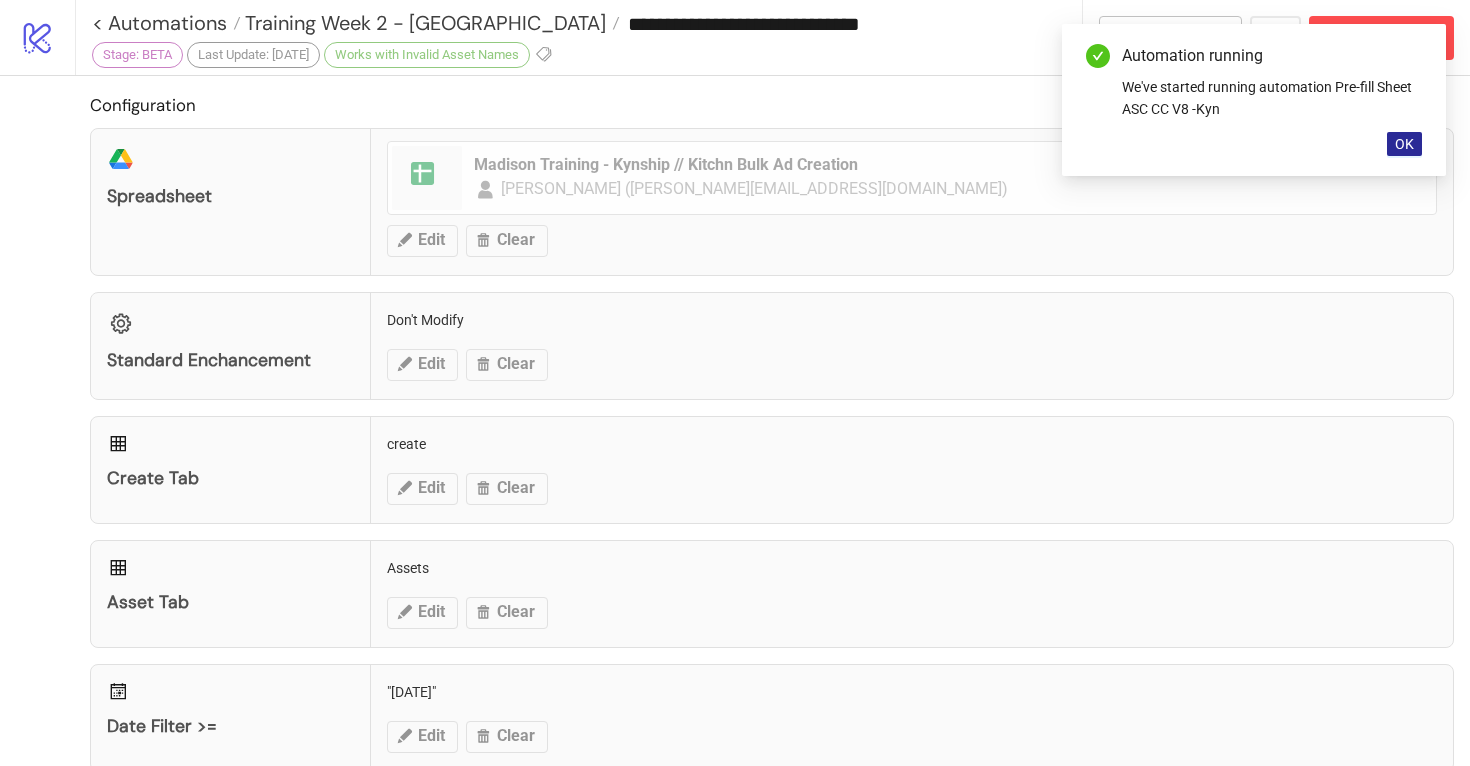 click on "OK" at bounding box center [1404, 144] 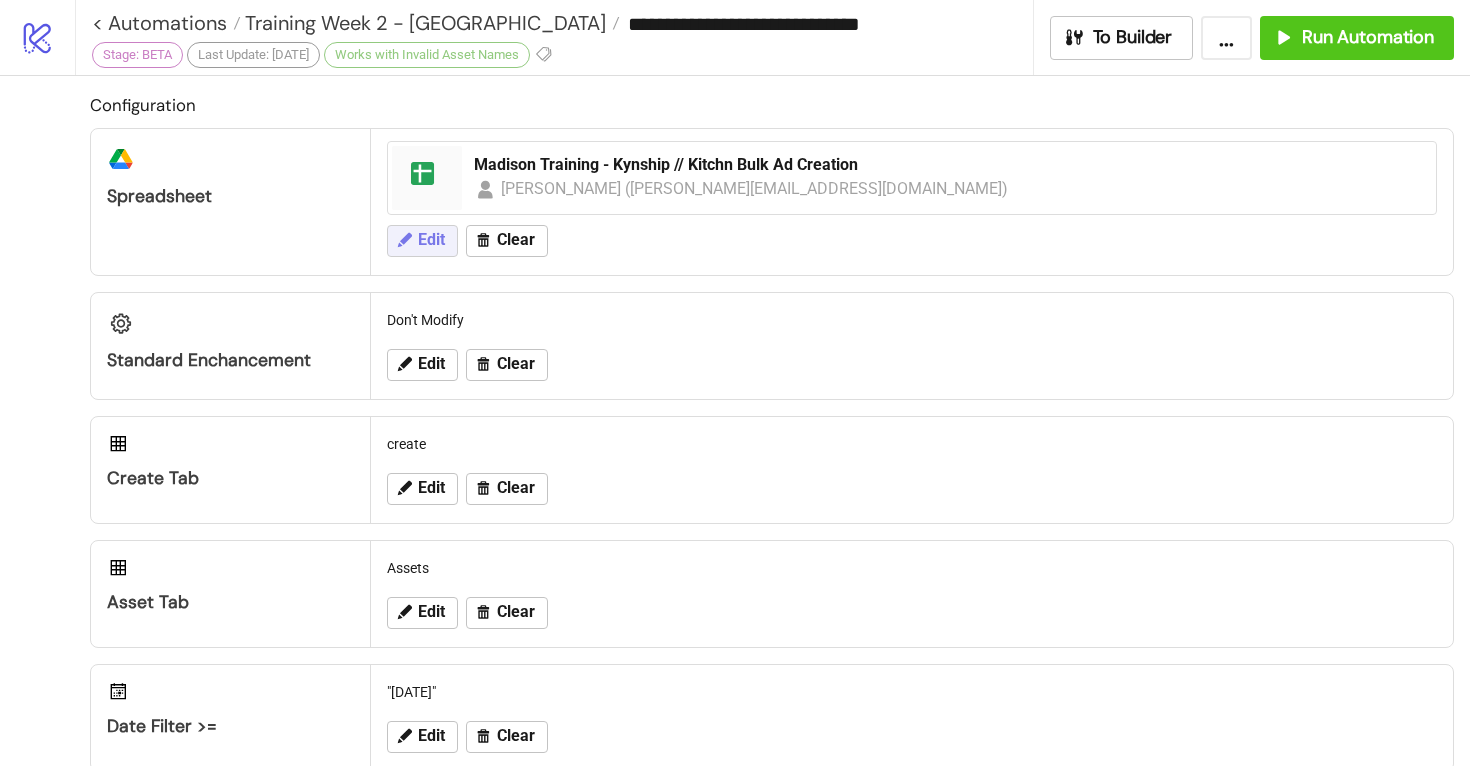 click on "Edit" at bounding box center (431, 240) 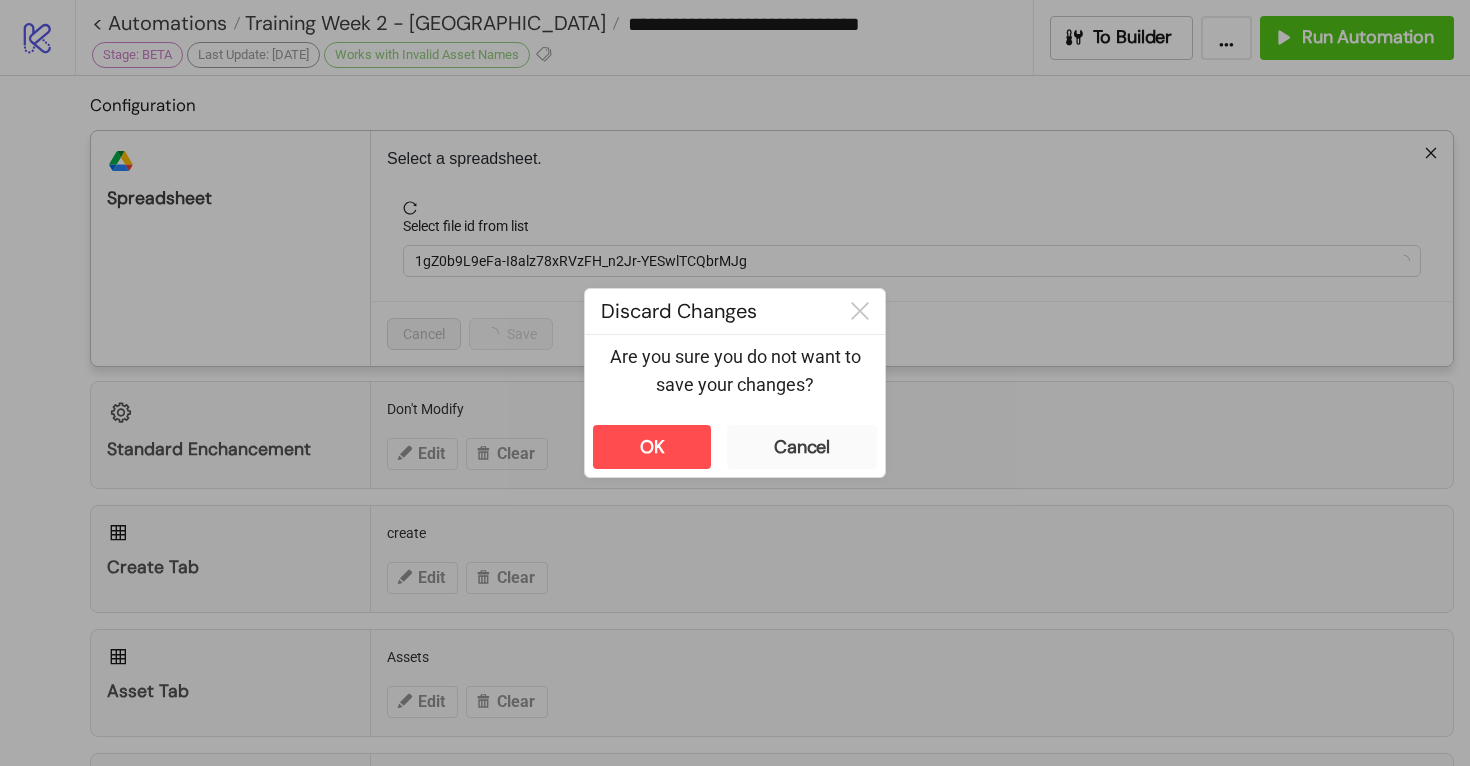 click on "**********" at bounding box center [735, 383] 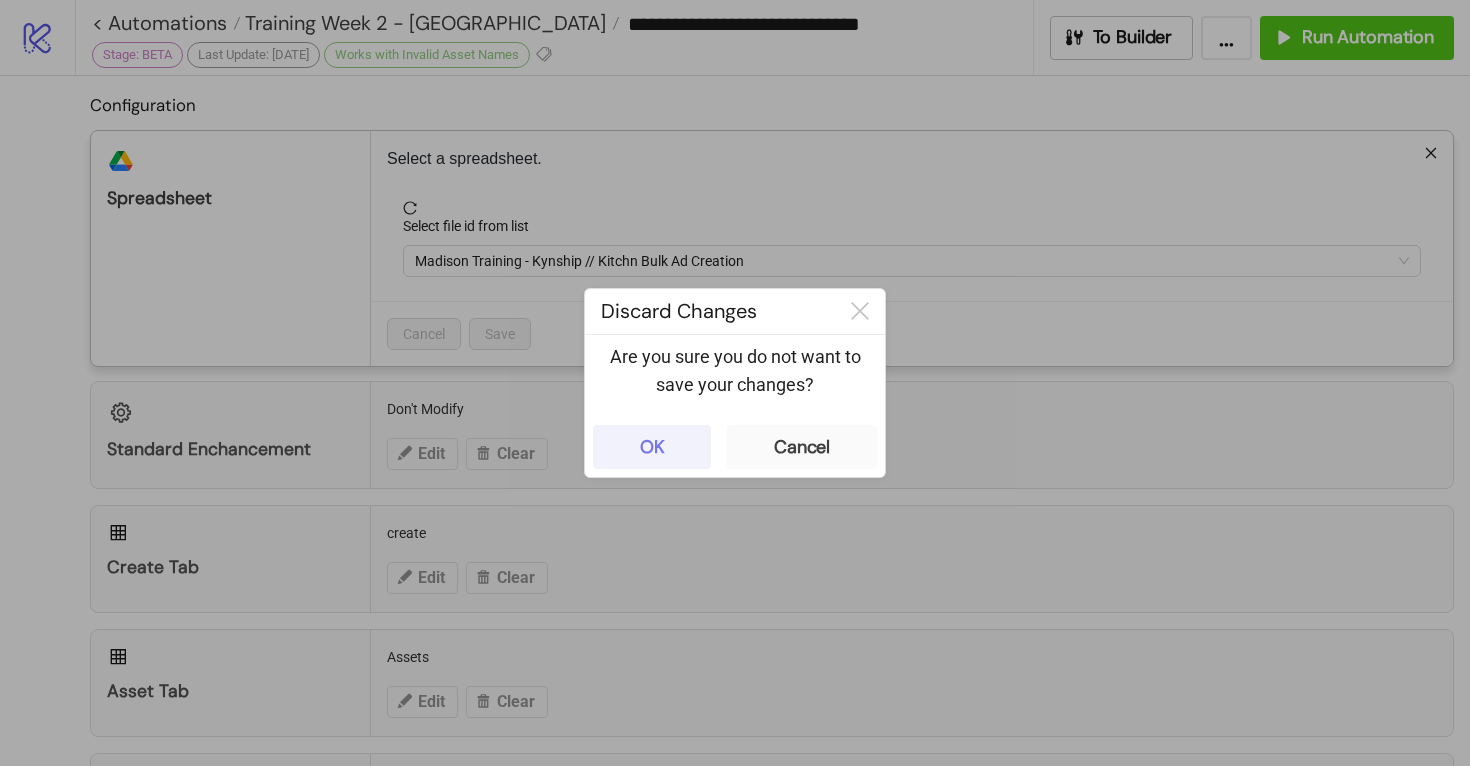 click on "OK" at bounding box center [652, 447] 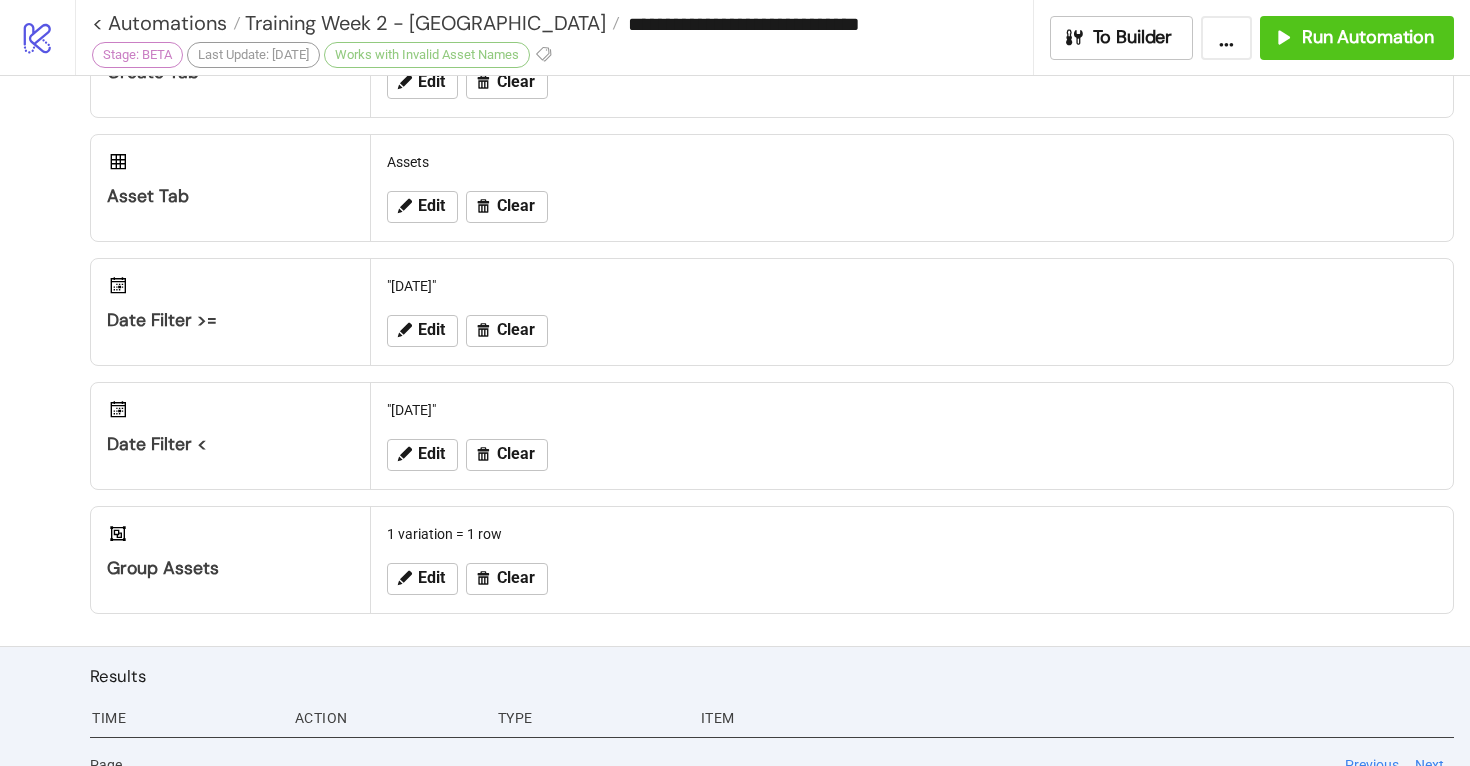 scroll, scrollTop: 399, scrollLeft: 0, axis: vertical 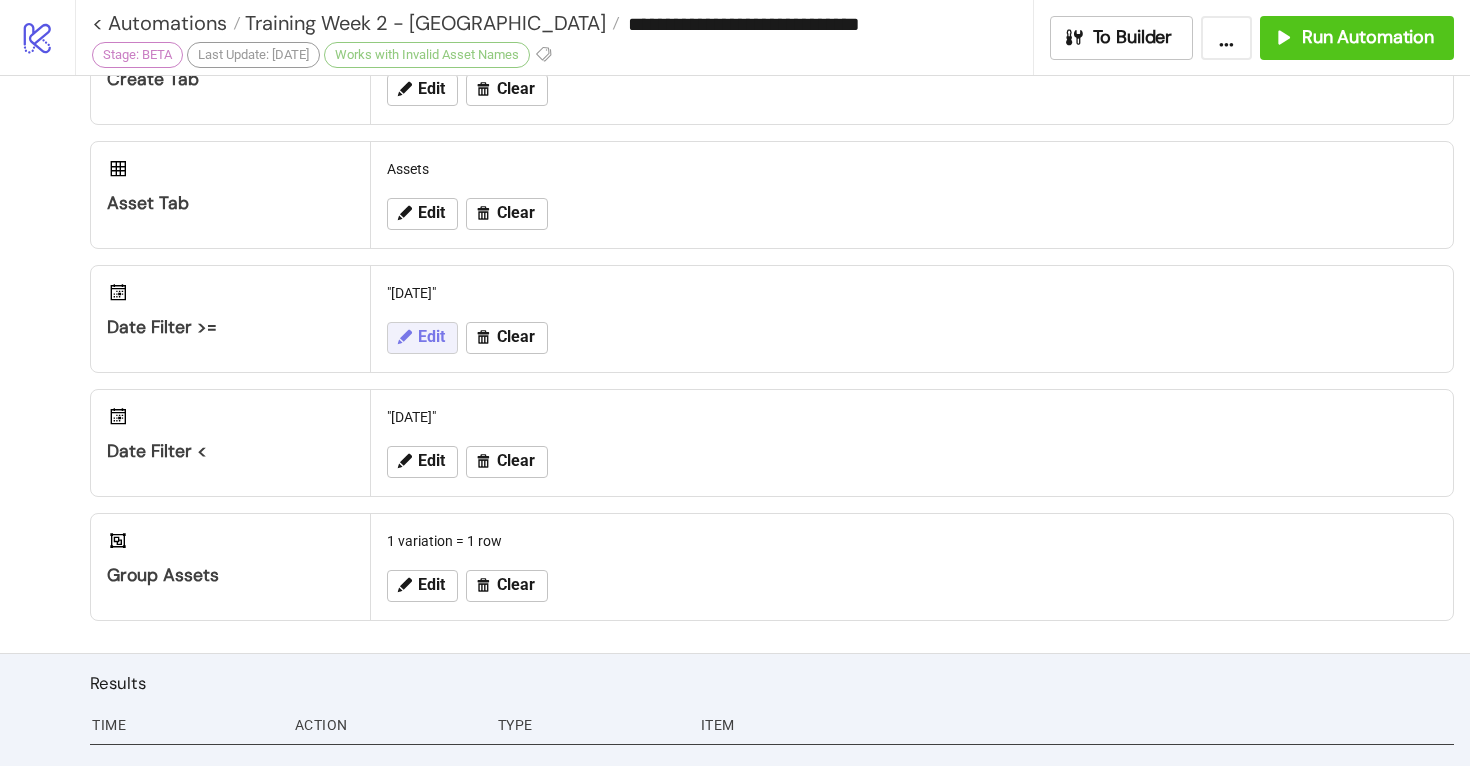 click 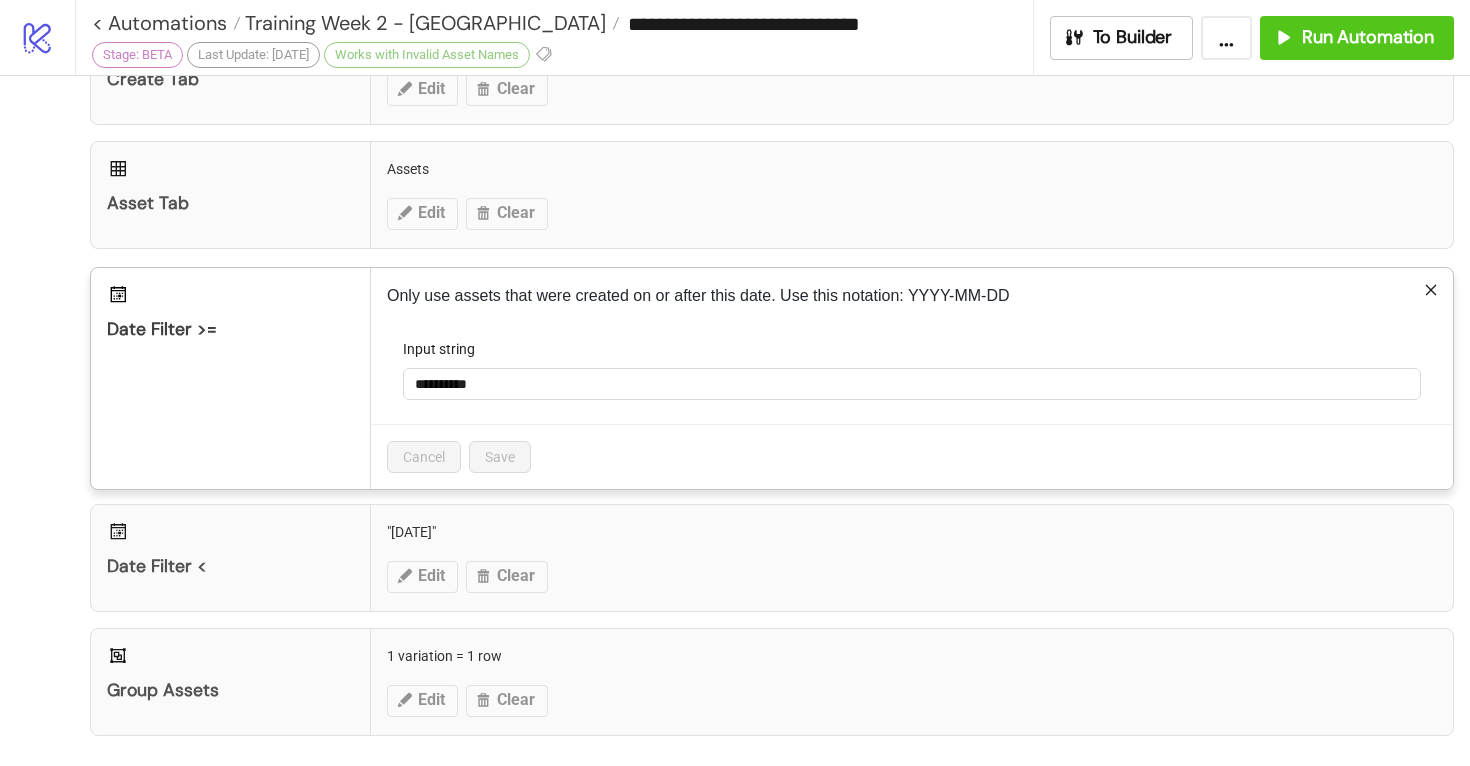 click on "**********" at bounding box center [735, 383] 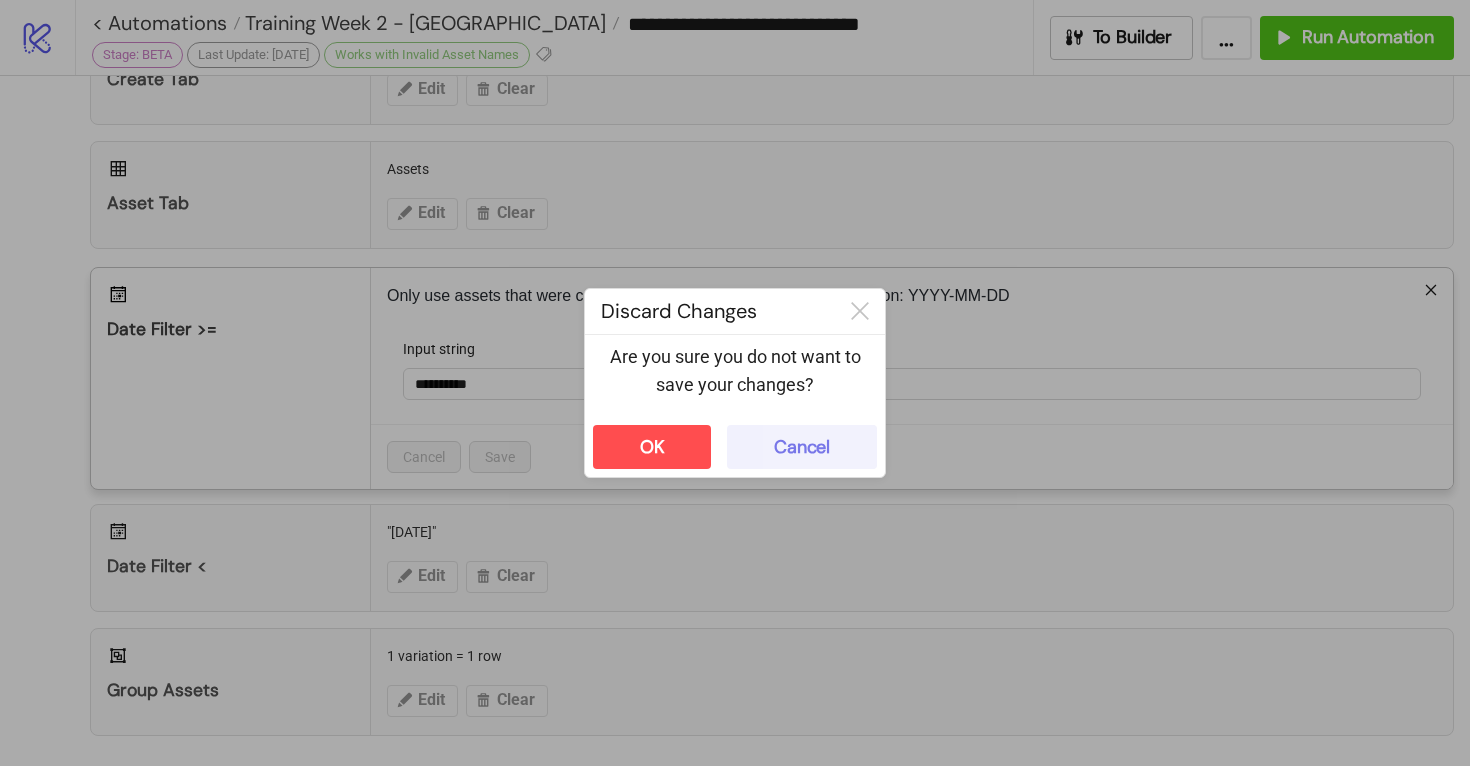 click on "Cancel" at bounding box center [802, 447] 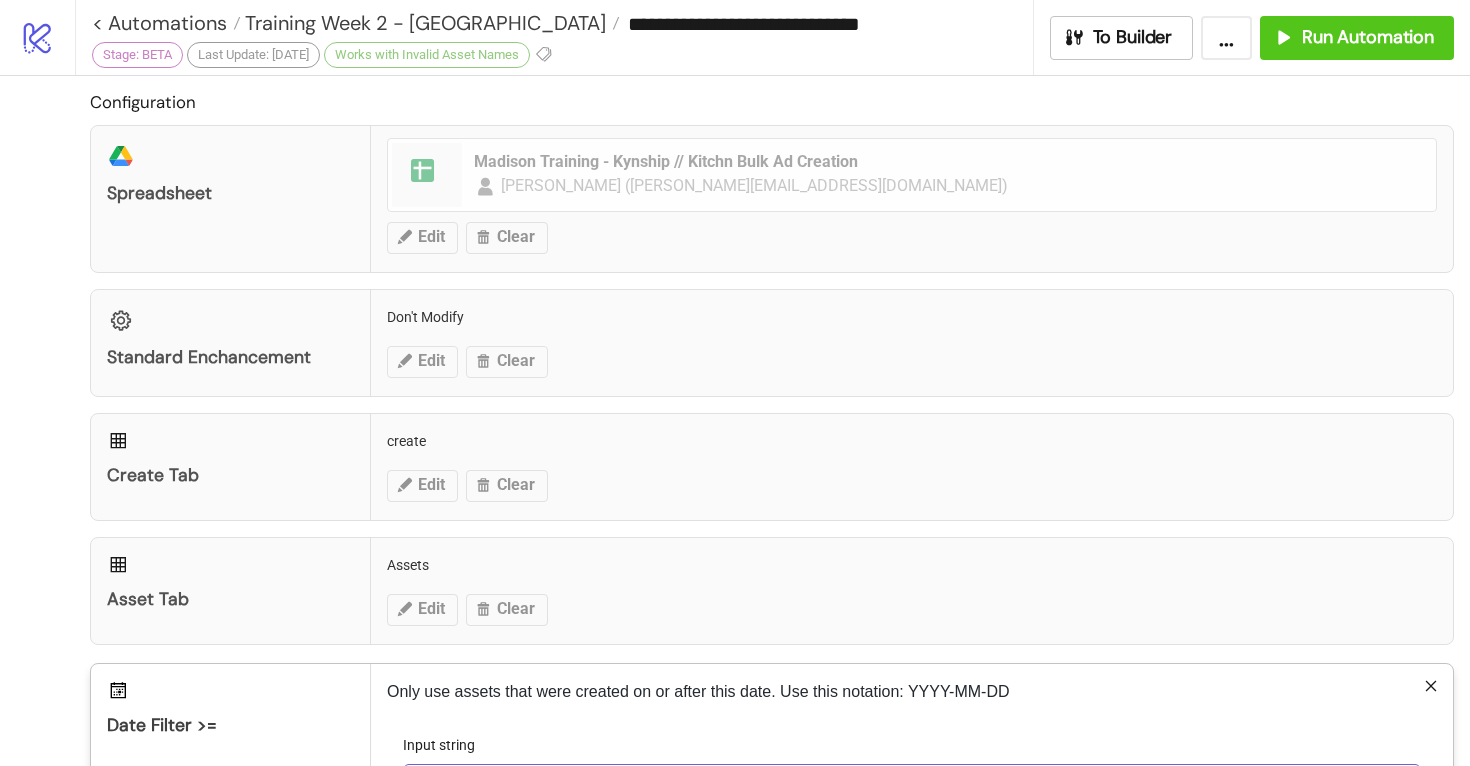 scroll, scrollTop: 0, scrollLeft: 0, axis: both 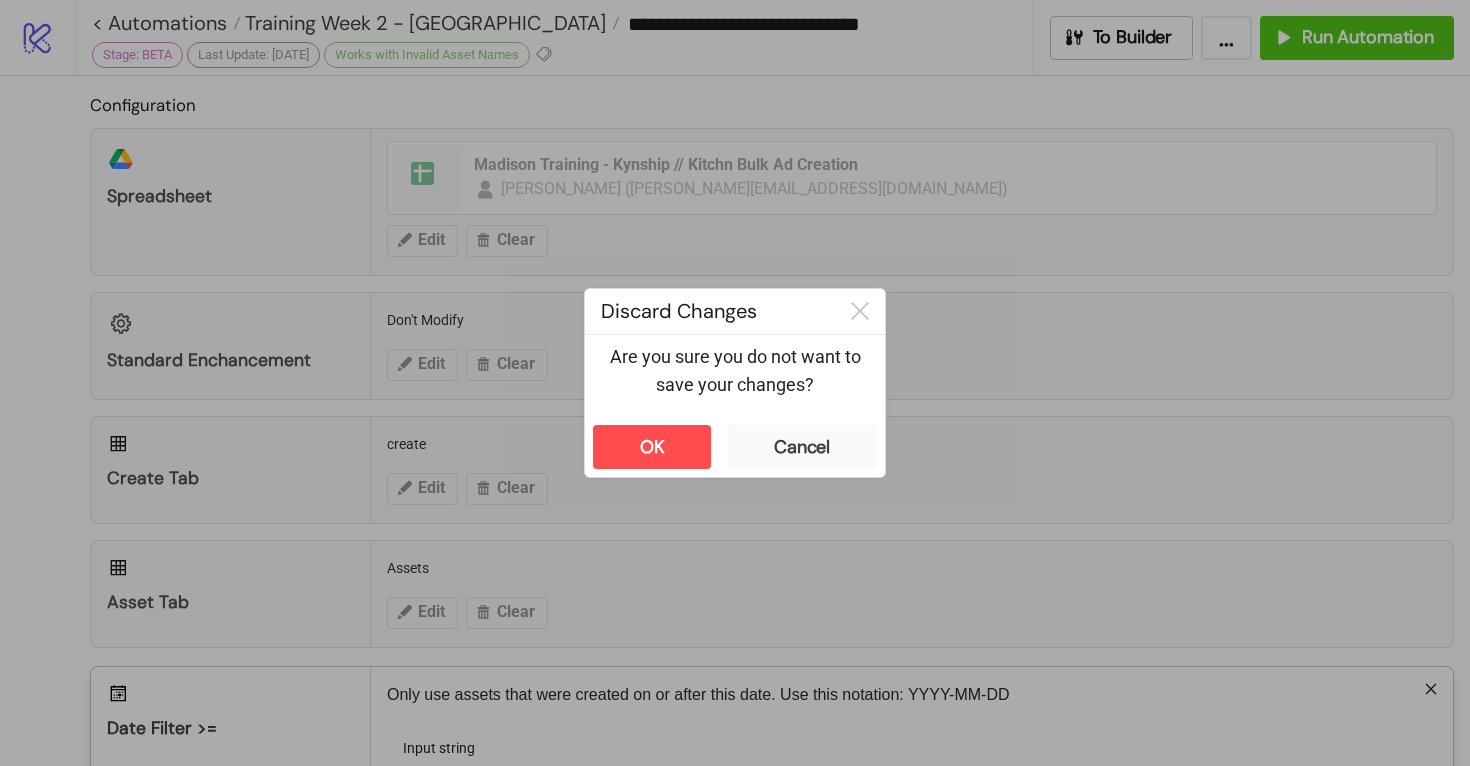 click on "**********" at bounding box center (735, 383) 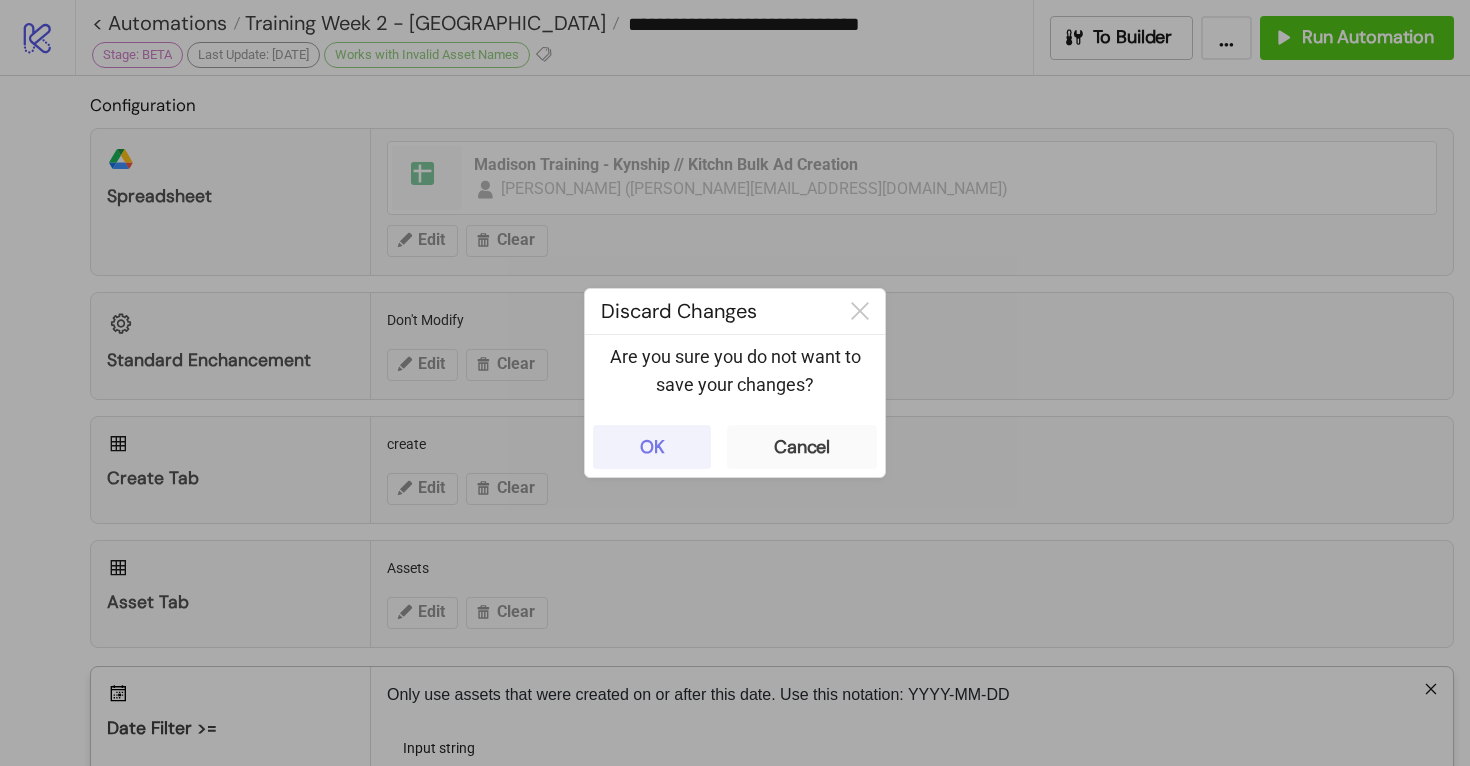 click on "OK" at bounding box center [652, 447] 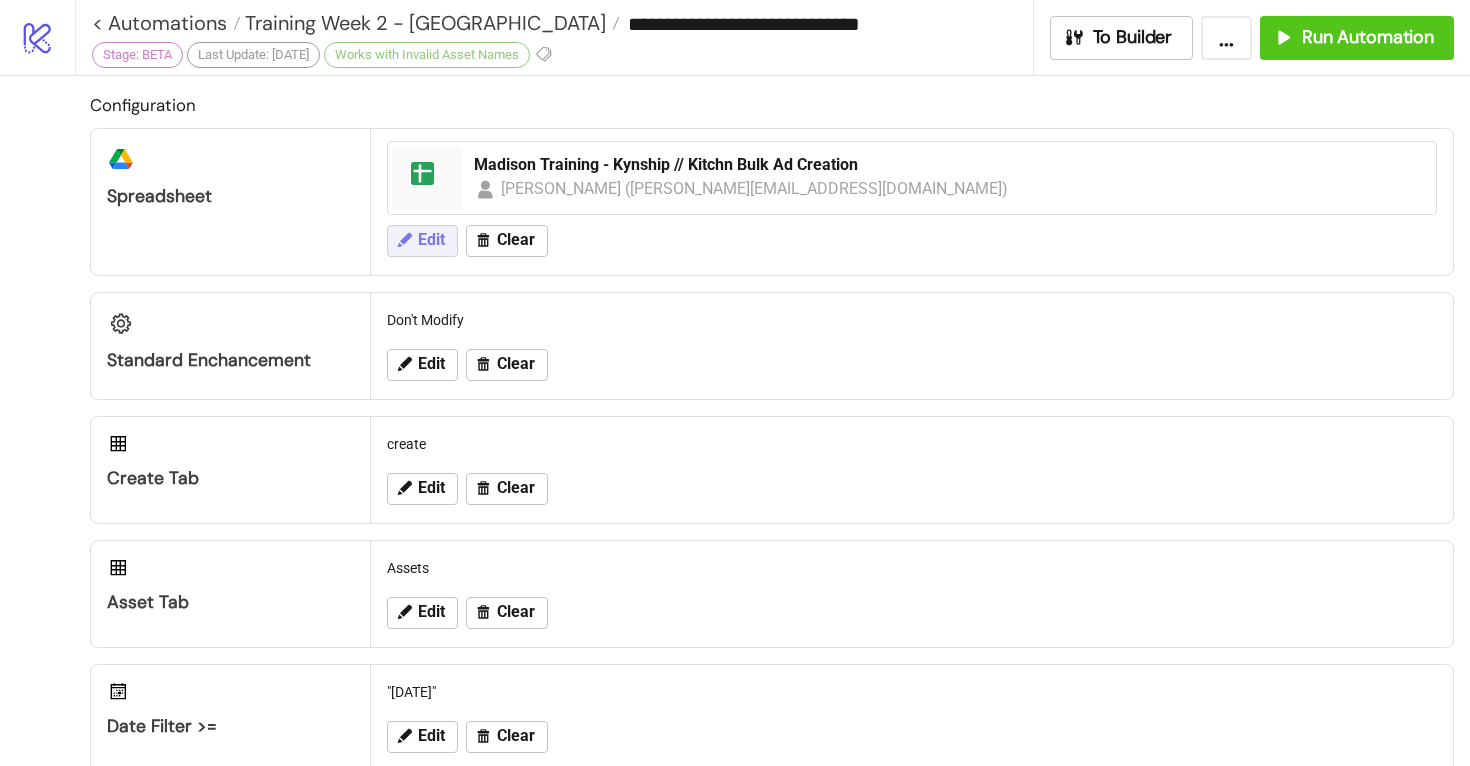 click on "Edit" at bounding box center [422, 241] 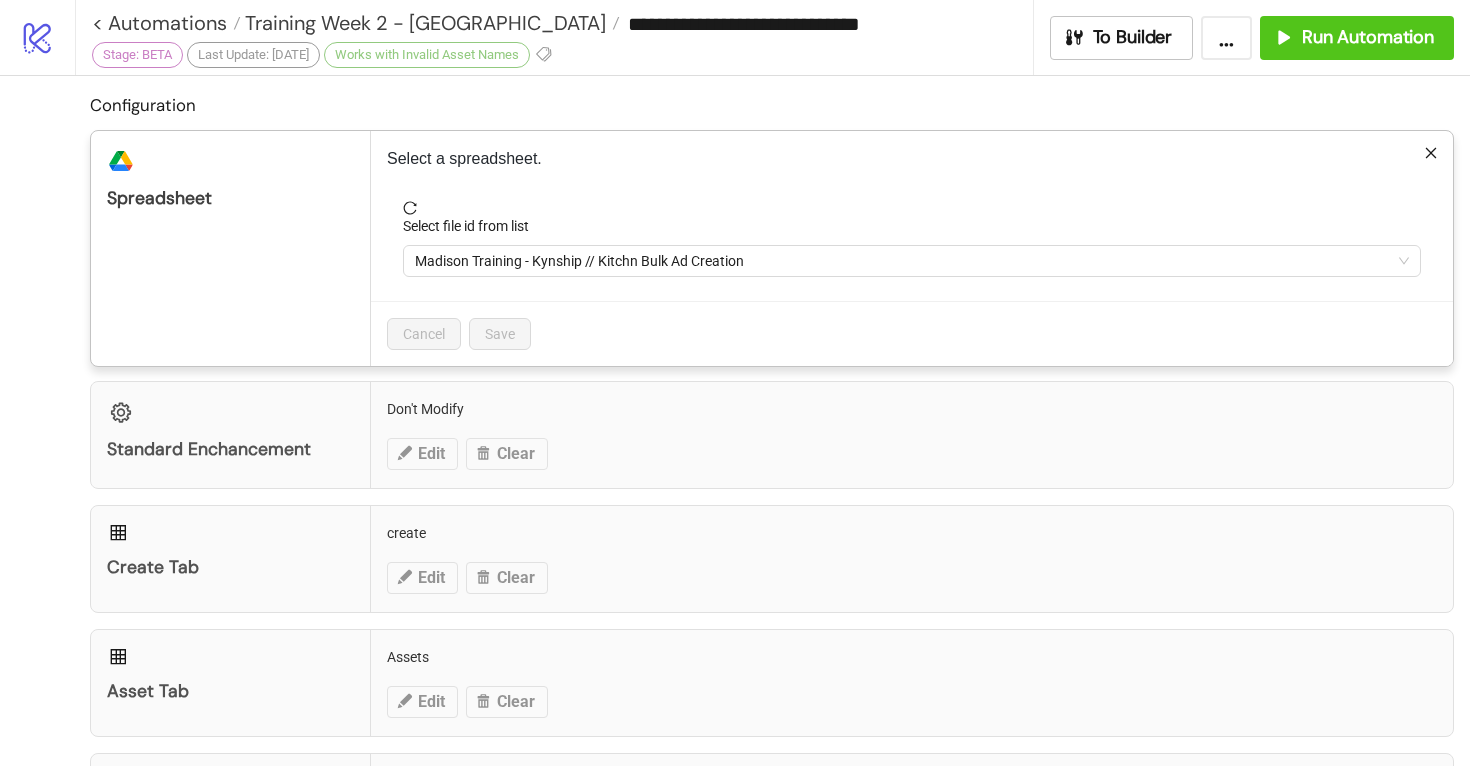 click on "**********" at bounding box center [735, 383] 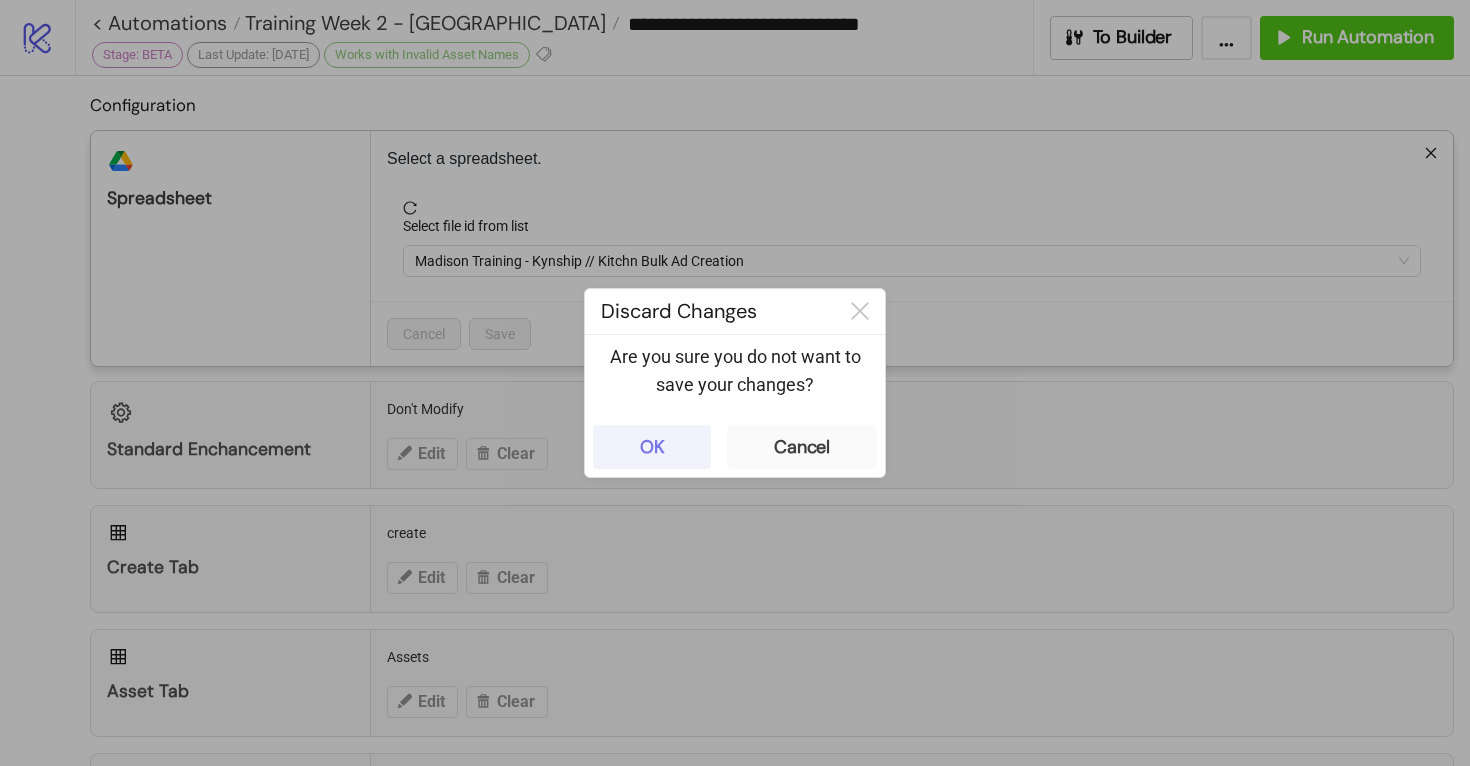 click on "OK" at bounding box center (652, 447) 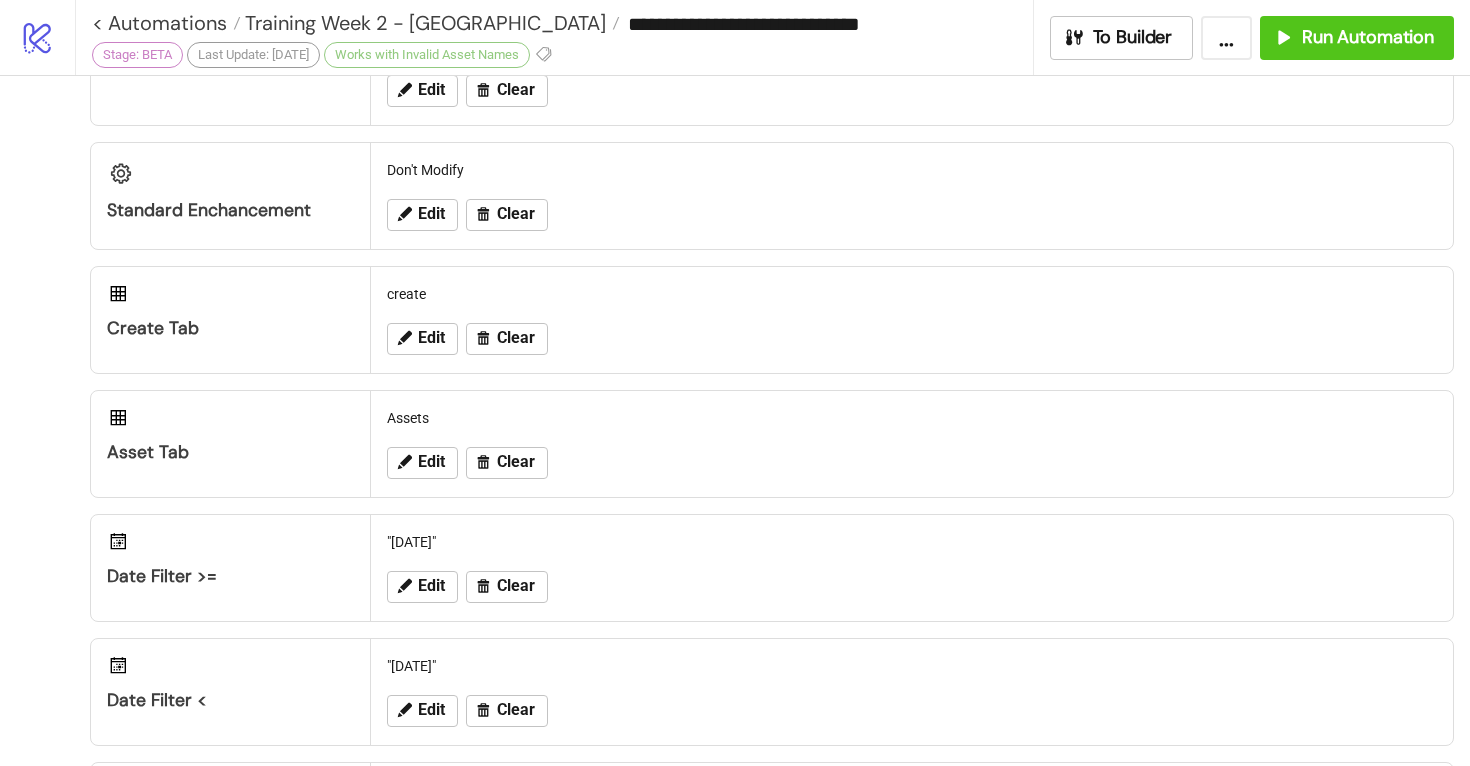 scroll, scrollTop: 0, scrollLeft: 0, axis: both 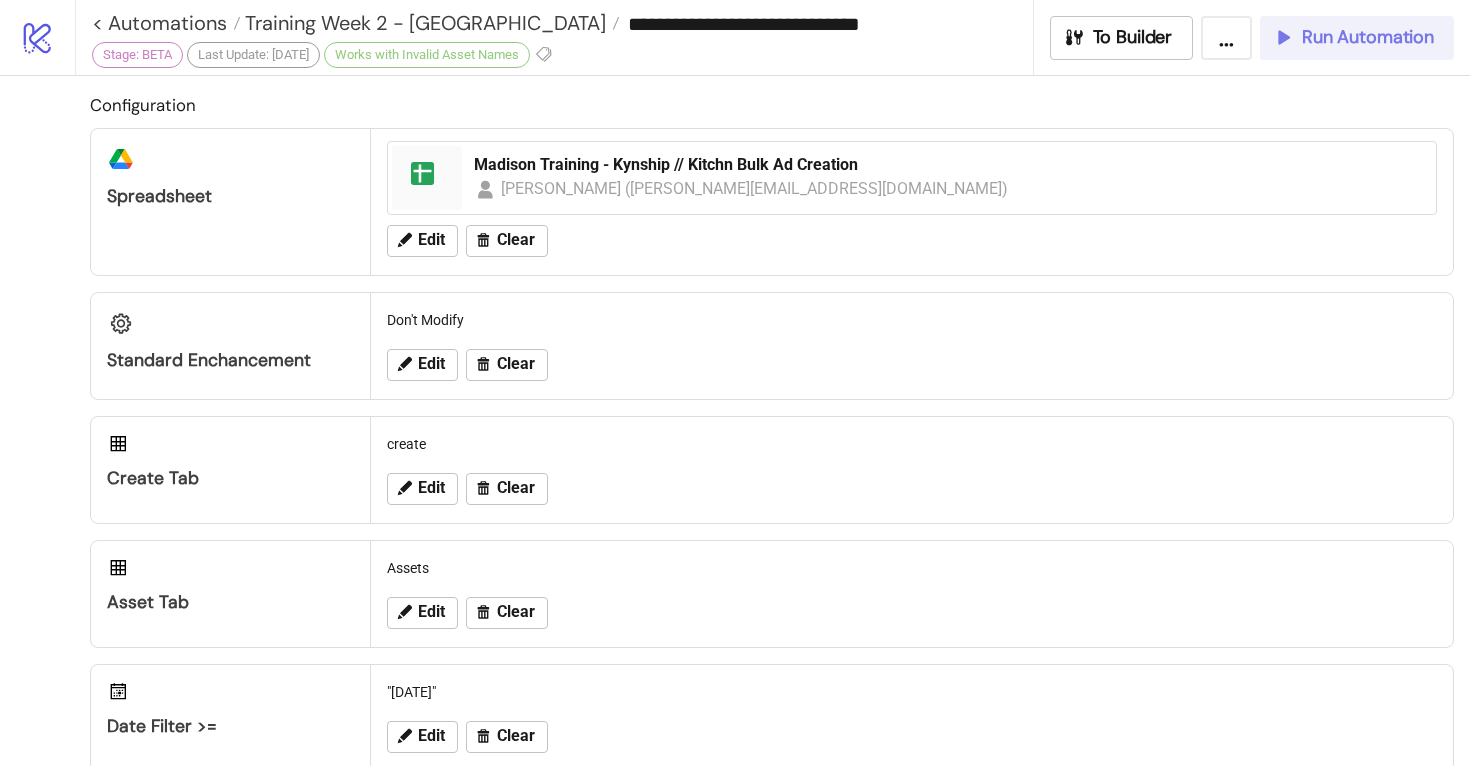 click on "Run Automation" at bounding box center [1368, 37] 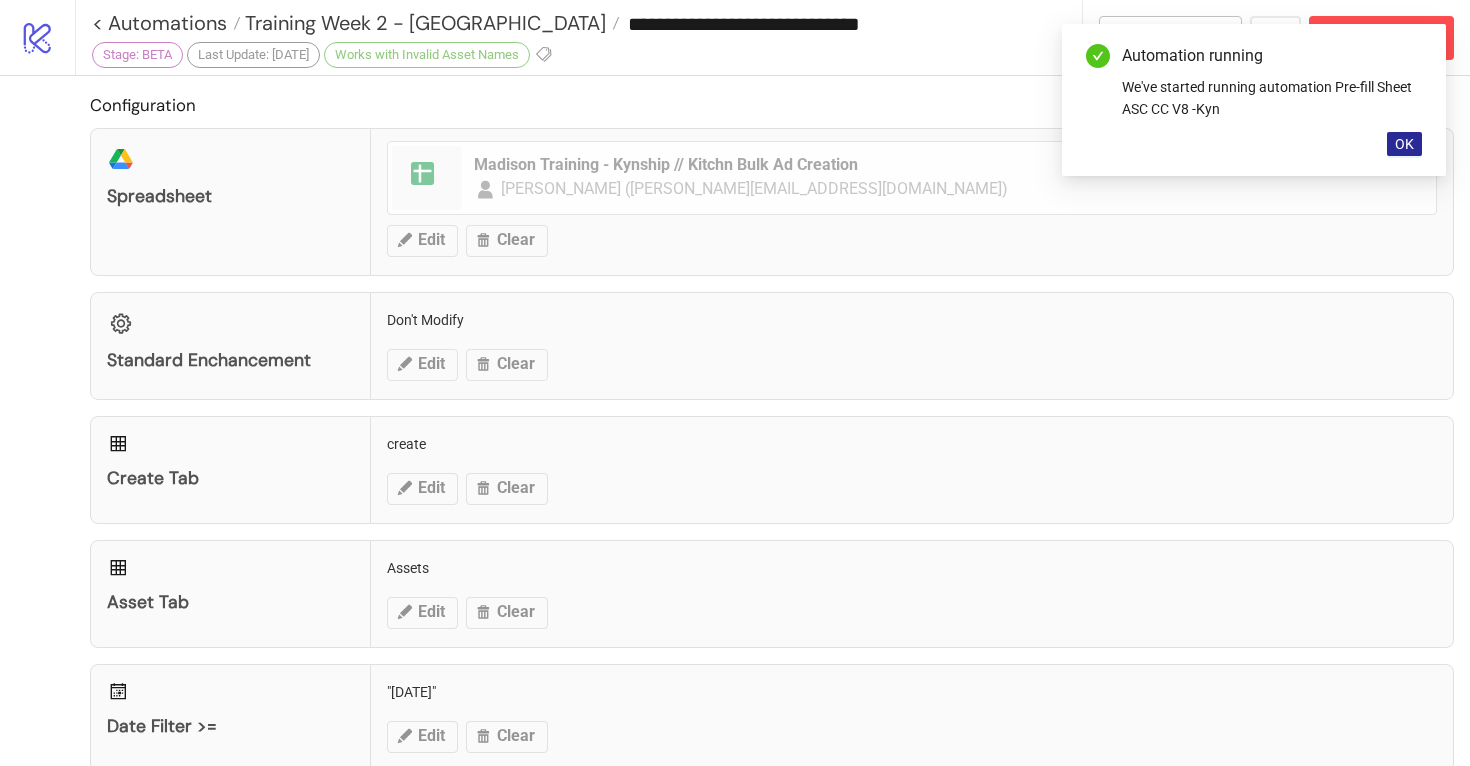 click on "OK" at bounding box center (1404, 144) 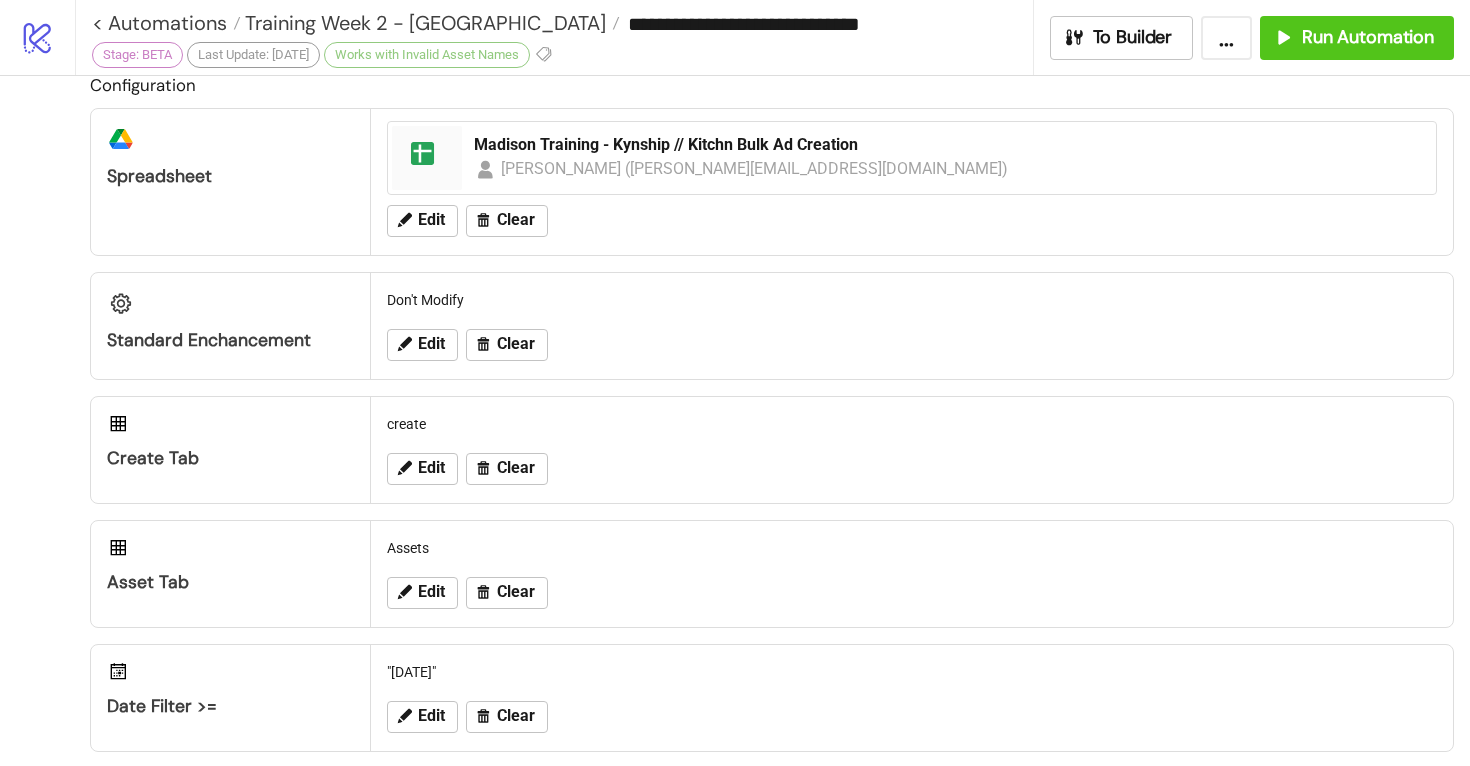 scroll, scrollTop: 0, scrollLeft: 0, axis: both 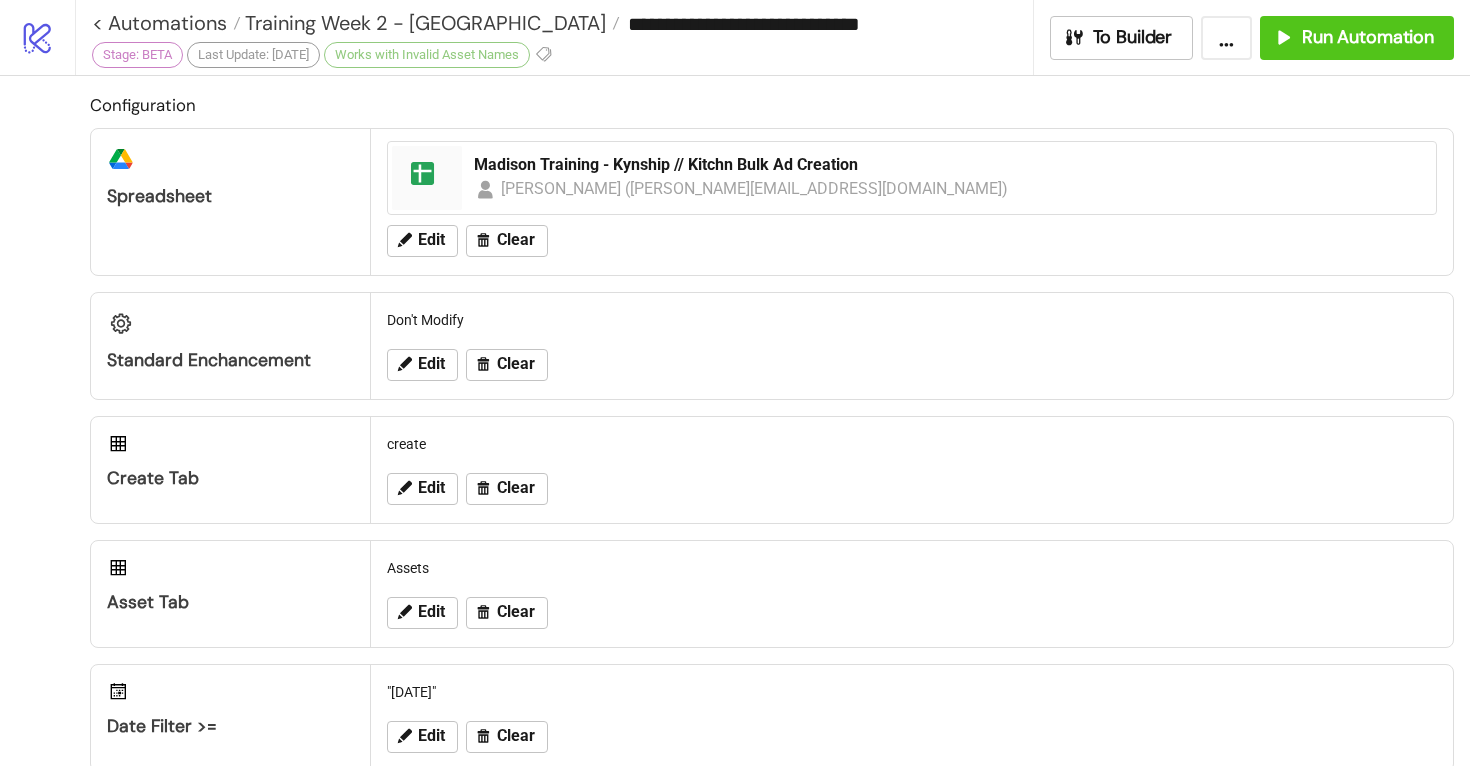 click on "..." at bounding box center (1226, 38) 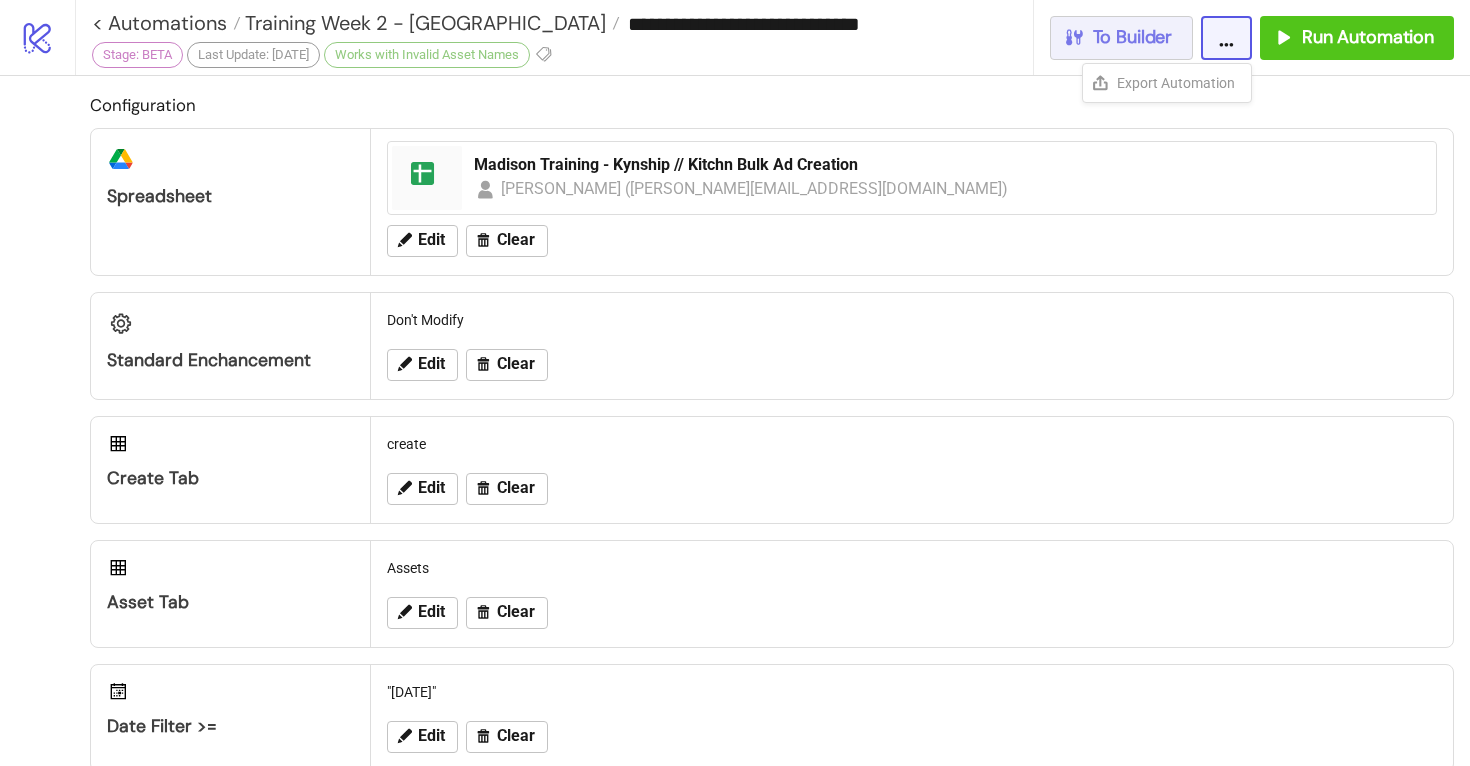 click on "To Builder" at bounding box center (1133, 37) 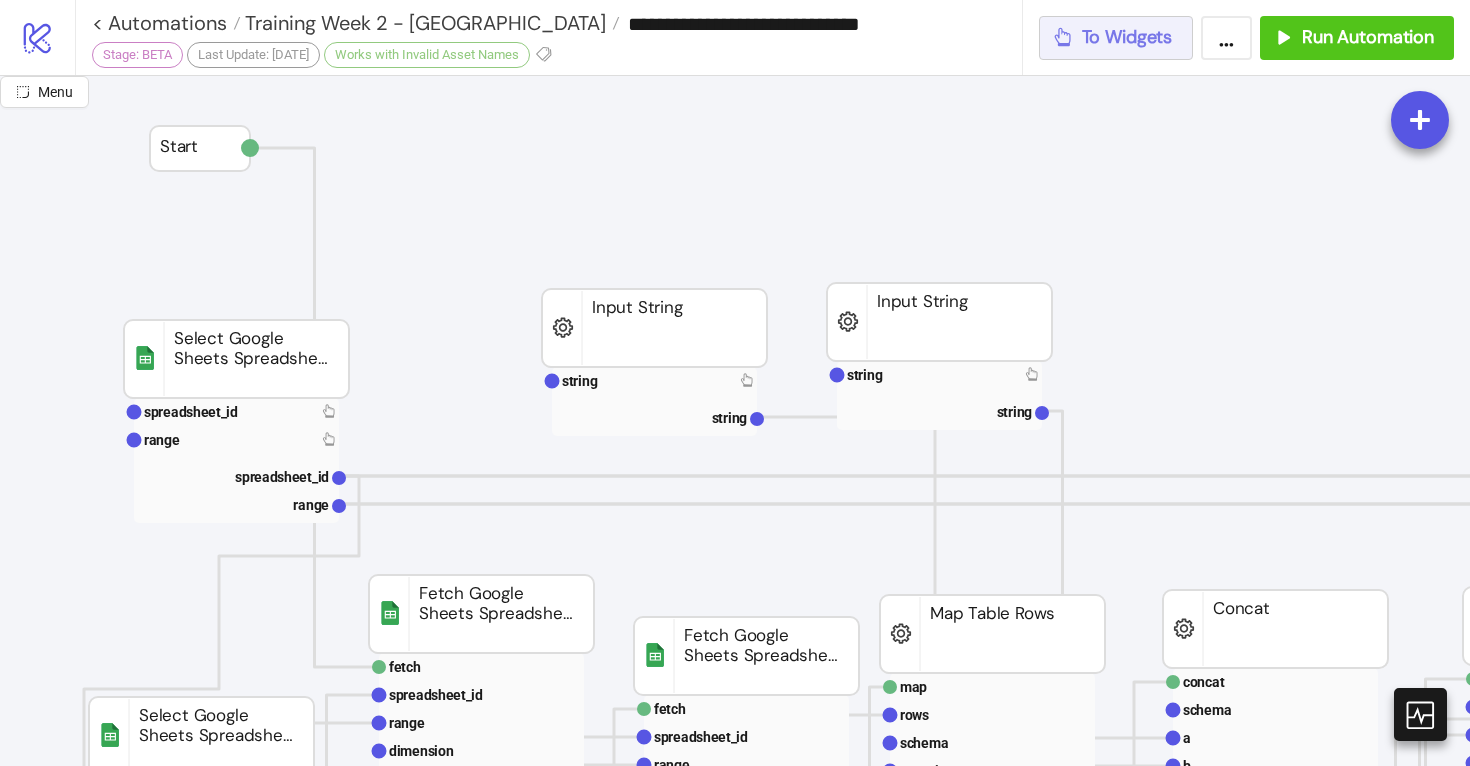 click on "To Widgets" at bounding box center (1127, 37) 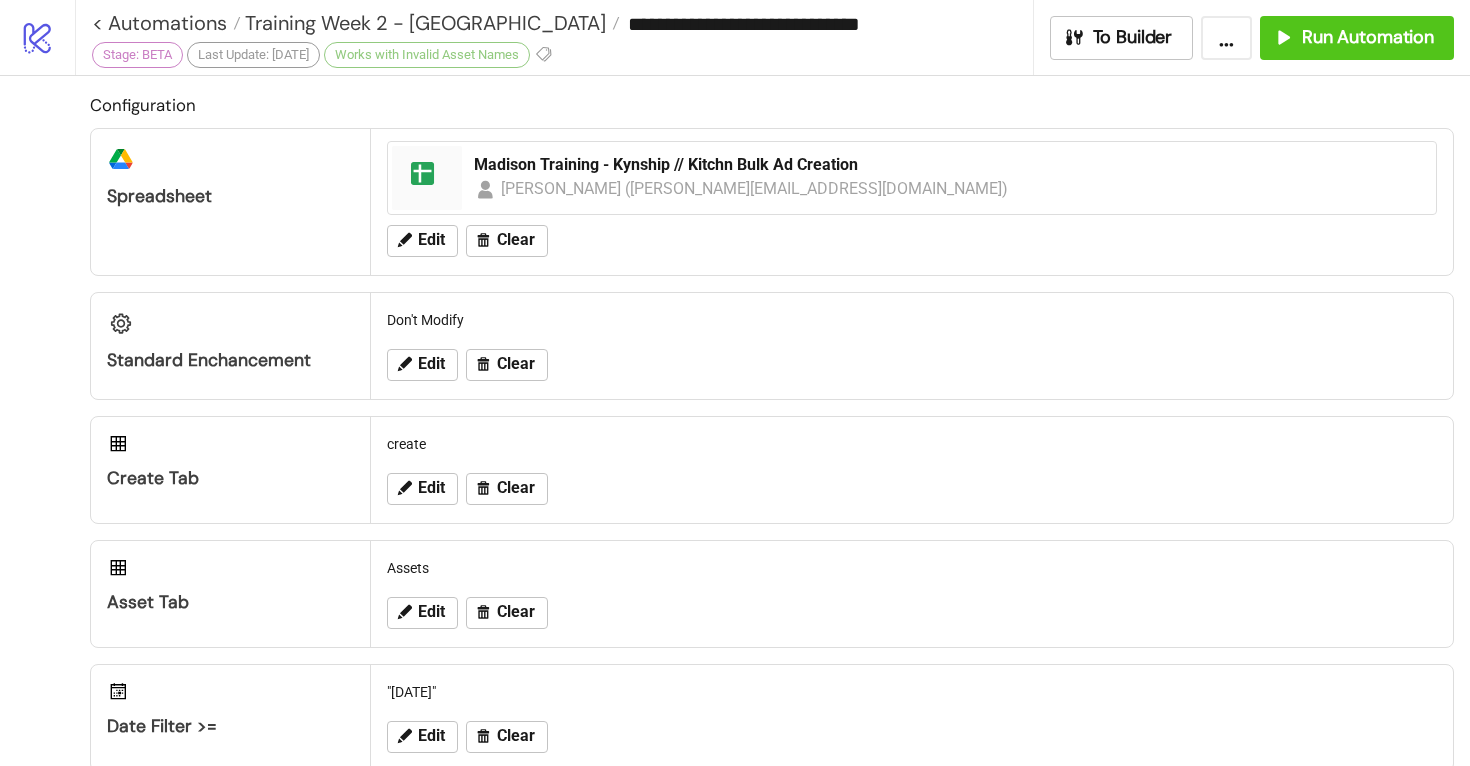 scroll, scrollTop: 432, scrollLeft: 0, axis: vertical 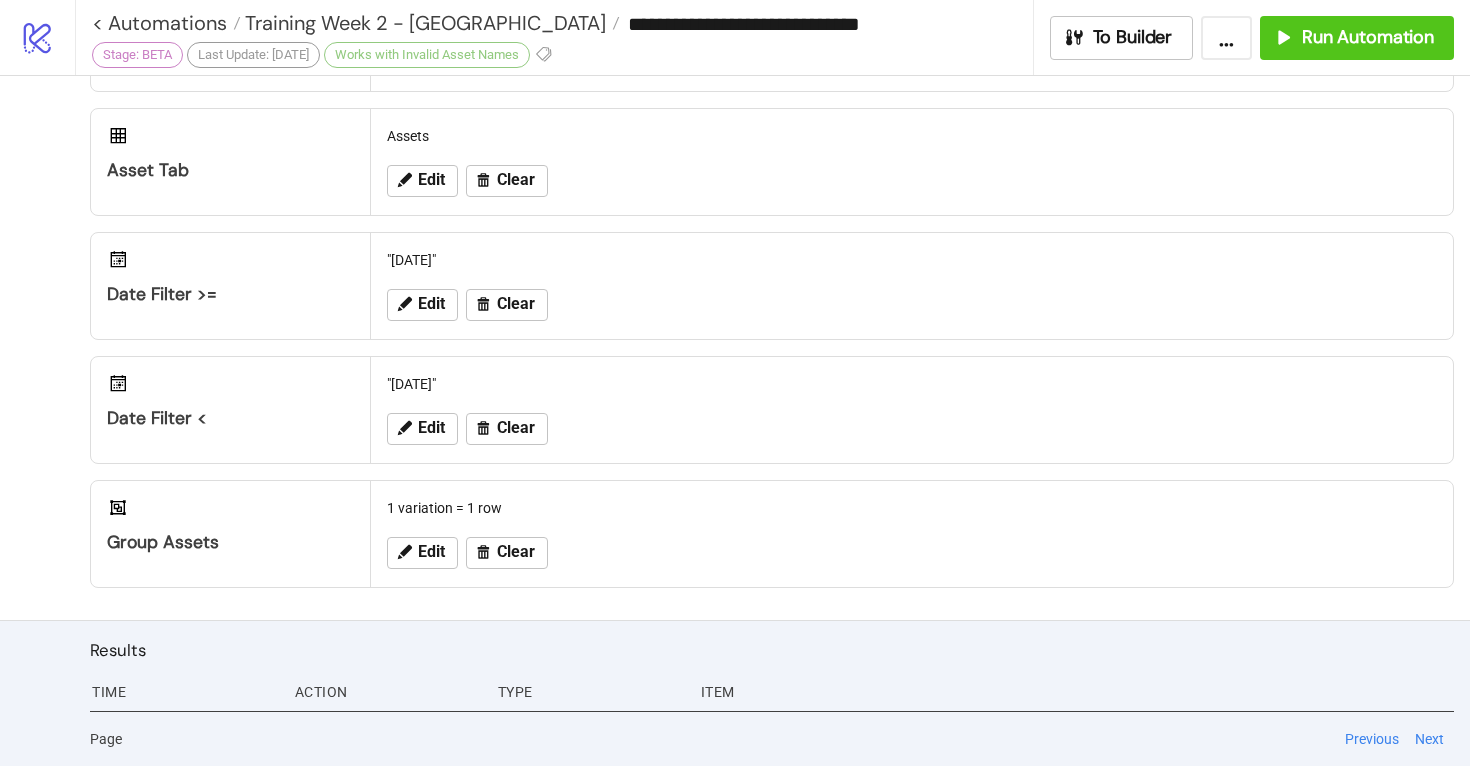 click on "Next" at bounding box center [1429, 739] 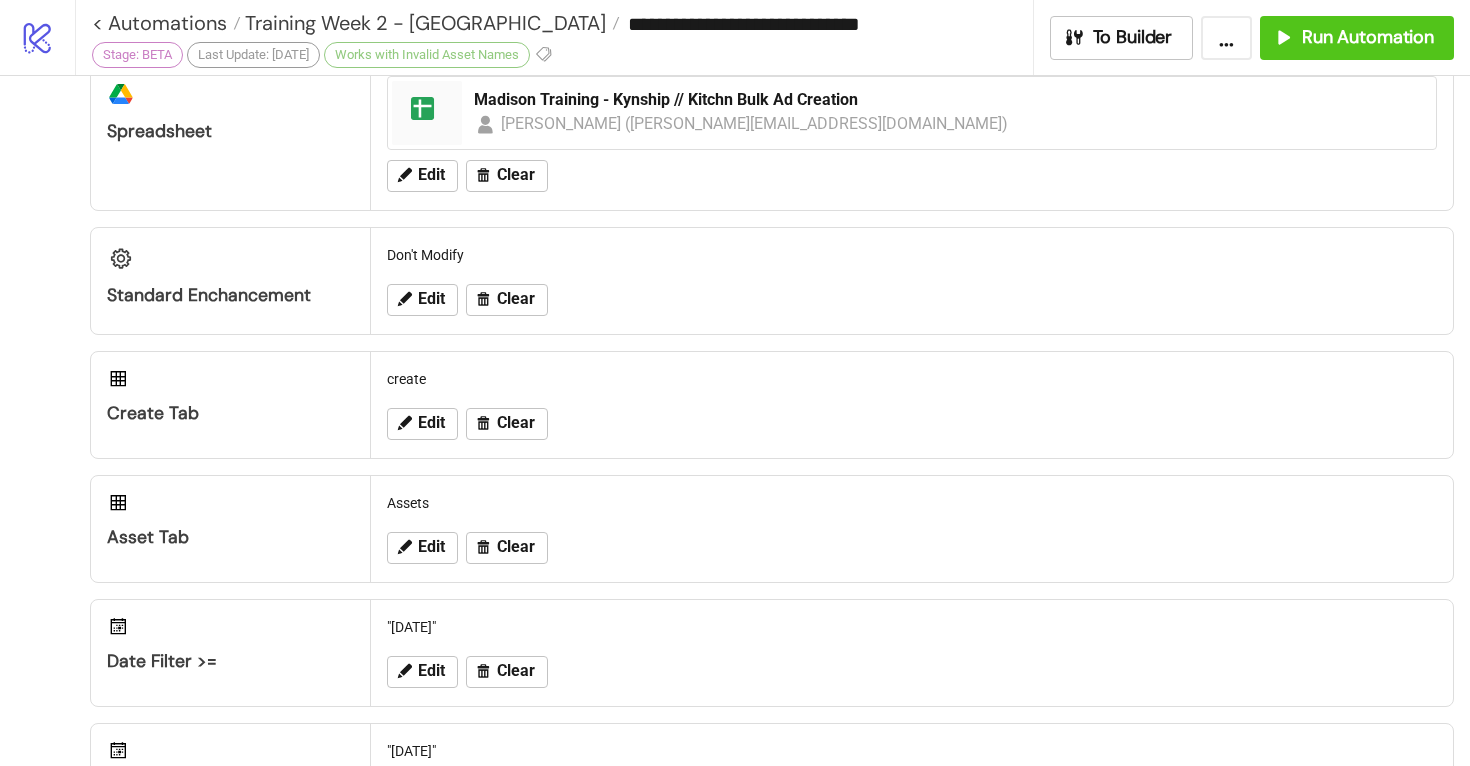 scroll, scrollTop: 0, scrollLeft: 0, axis: both 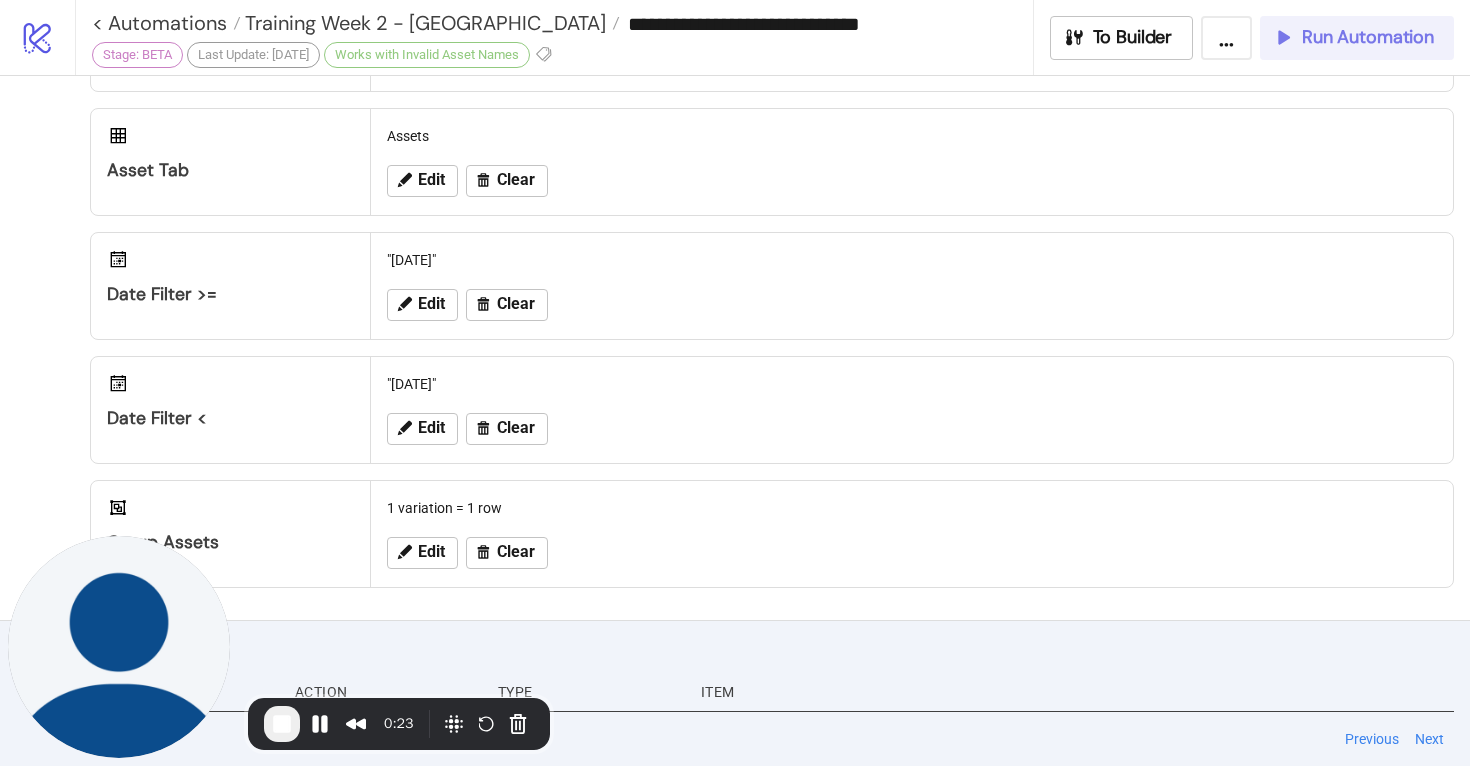 click on "Run Automation" at bounding box center [1368, 37] 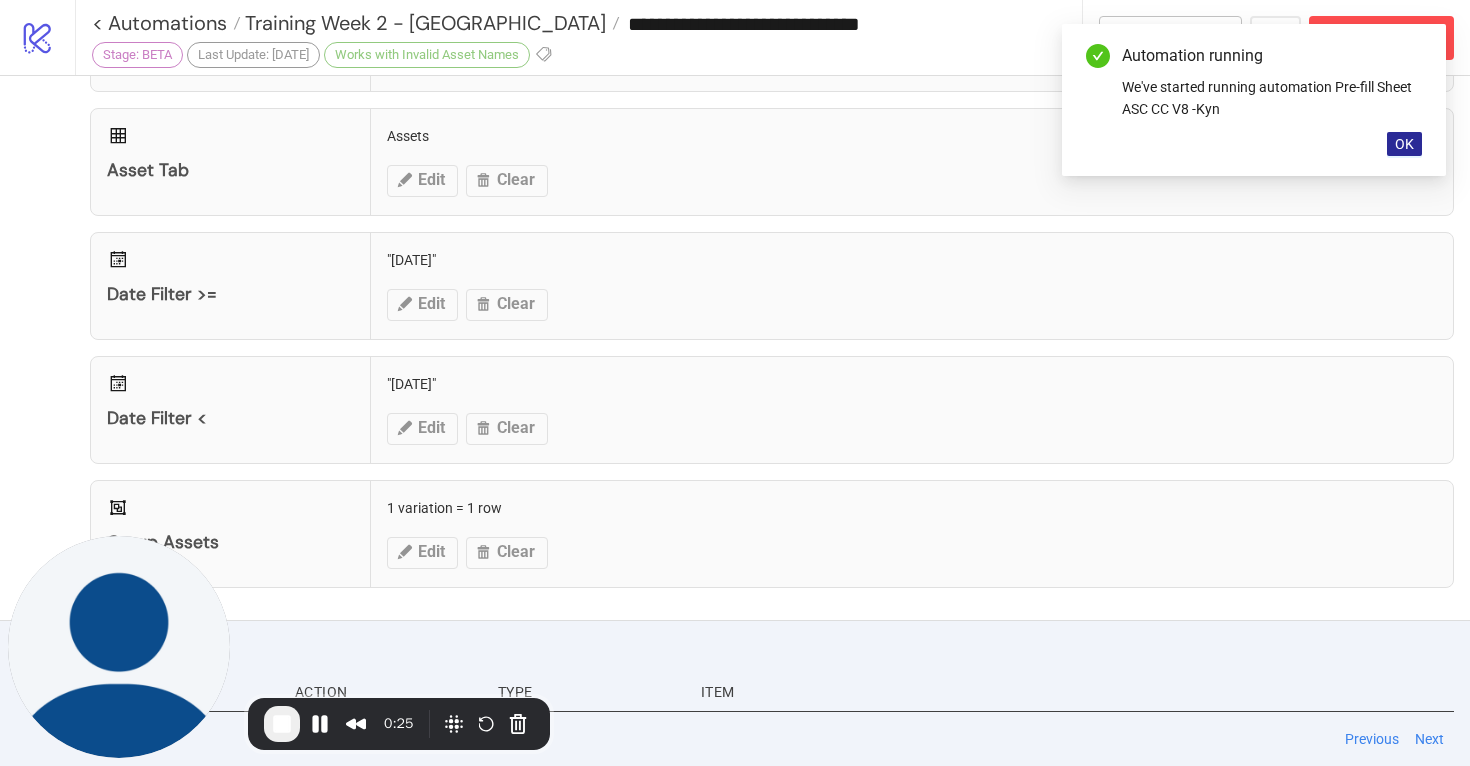 click on "OK" at bounding box center [1404, 144] 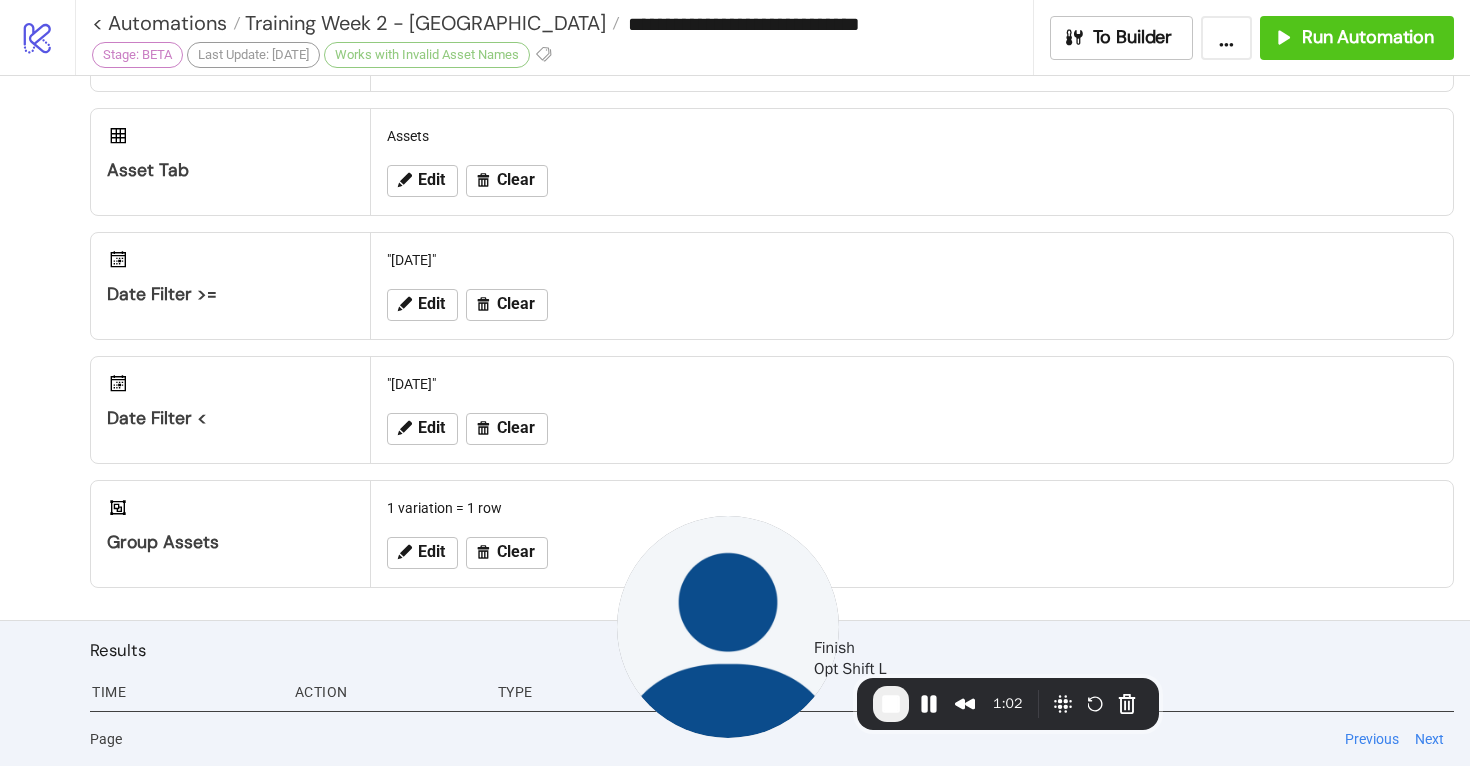 click at bounding box center (891, 704) 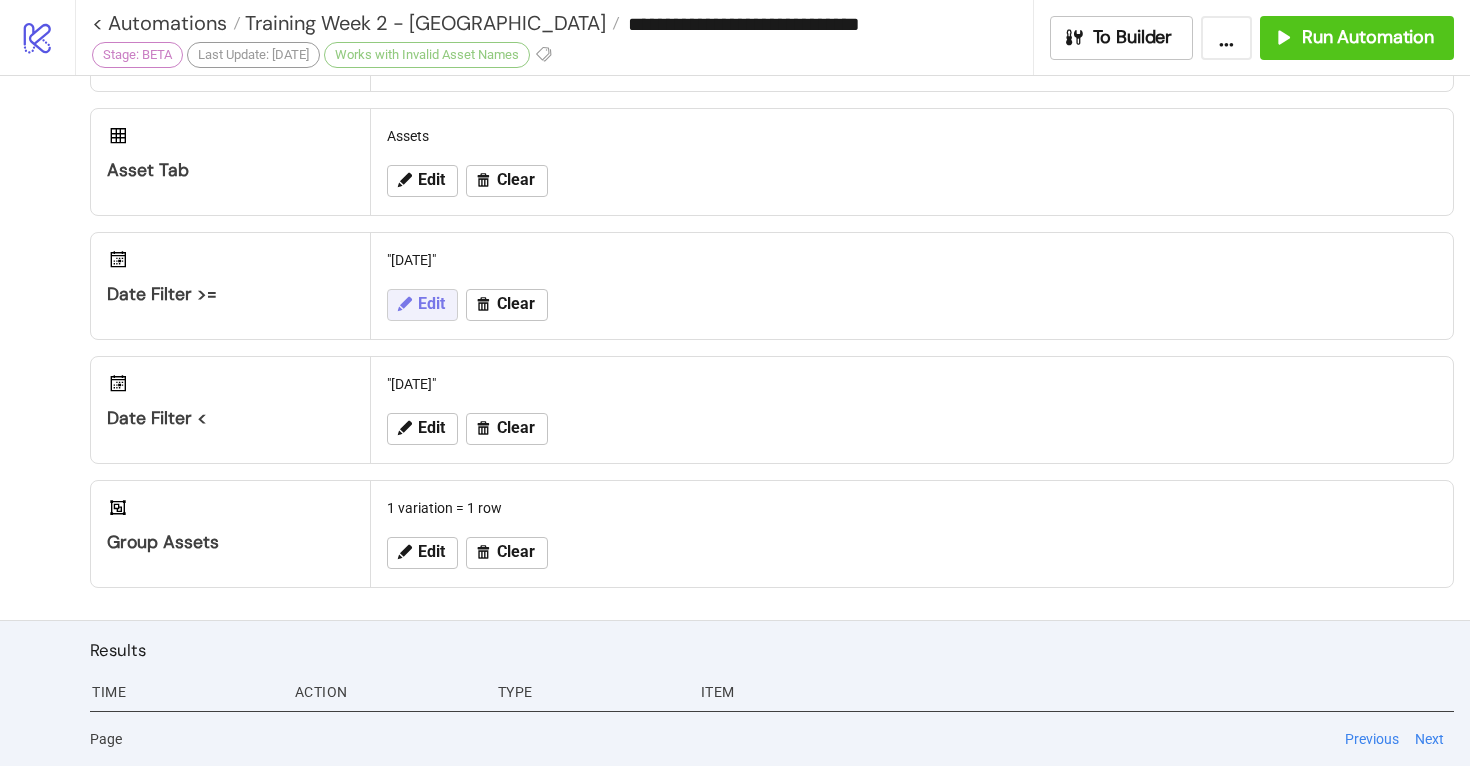 click on "Edit" at bounding box center [431, 304] 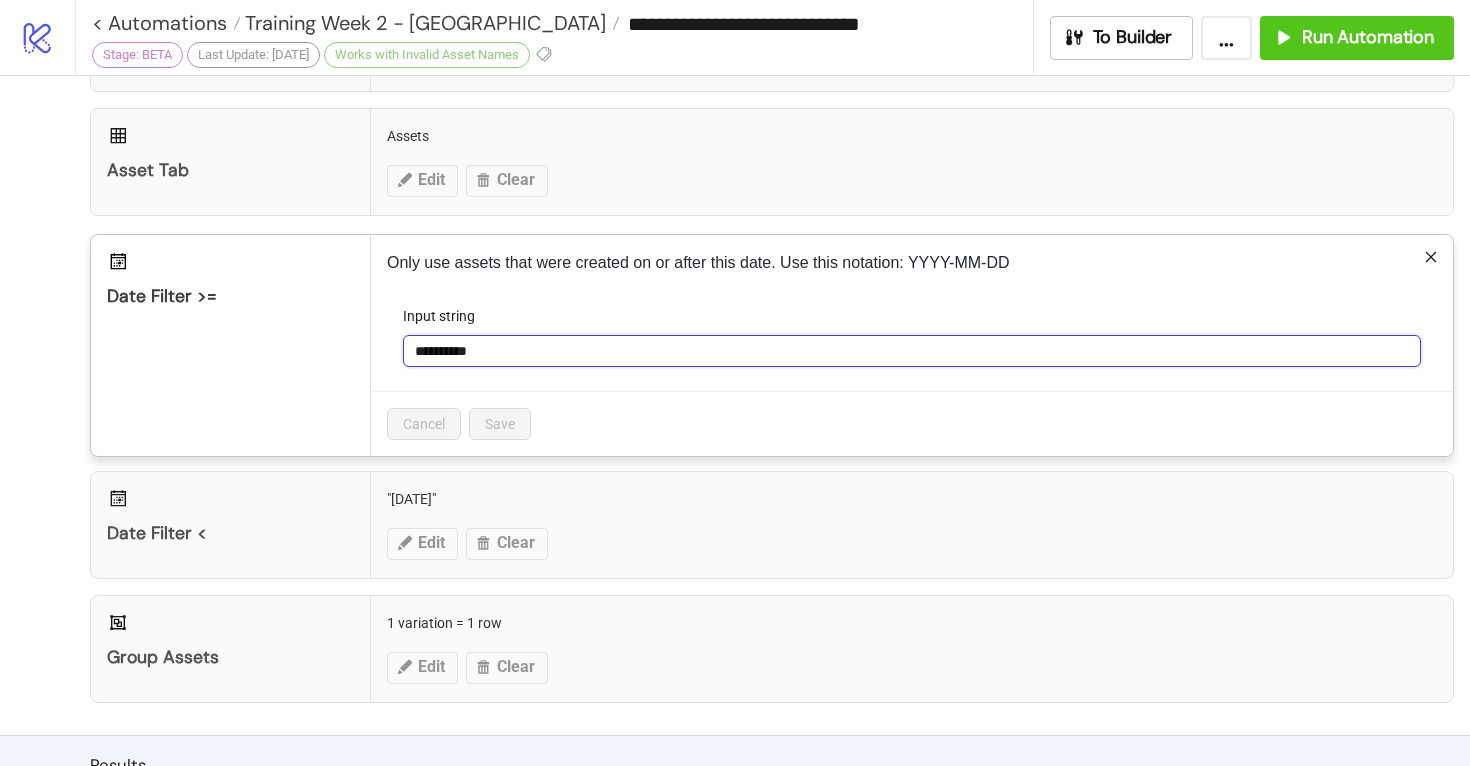 click on "**********" at bounding box center [912, 351] 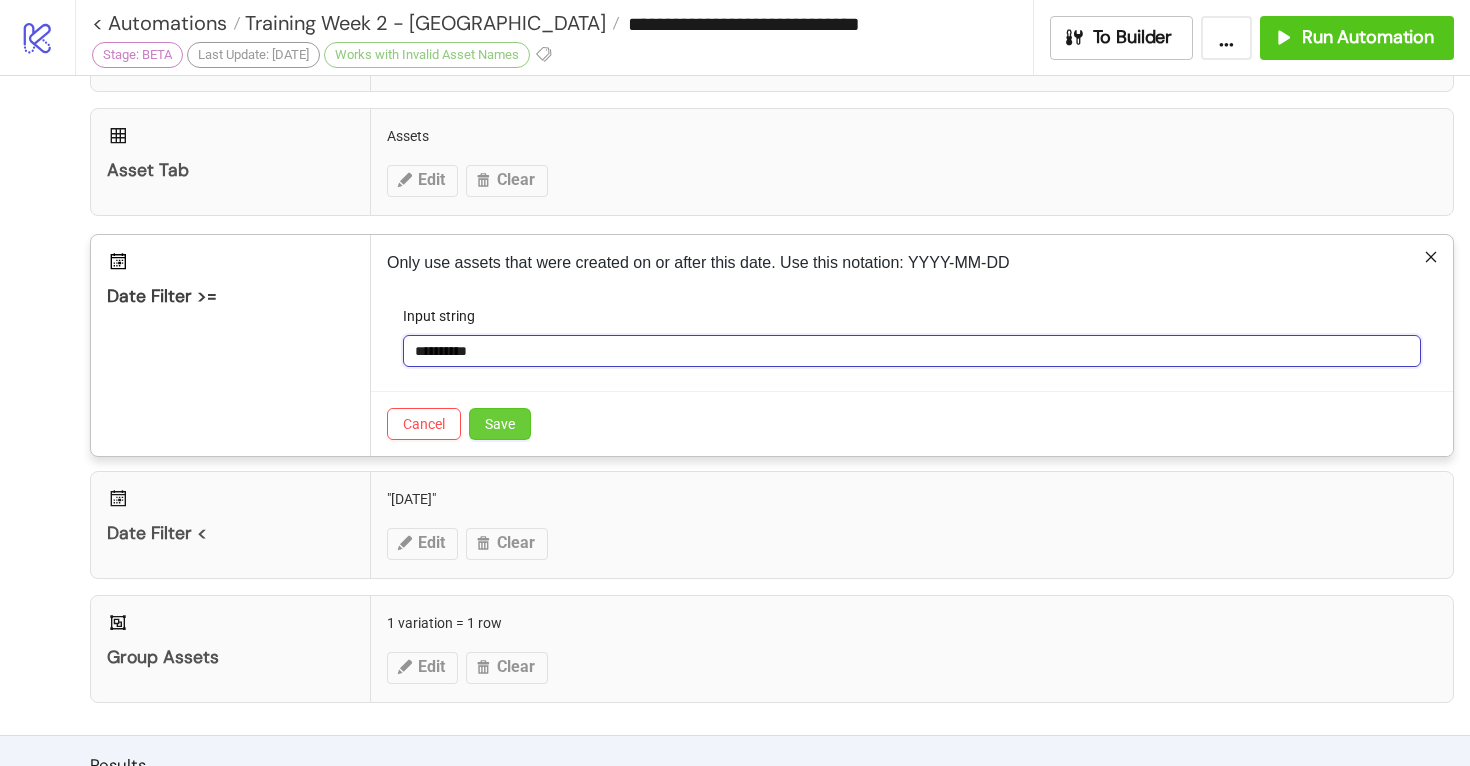 type on "**********" 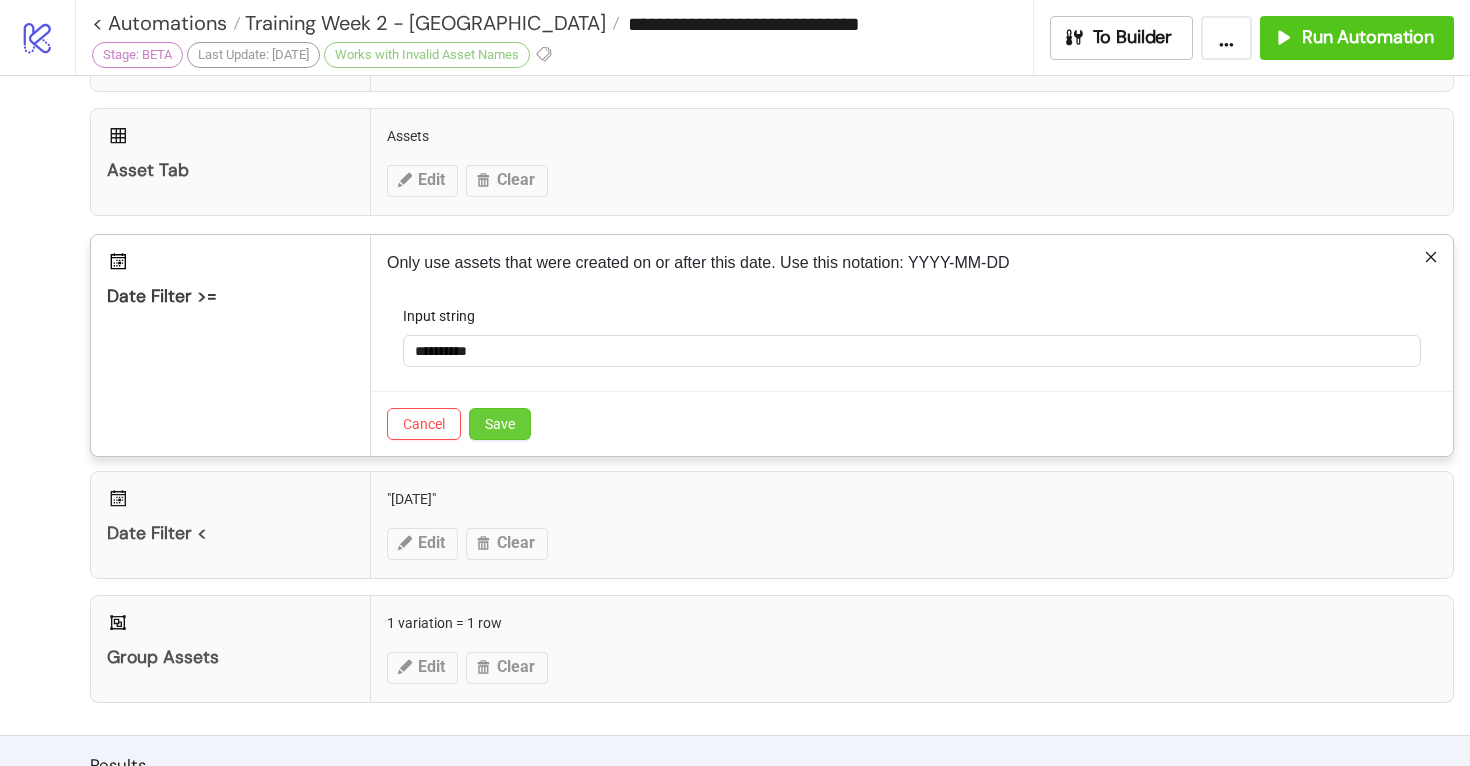 click on "Save" at bounding box center [500, 424] 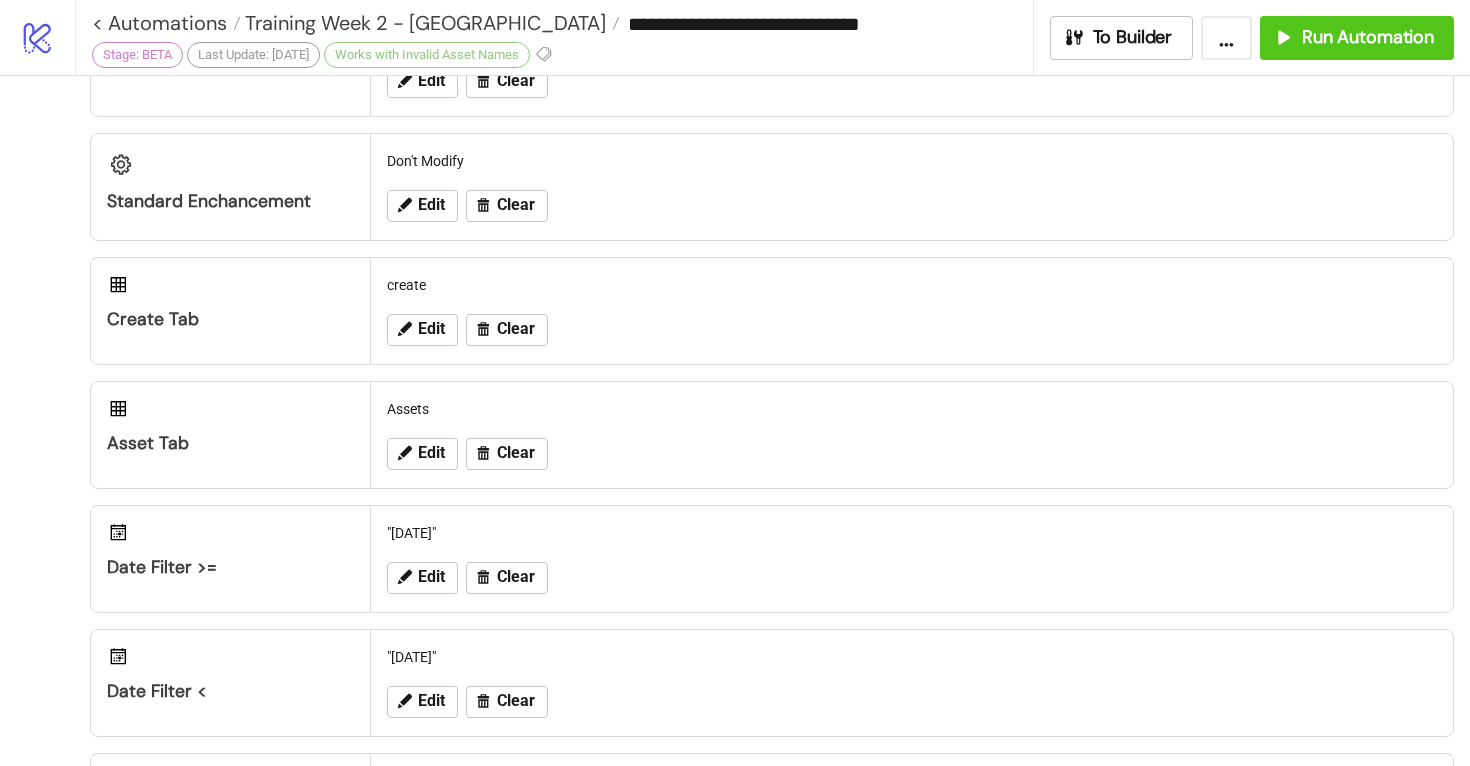 scroll, scrollTop: 0, scrollLeft: 0, axis: both 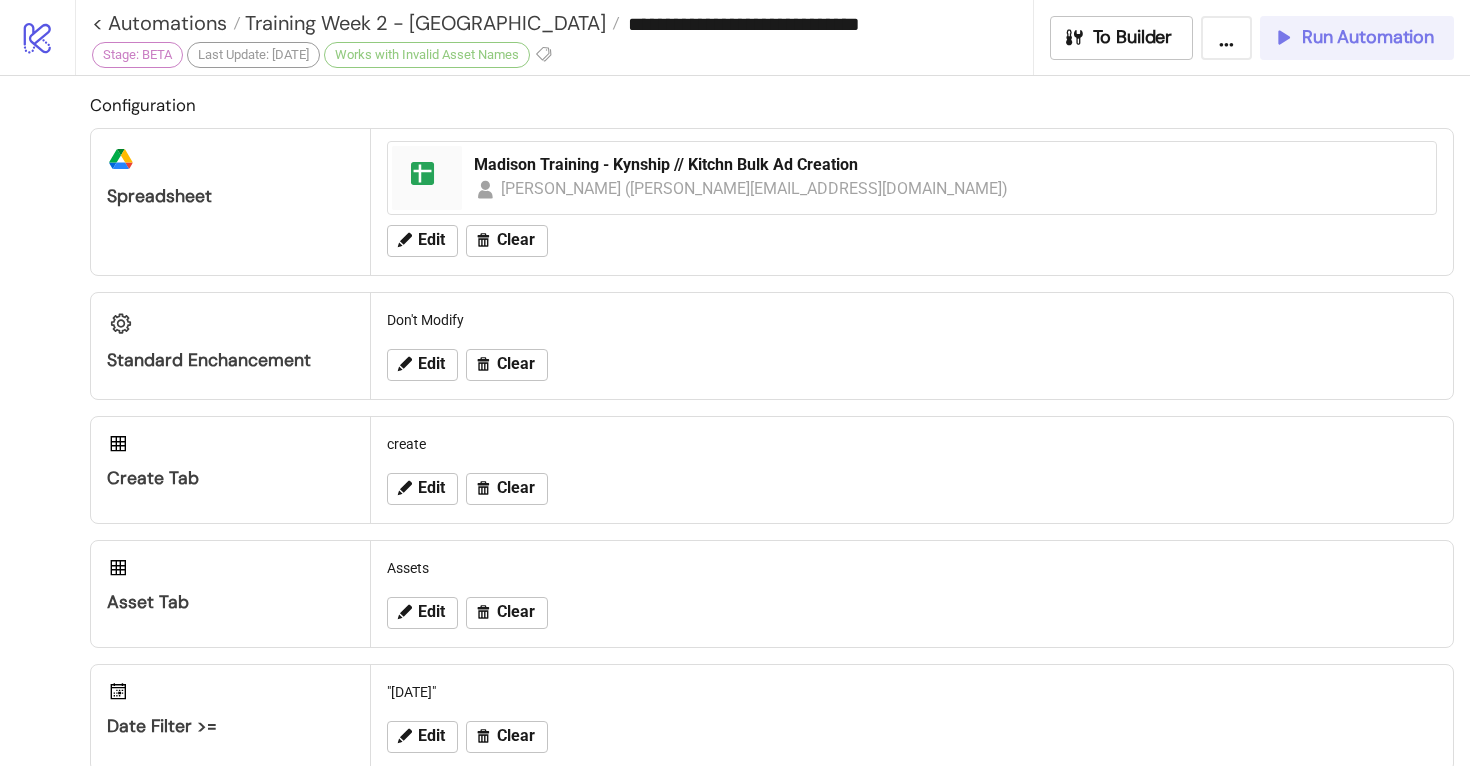 click on "Run Automation" at bounding box center (1368, 37) 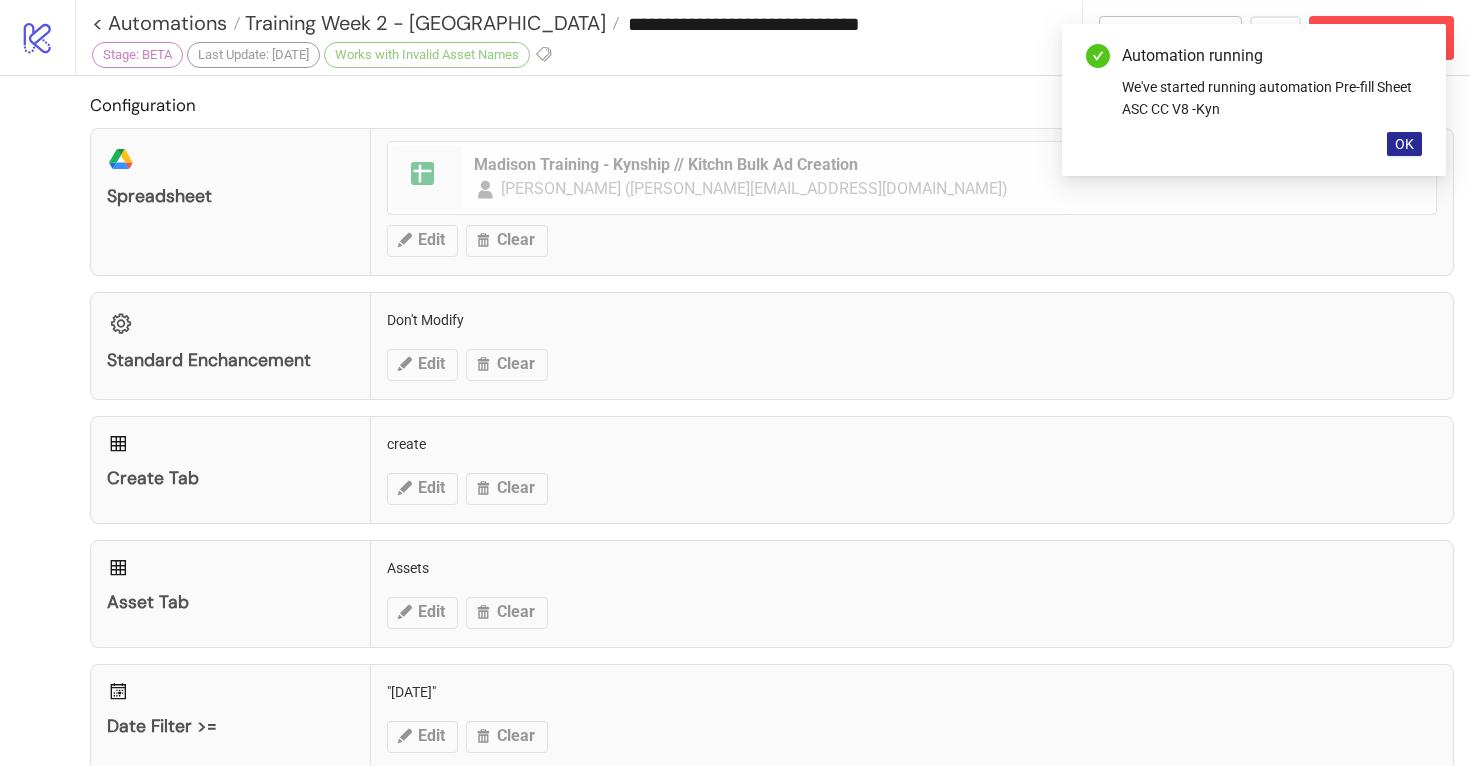 click on "OK" at bounding box center (1404, 144) 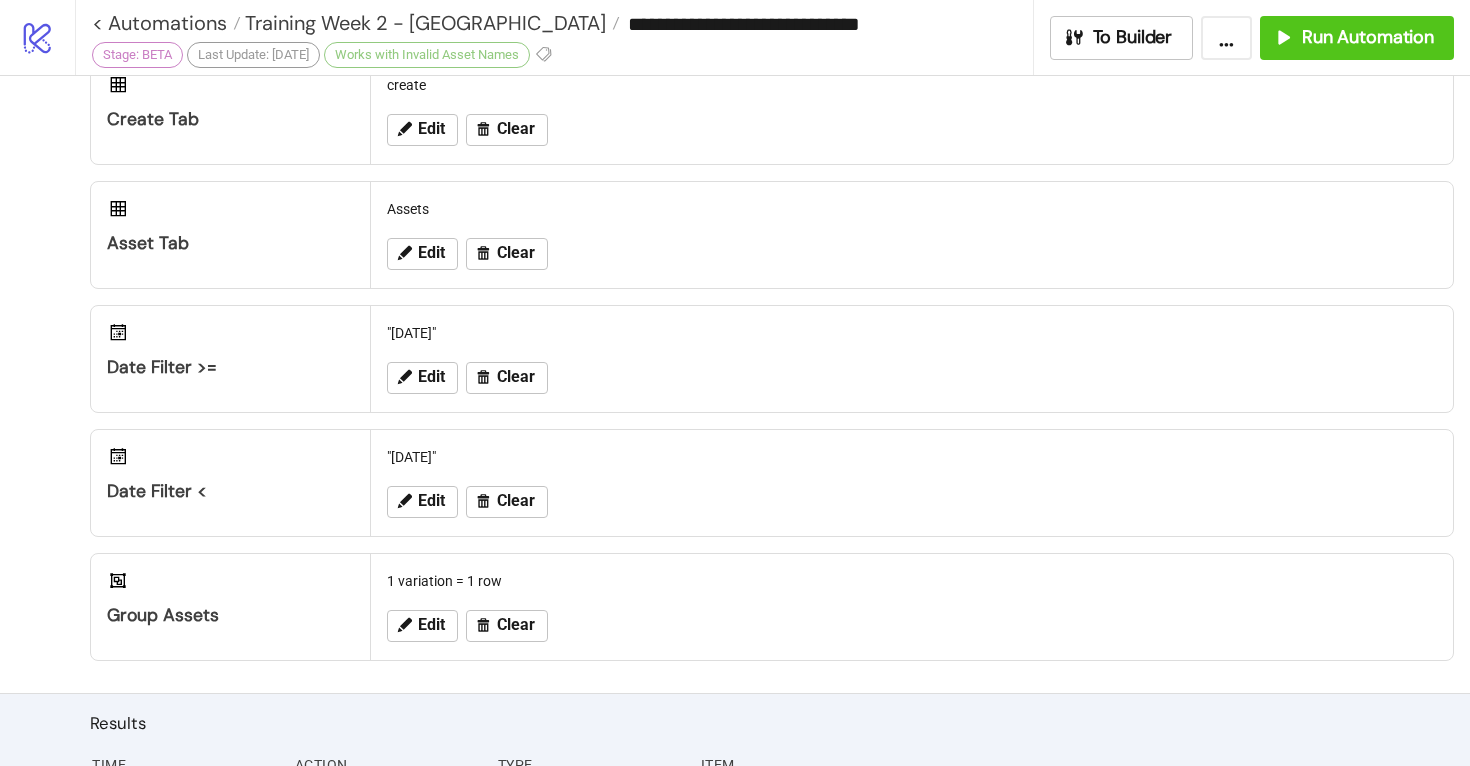 scroll, scrollTop: 0, scrollLeft: 0, axis: both 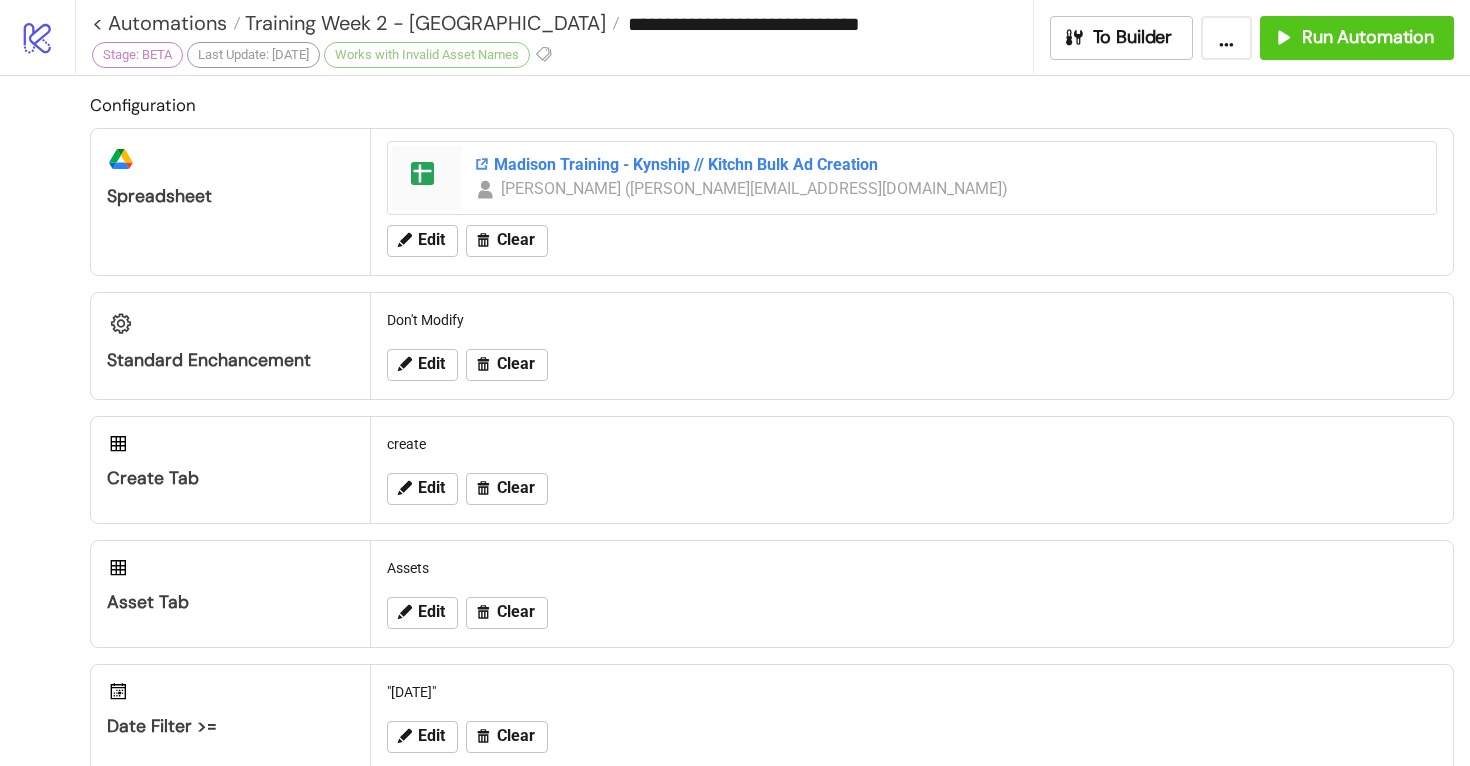 click on "Madison Training - Kynship // Kitchn Bulk Ad Creation" at bounding box center (949, 165) 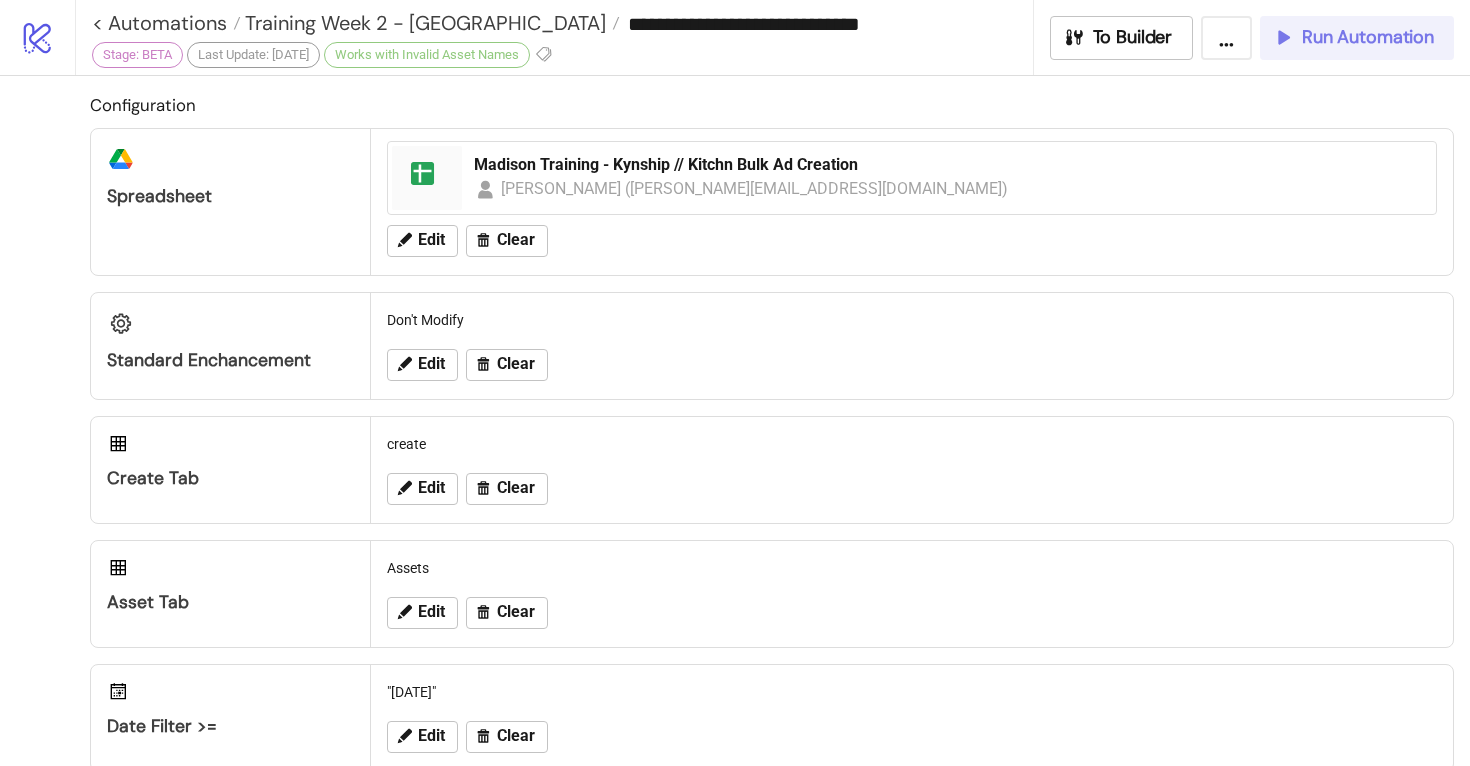 click on "Run Automation" at bounding box center (1368, 37) 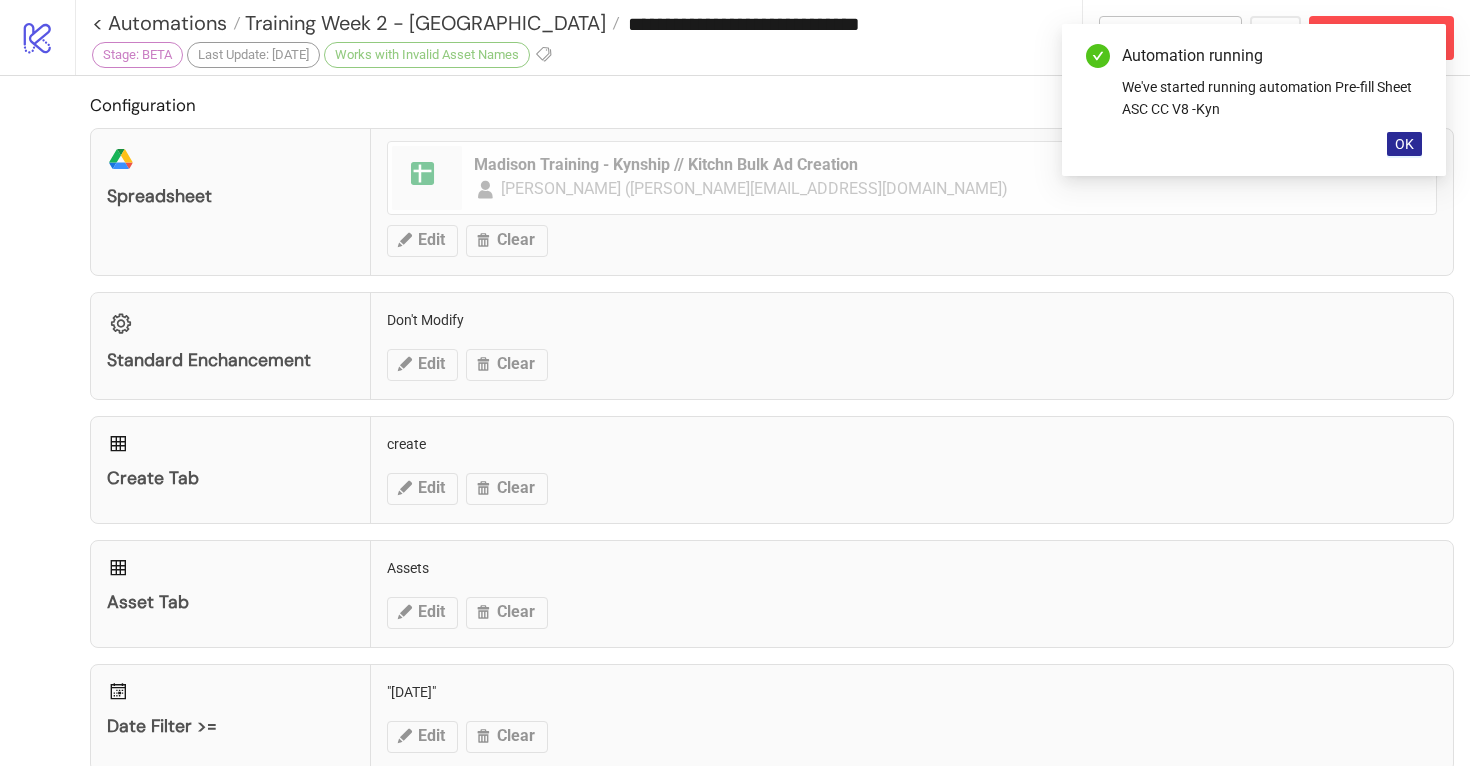 click on "OK" at bounding box center (1404, 144) 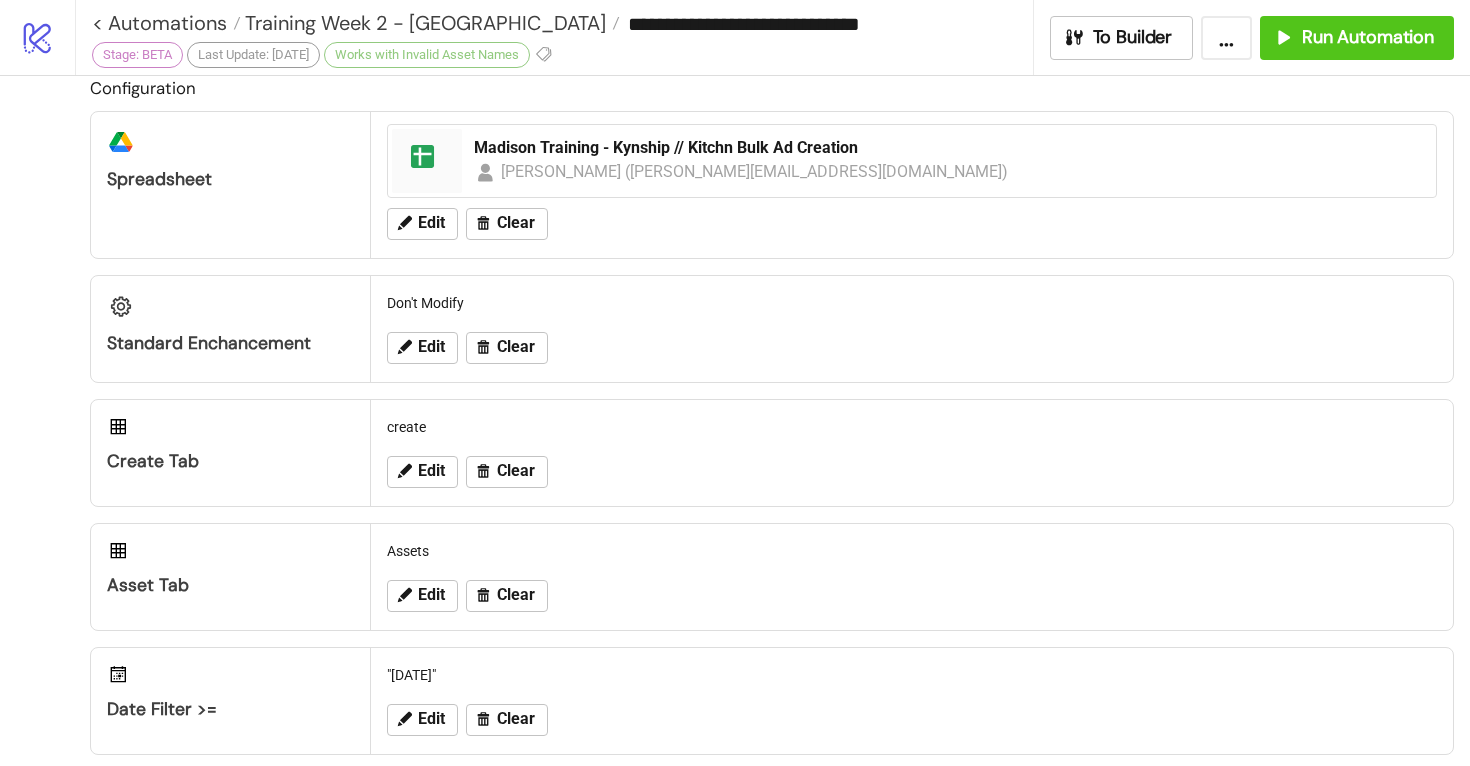 scroll, scrollTop: 20, scrollLeft: 0, axis: vertical 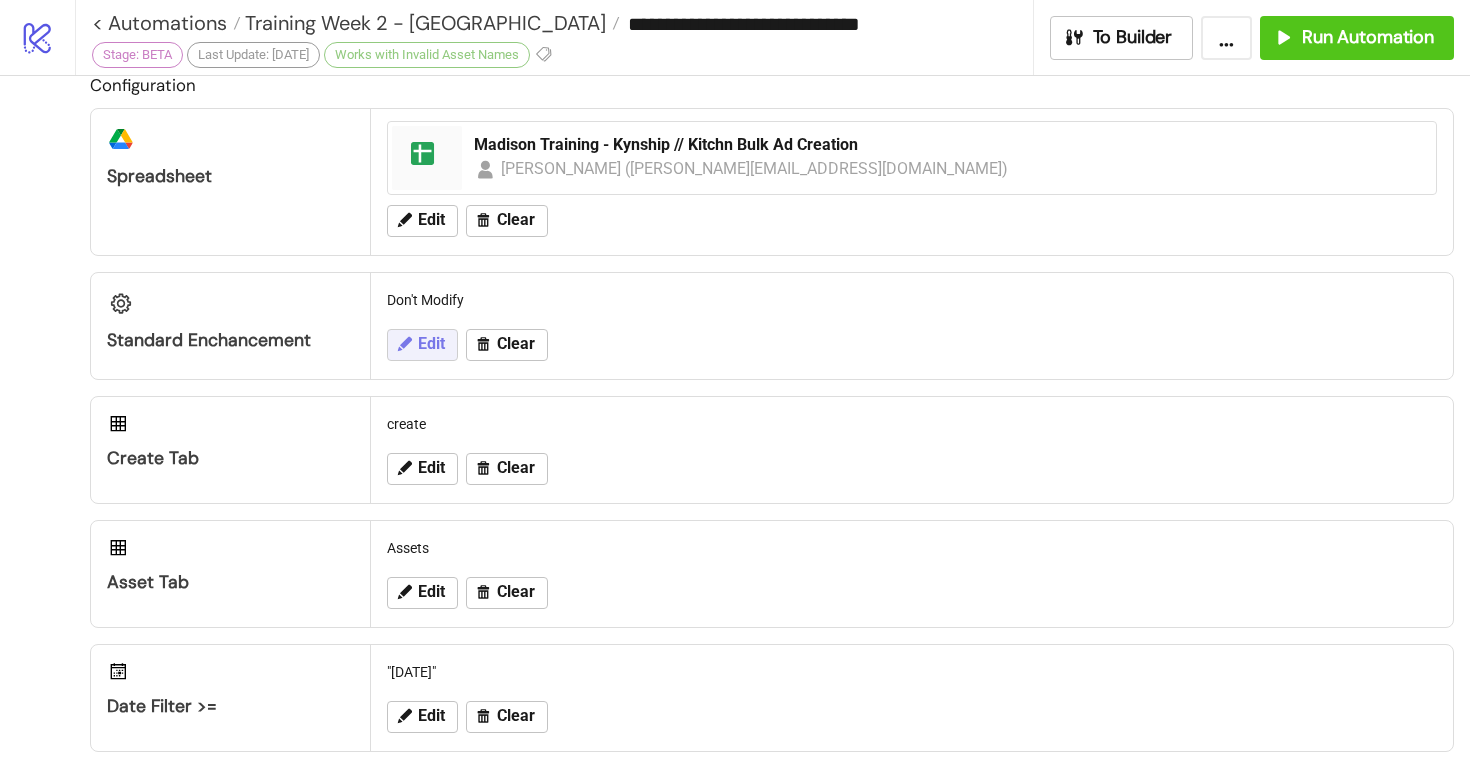 click 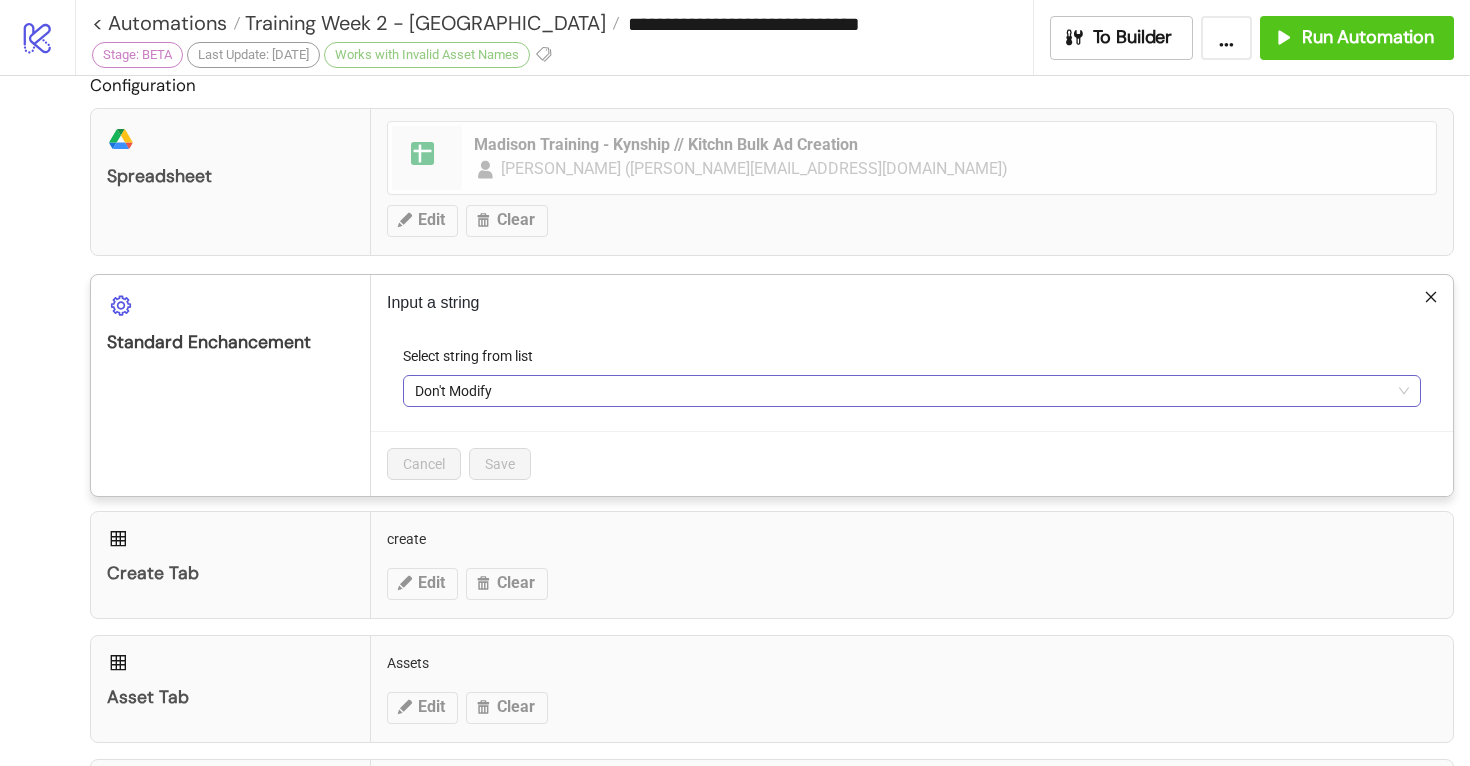 click on "Don't Modify" at bounding box center (912, 391) 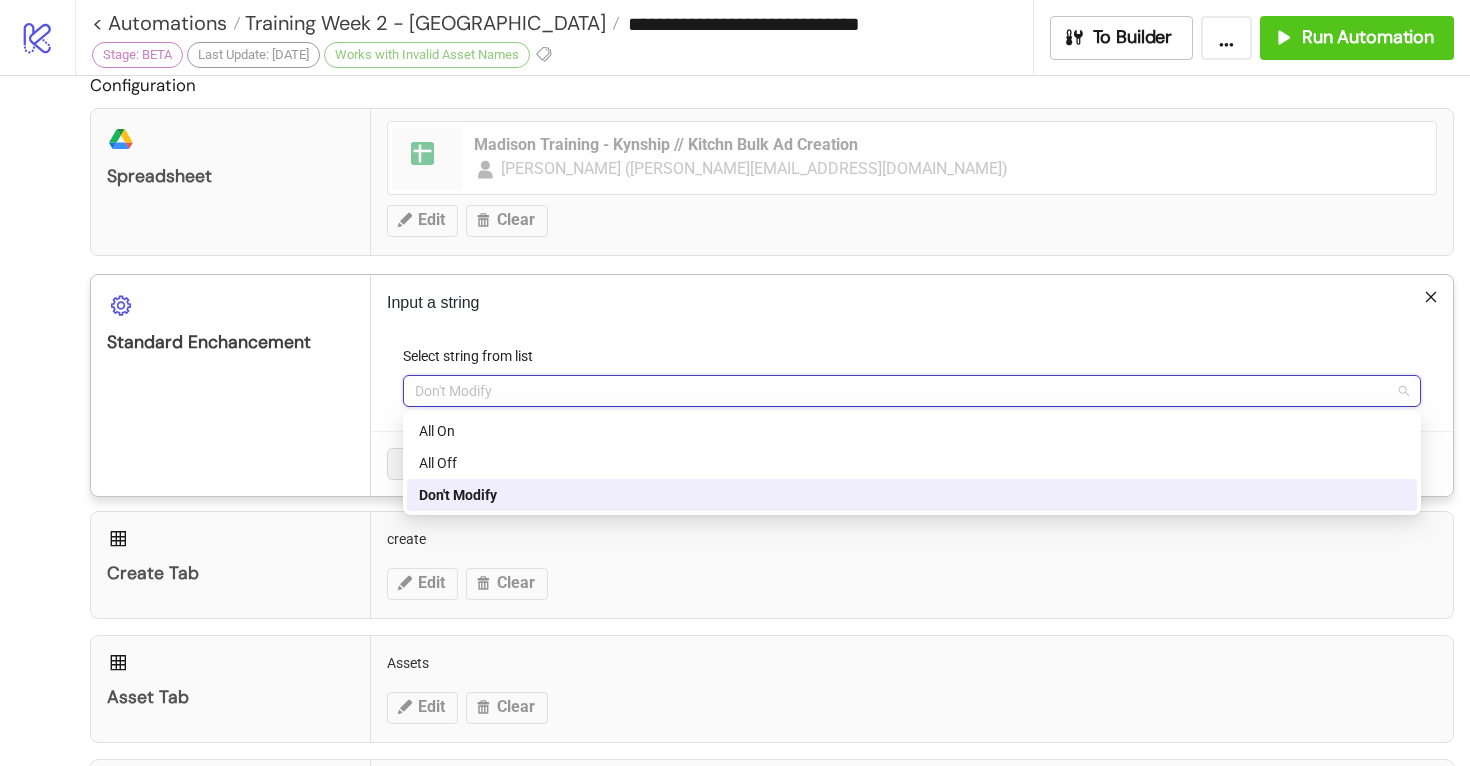 click on "Don't Modify" at bounding box center [912, 495] 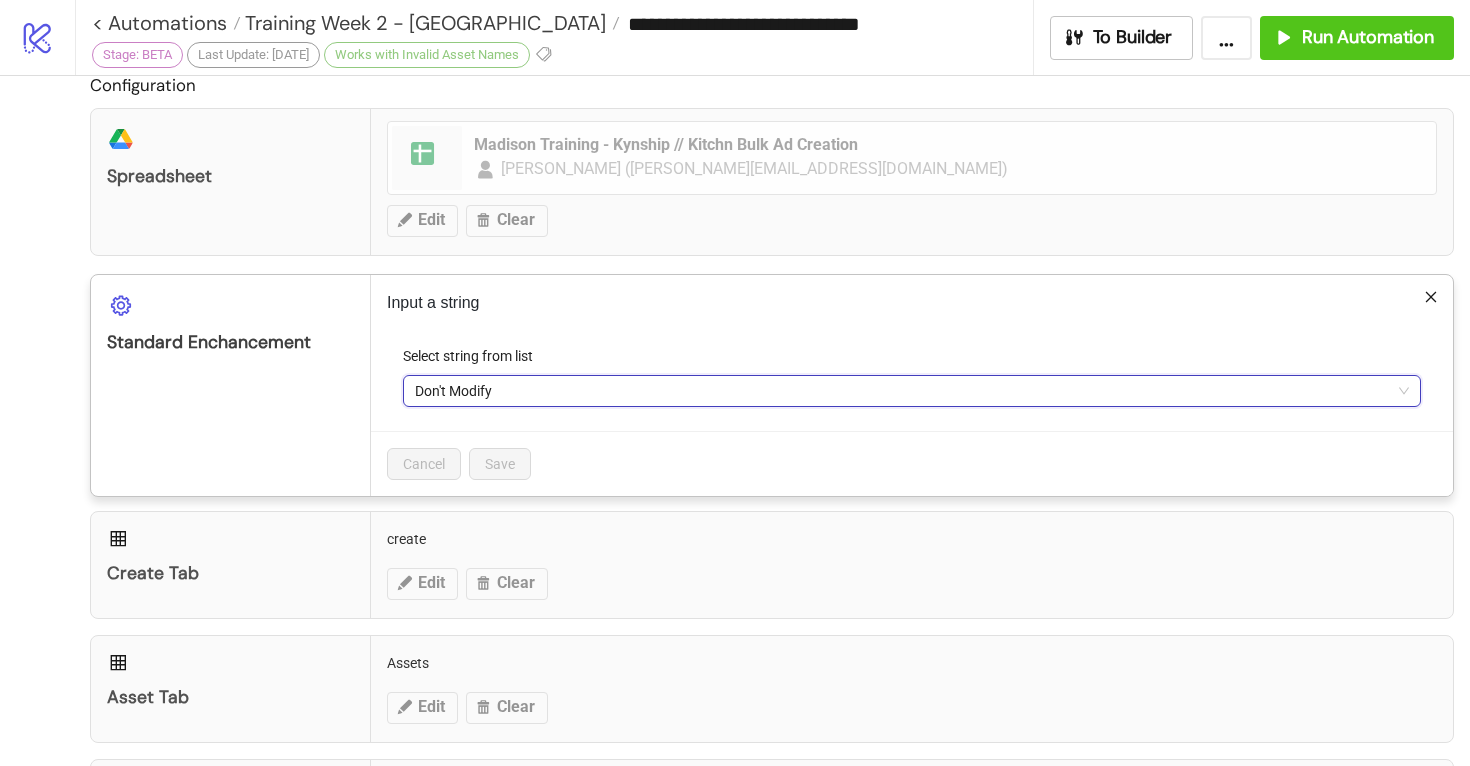 click 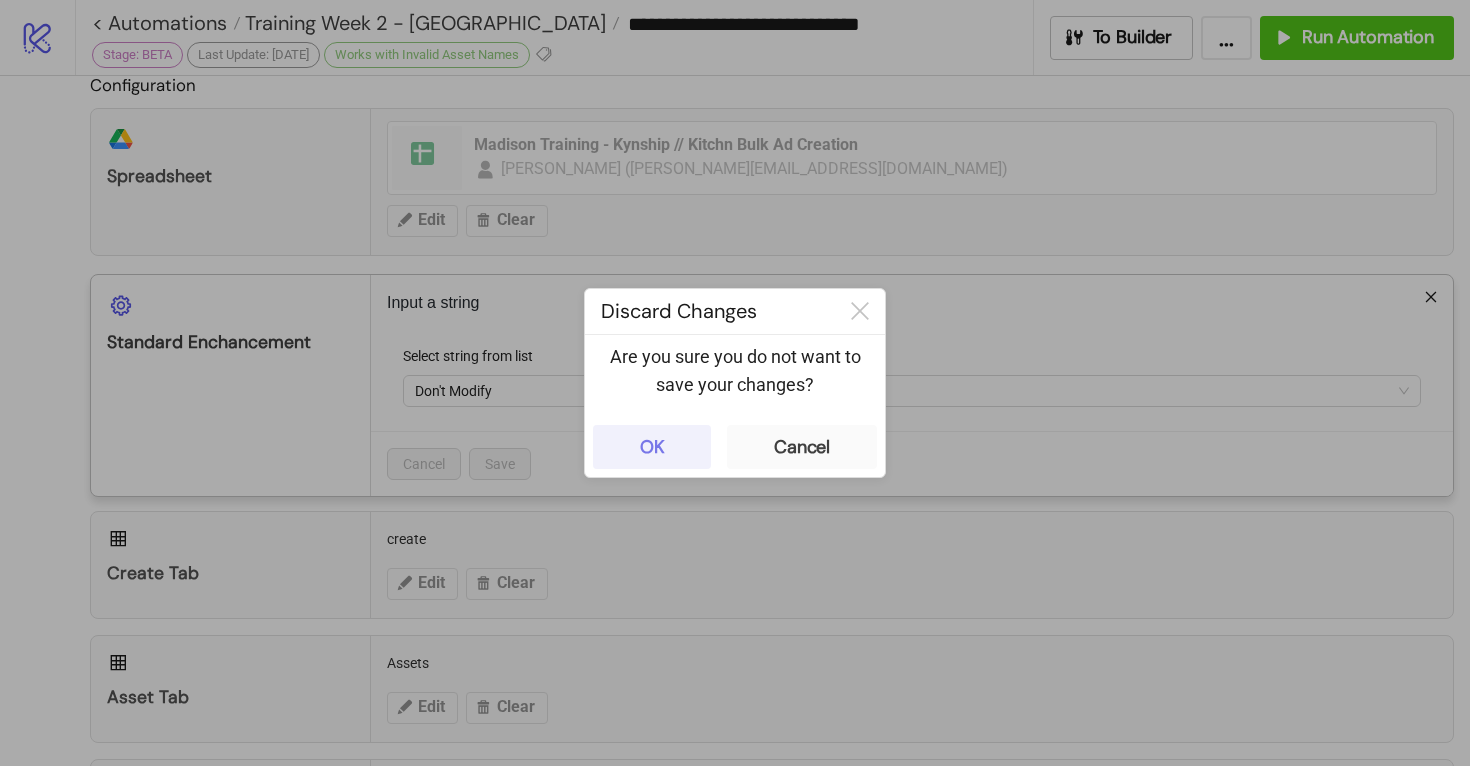 click on "OK" at bounding box center (652, 447) 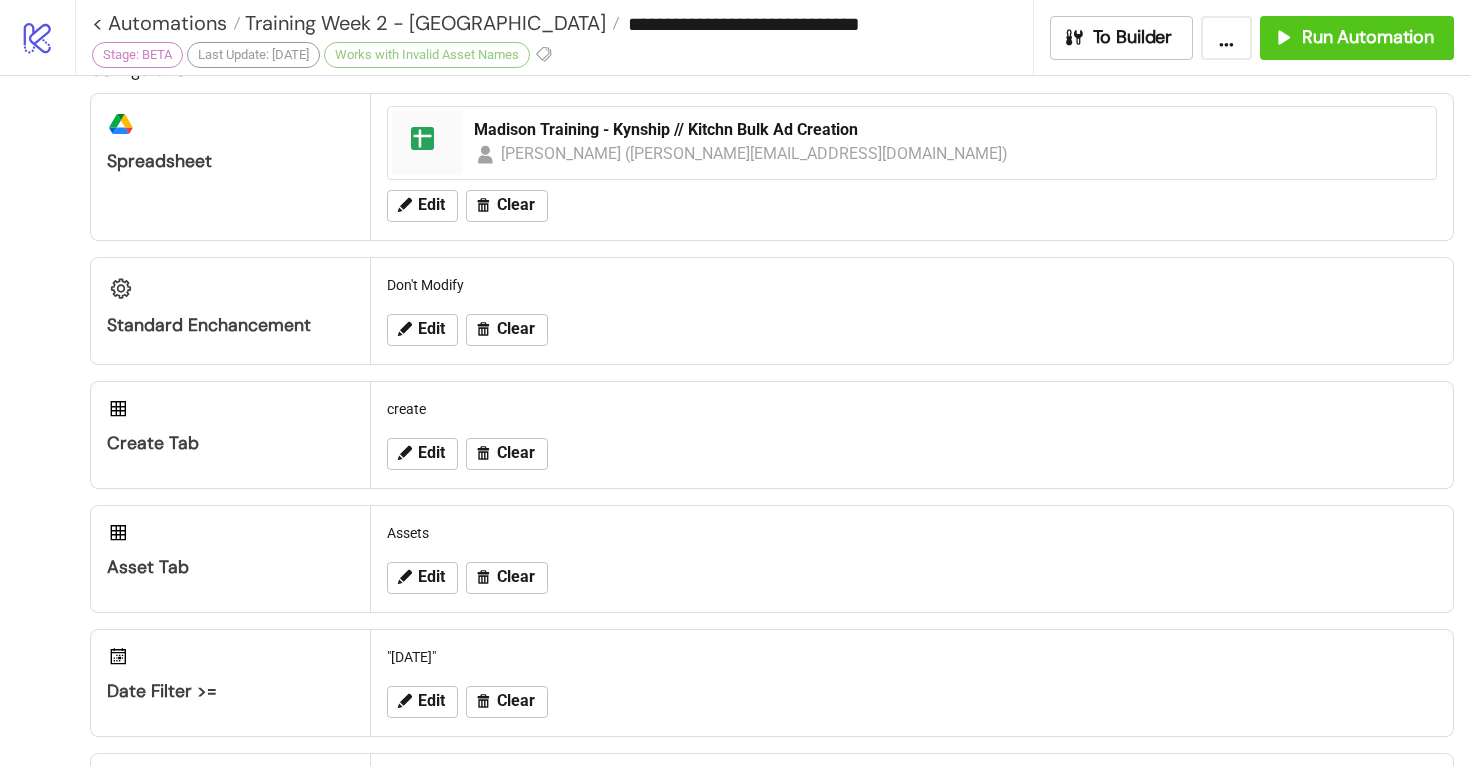 scroll, scrollTop: 0, scrollLeft: 0, axis: both 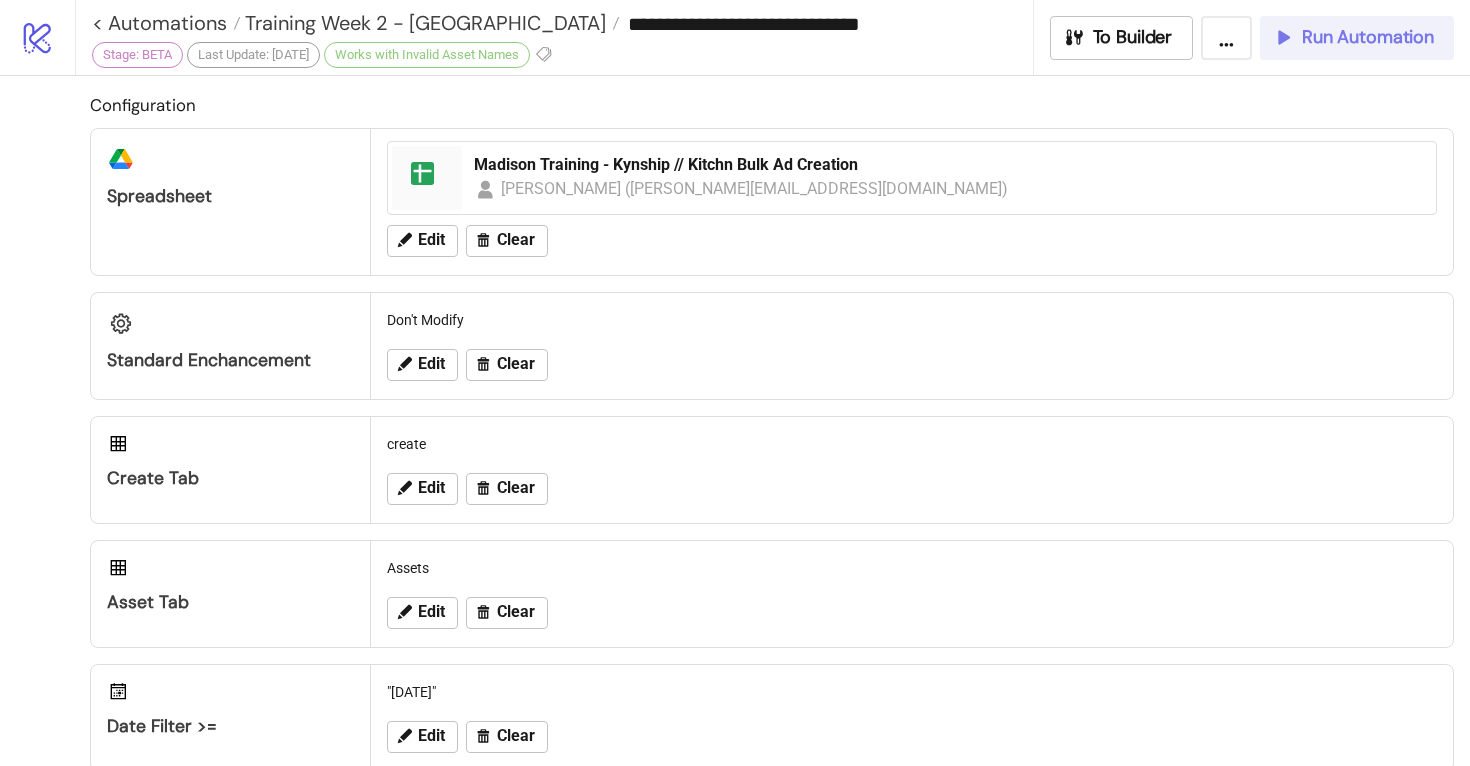 click on "Run Automation" at bounding box center [1368, 37] 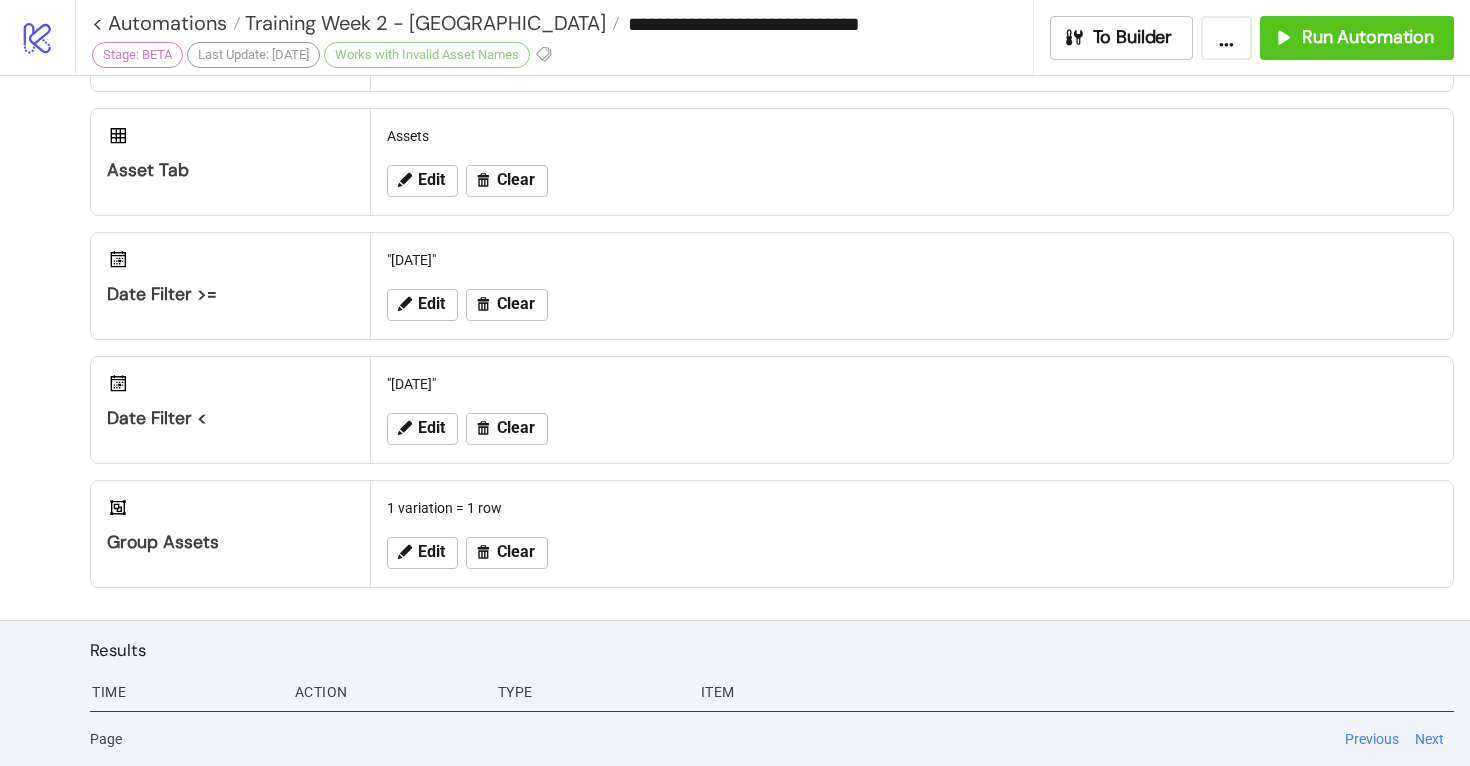 scroll, scrollTop: 0, scrollLeft: 0, axis: both 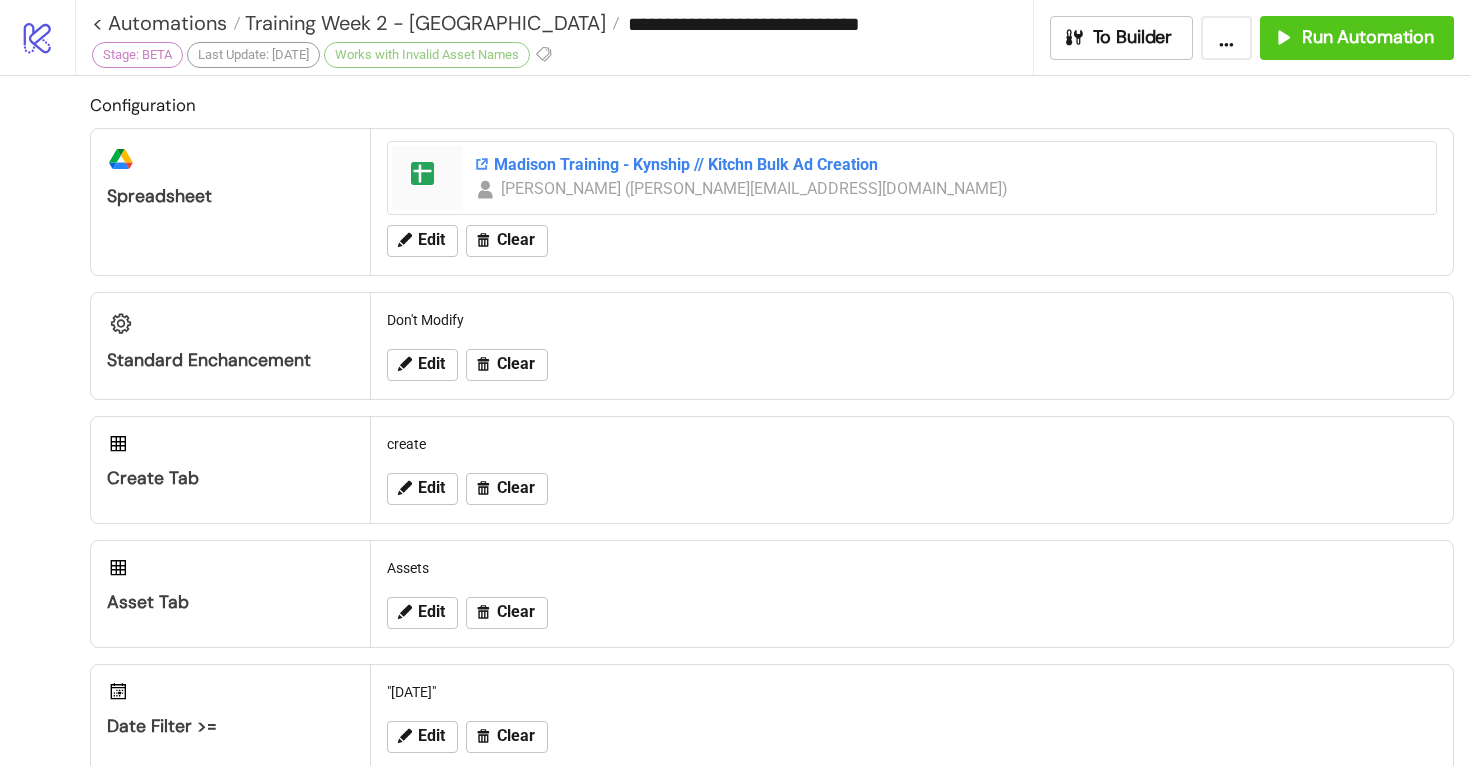 click on "Madison Training - Kynship // Kitchn Bulk Ad Creation" at bounding box center [949, 165] 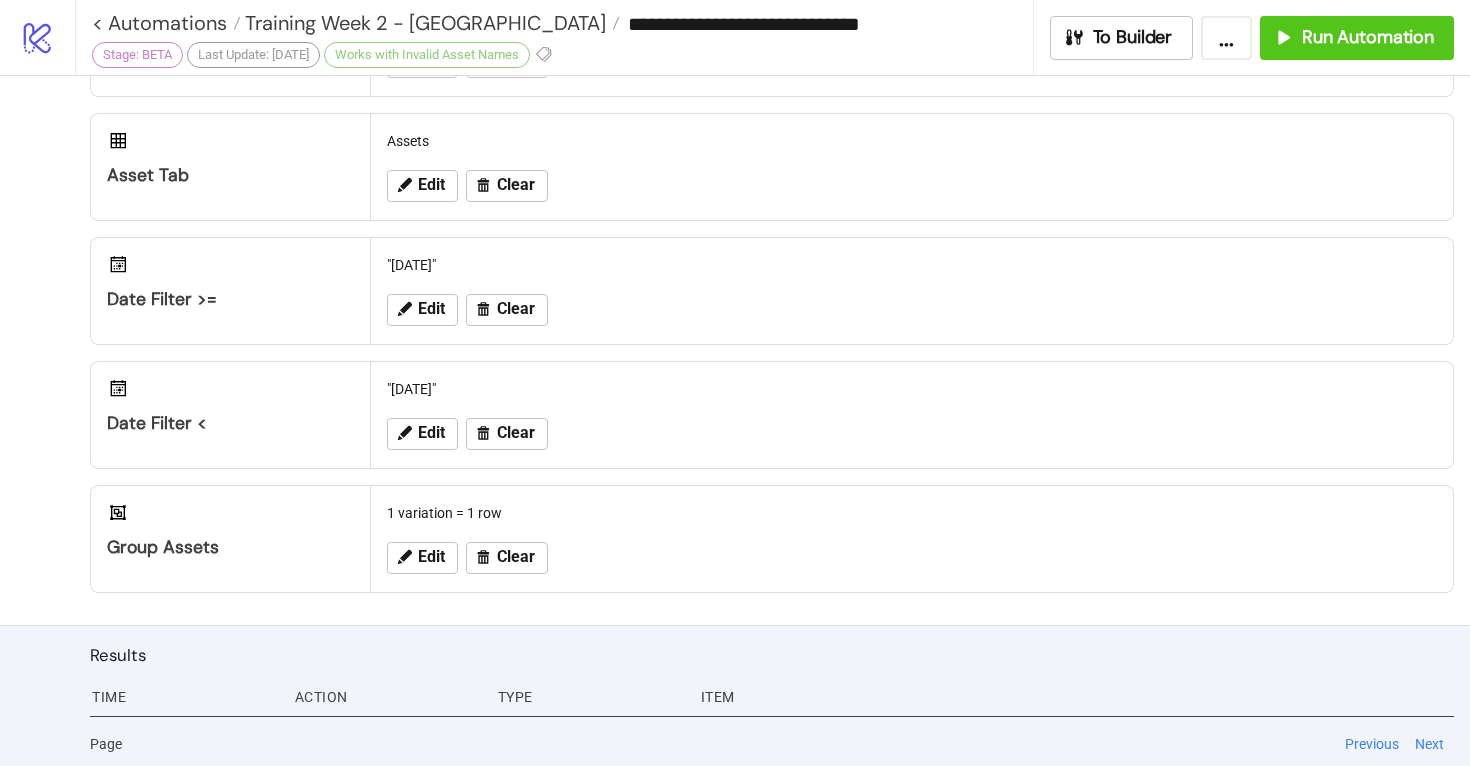scroll, scrollTop: 432, scrollLeft: 0, axis: vertical 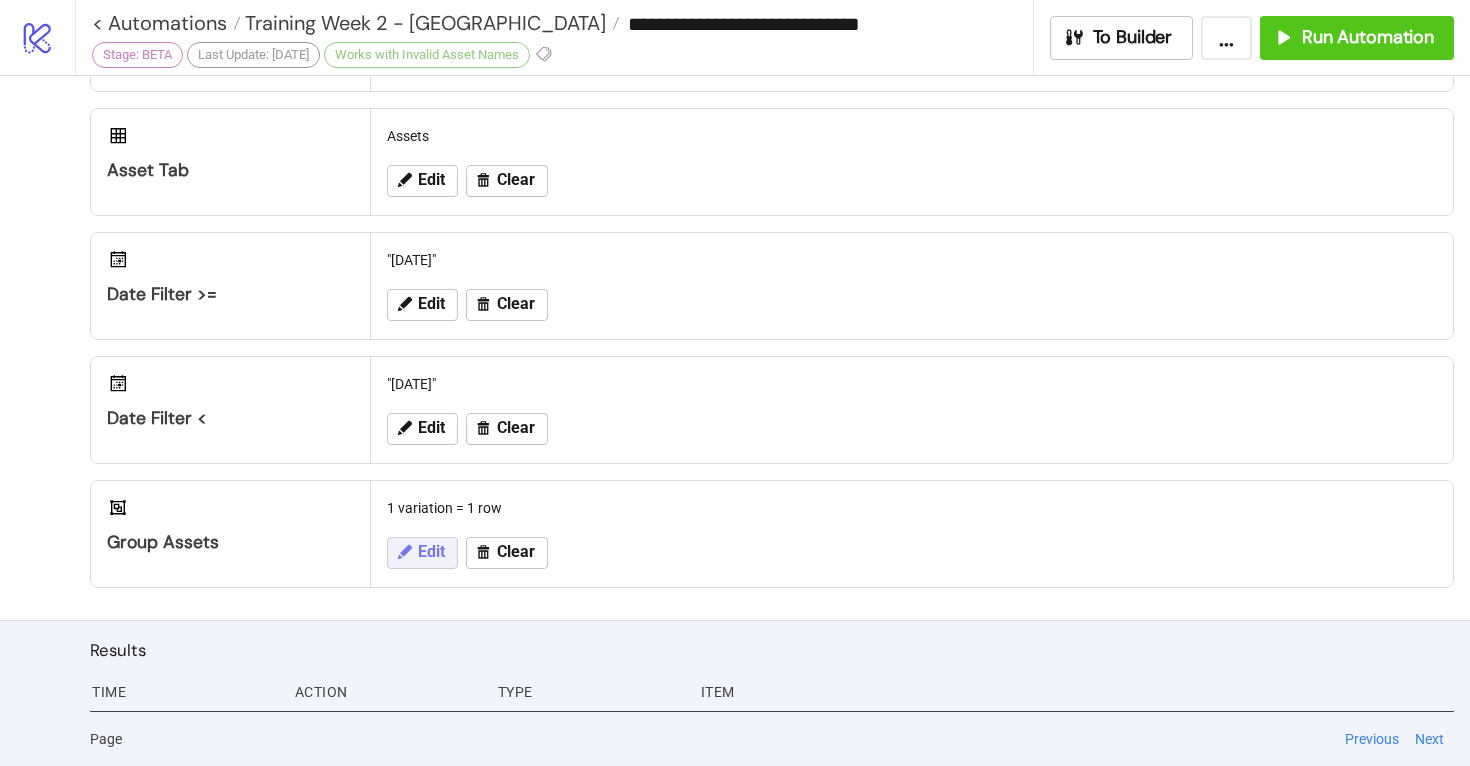 click on "Edit" at bounding box center [431, 552] 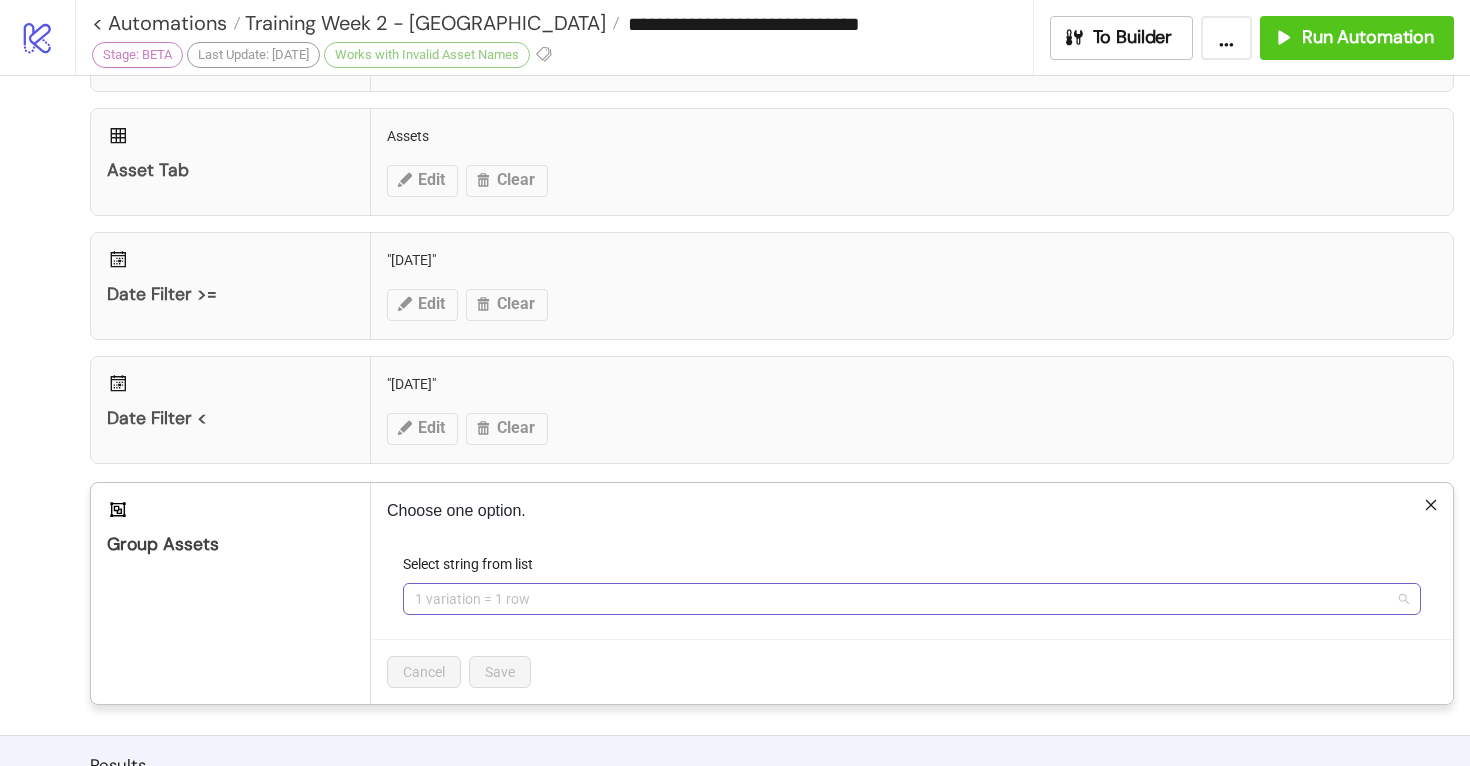 click on "1 variation = 1 row" at bounding box center [912, 599] 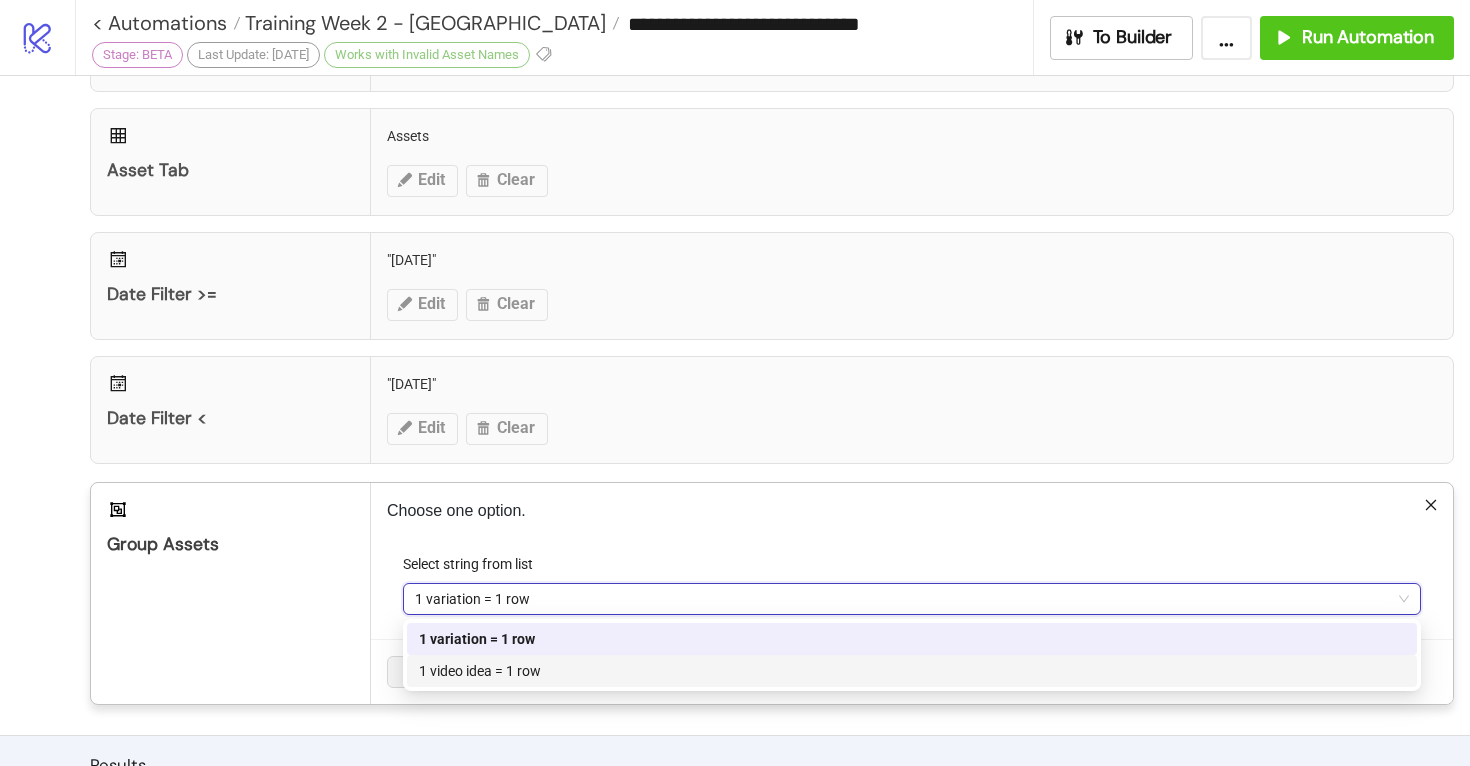 click on "Cancel Save" at bounding box center [912, 671] 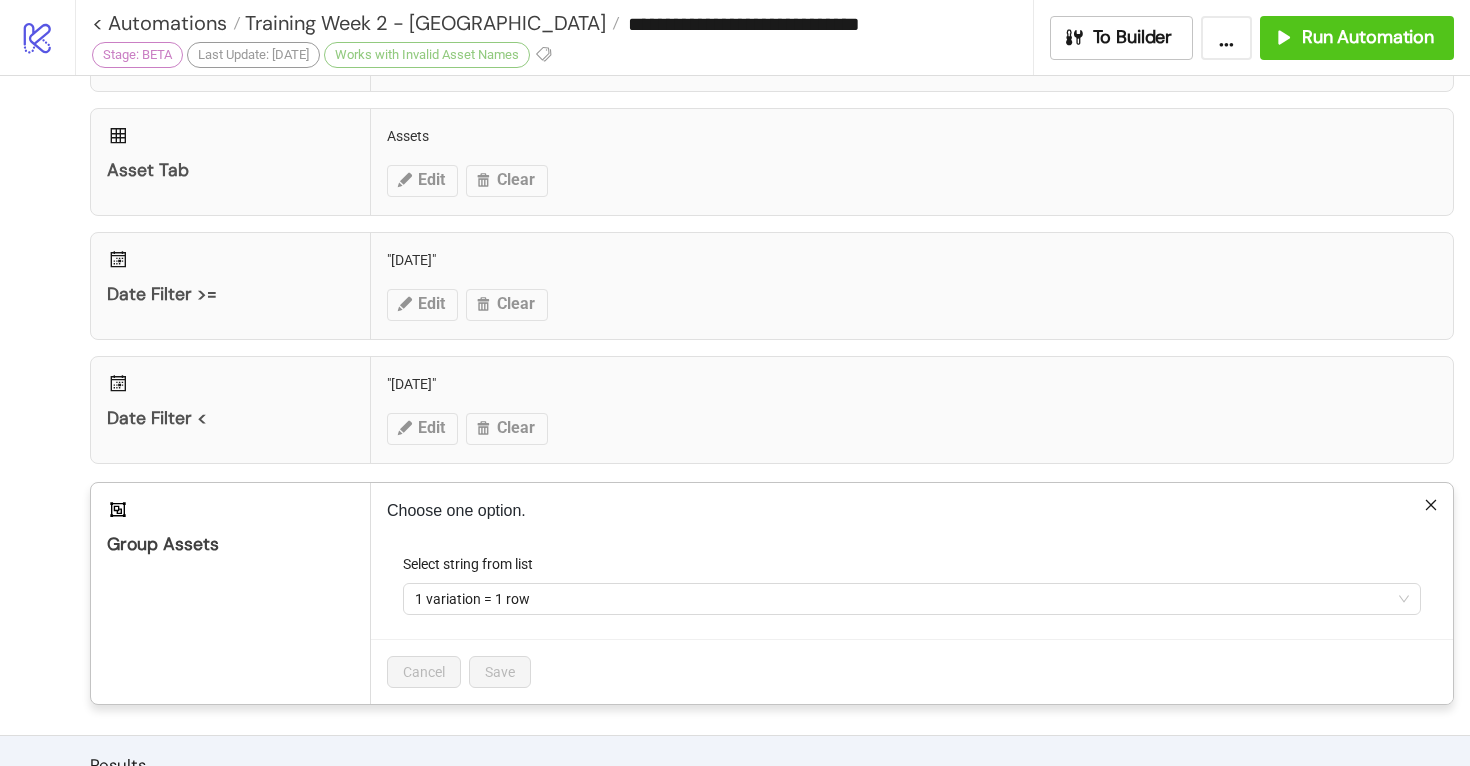 click 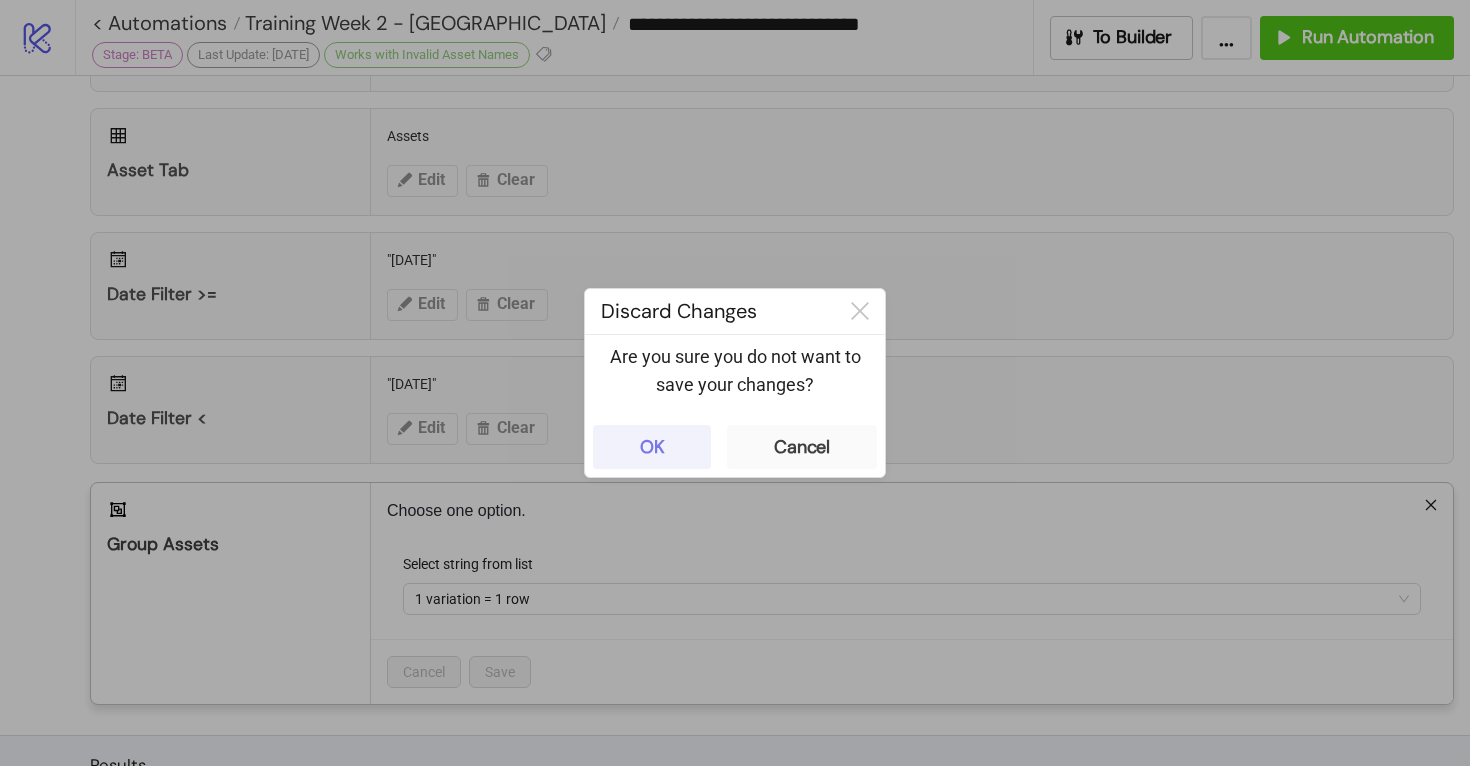 click on "OK" at bounding box center [652, 447] 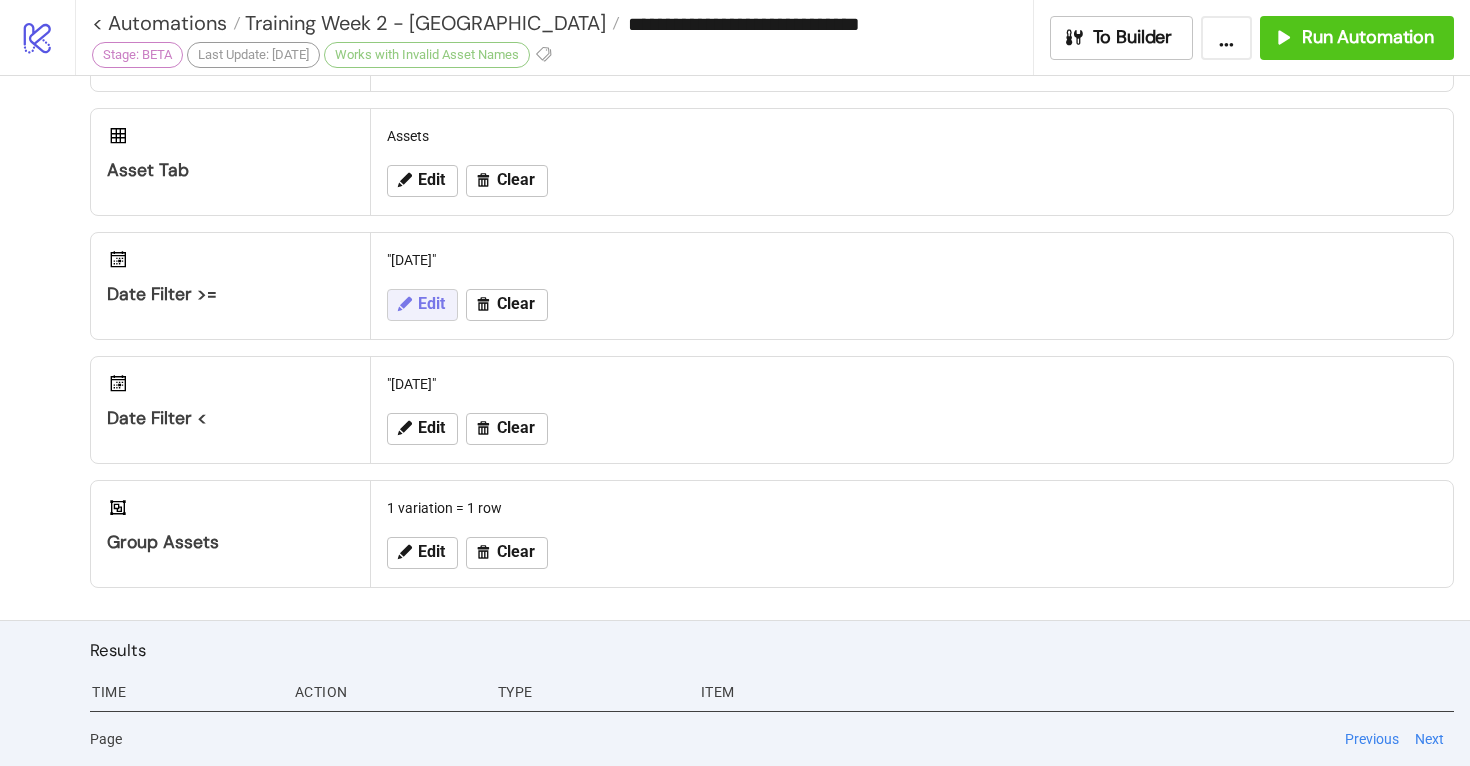 click on "Edit" at bounding box center [431, 304] 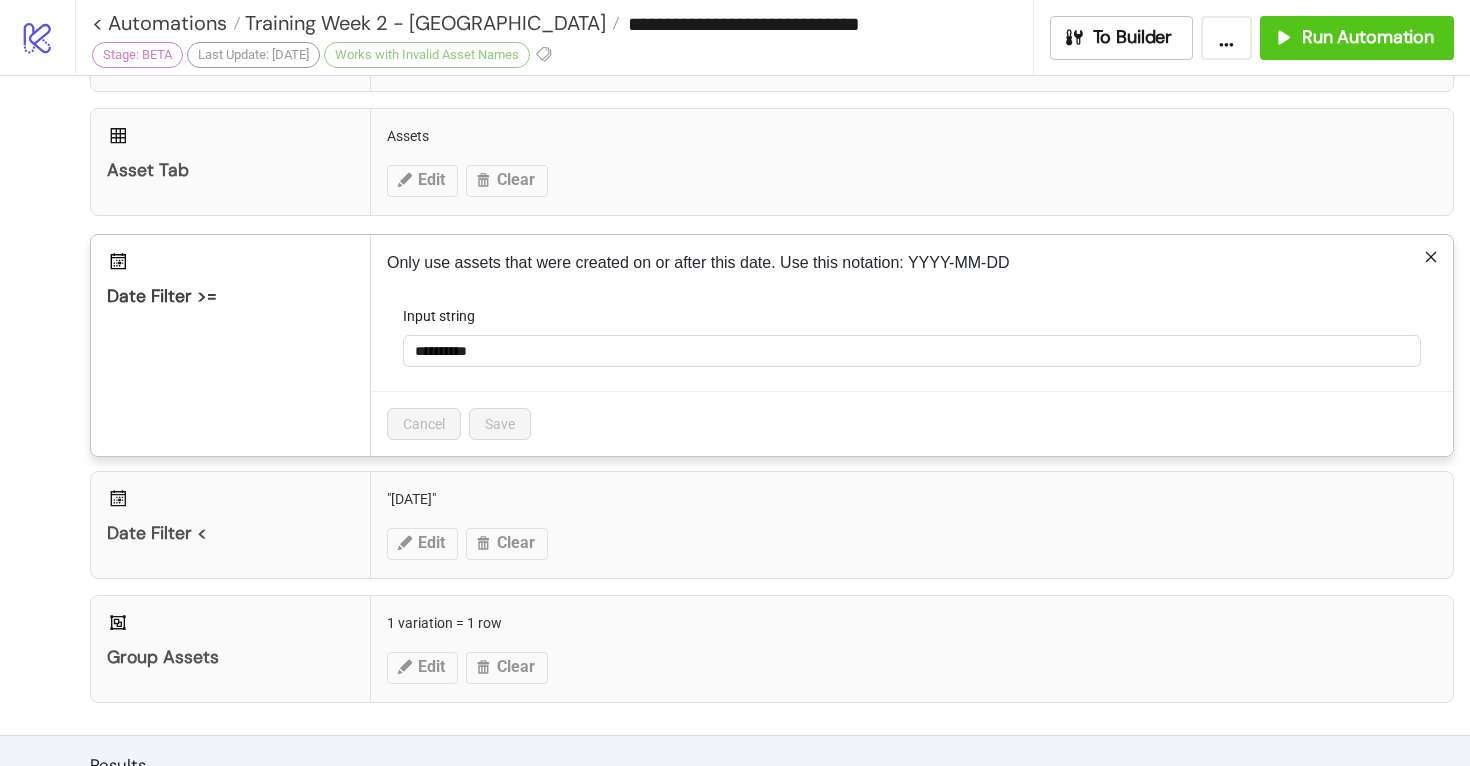 click 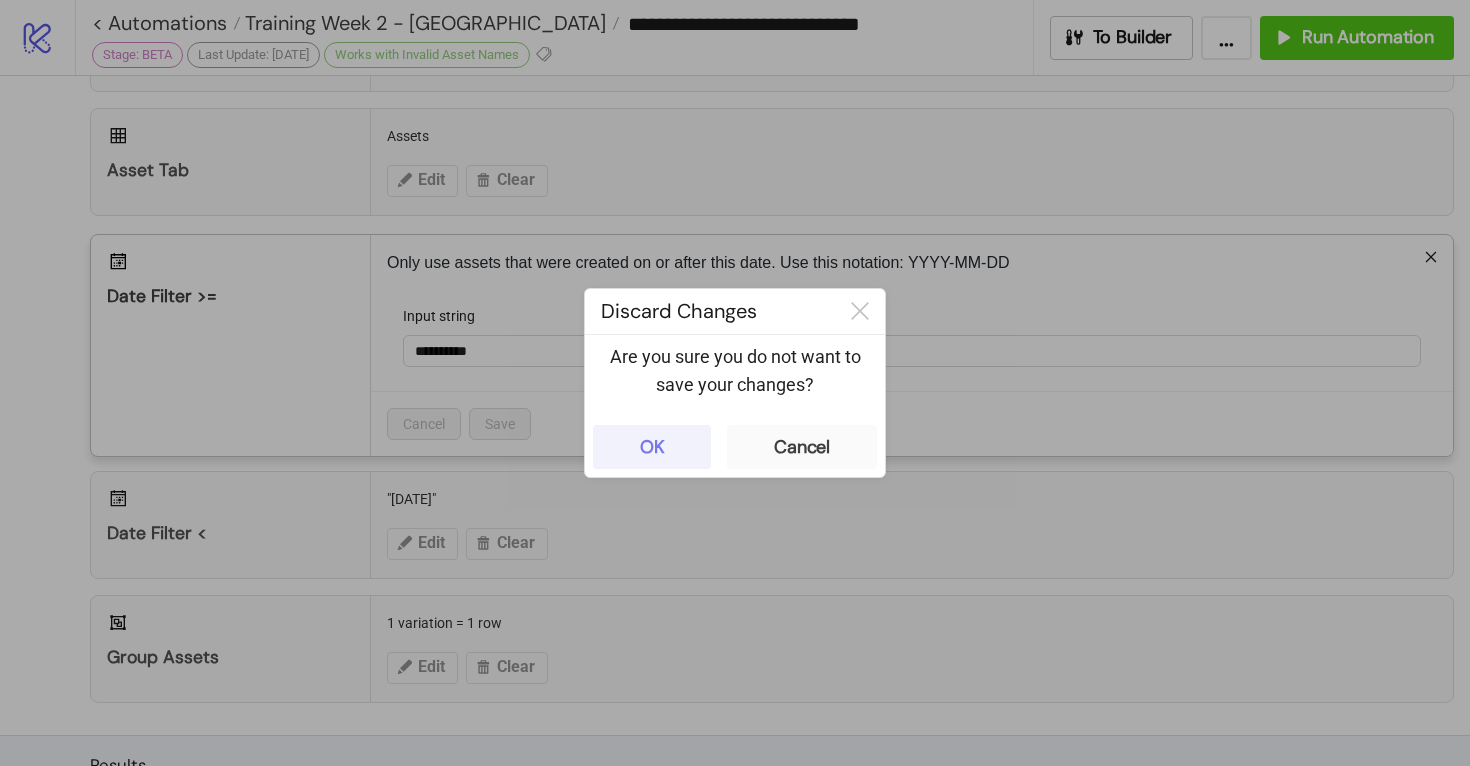click on "OK" at bounding box center (652, 447) 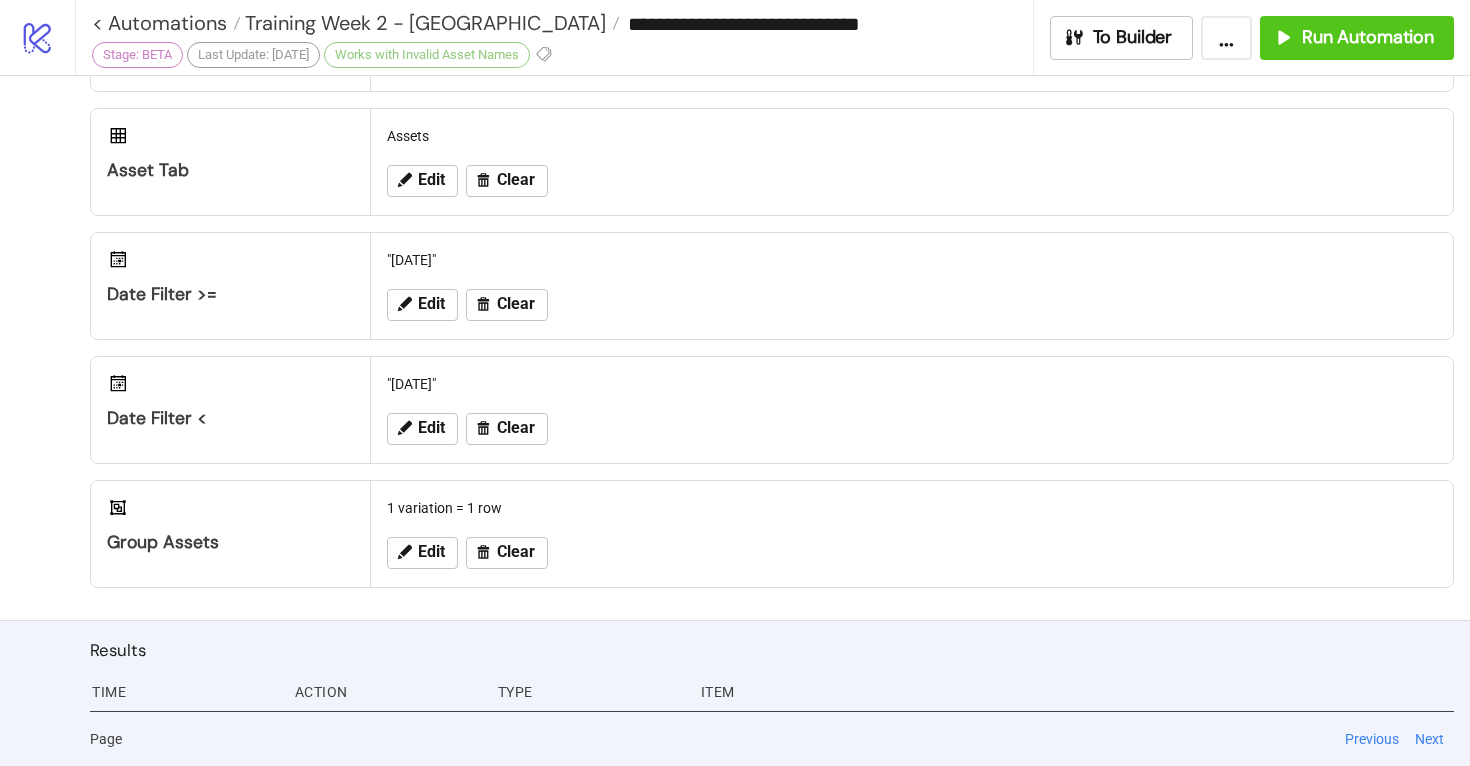 click on "Stage: BETA" at bounding box center [137, 55] 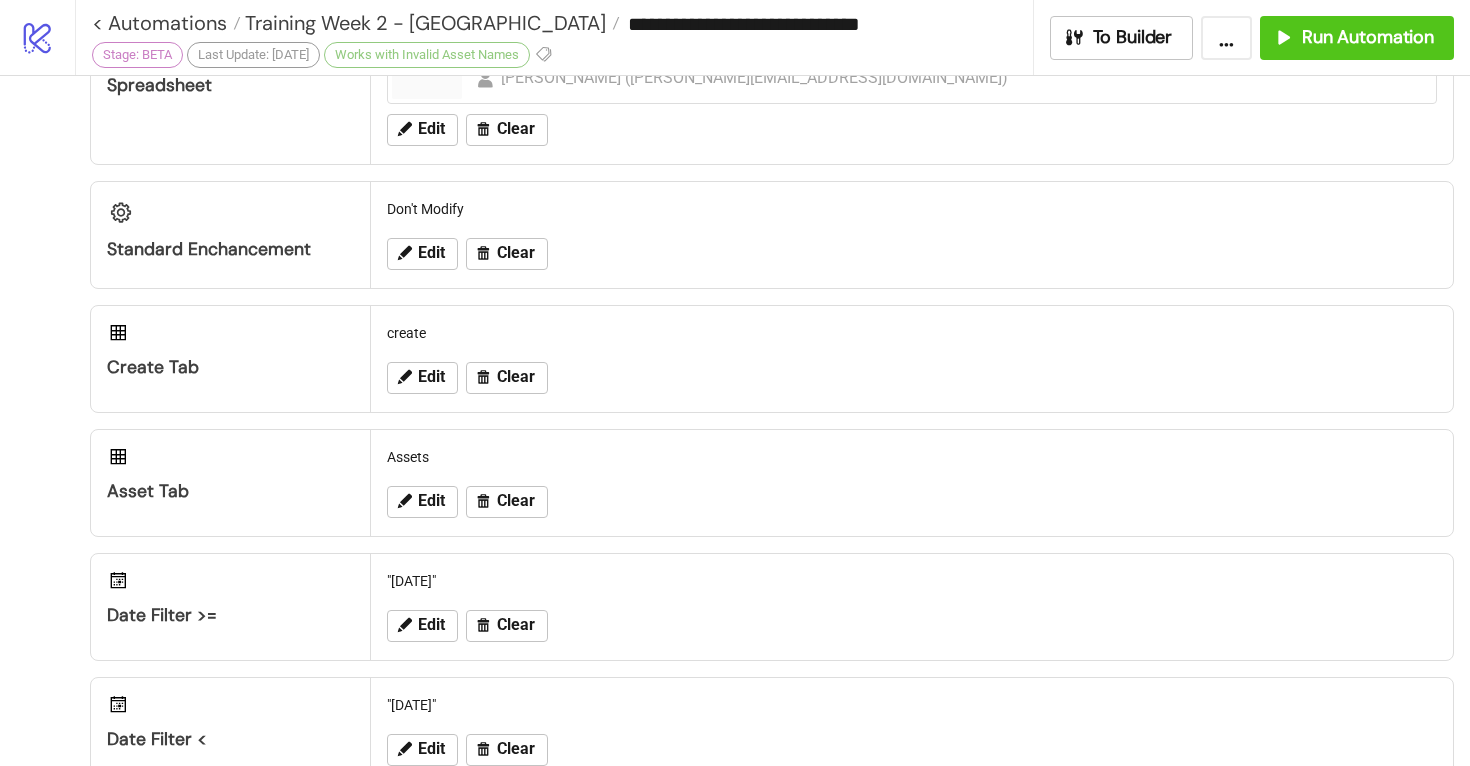 scroll, scrollTop: 95, scrollLeft: 0, axis: vertical 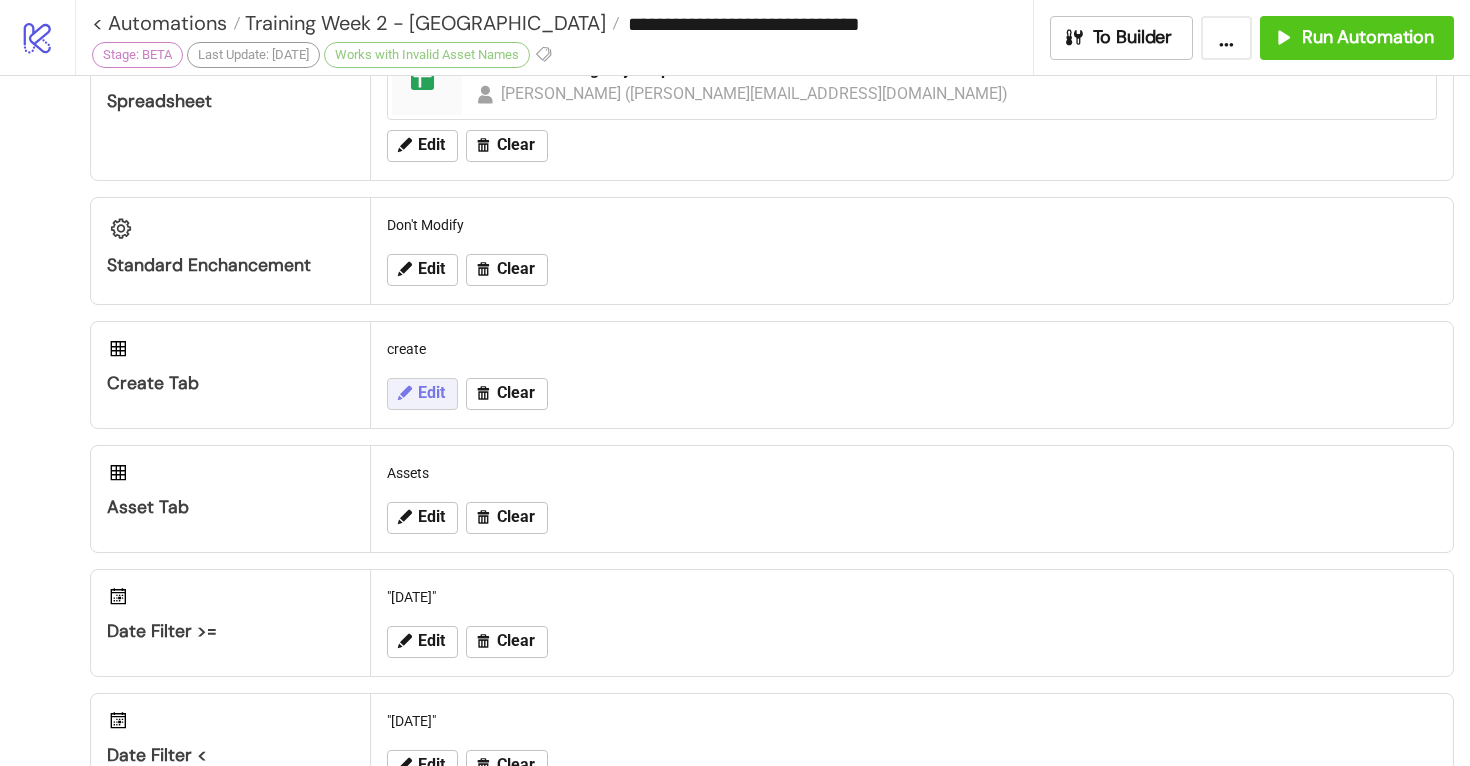 click on "Edit" at bounding box center [431, 393] 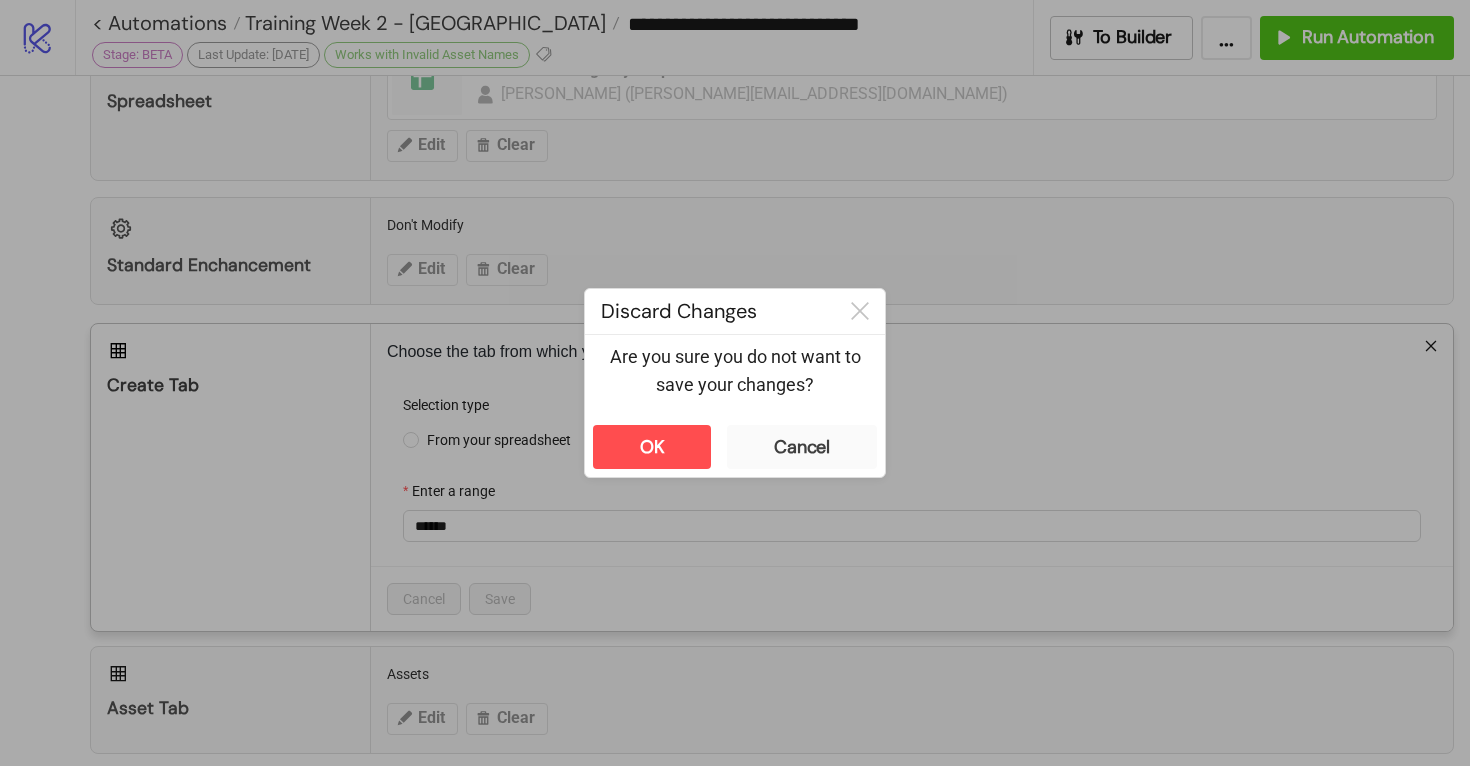 click on "**********" at bounding box center [735, 383] 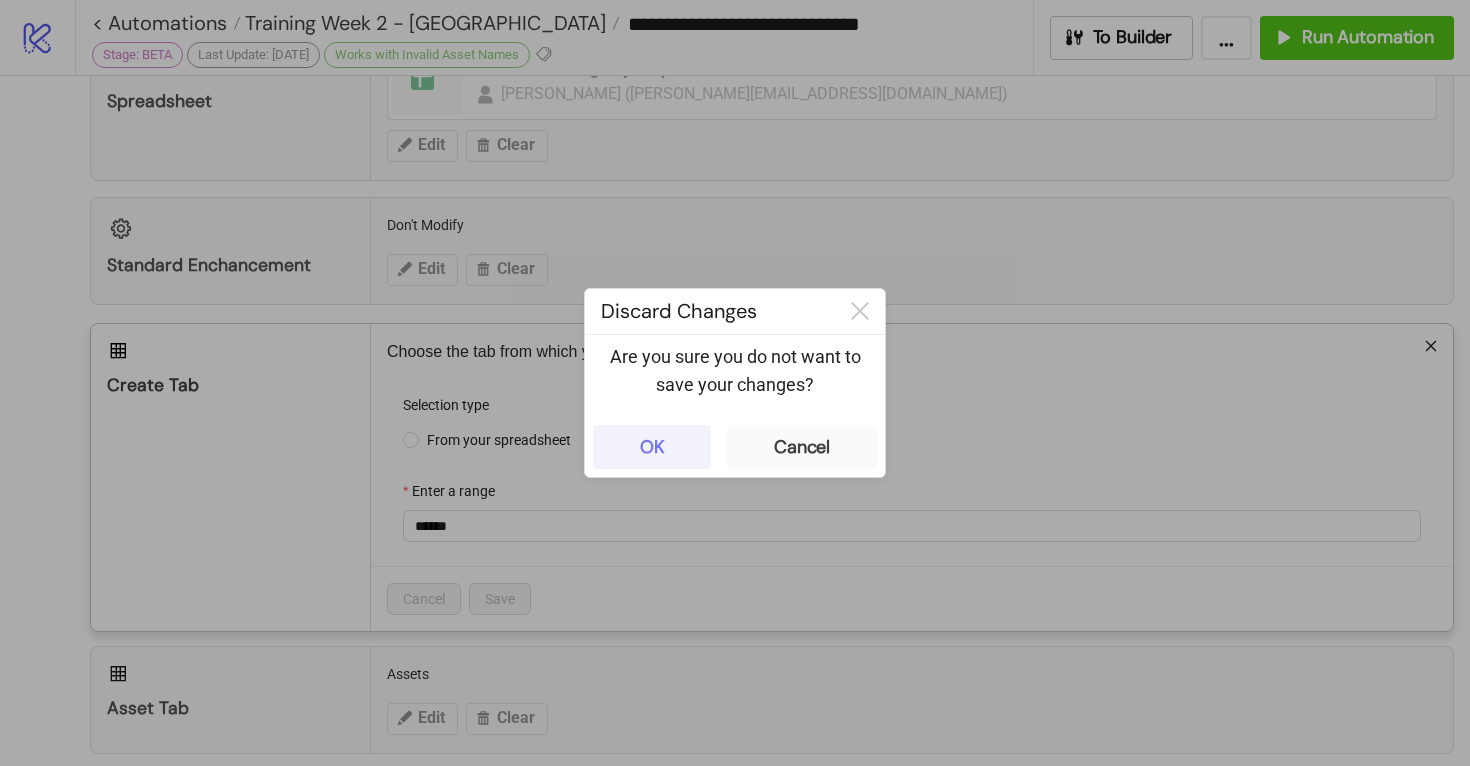 click on "OK" at bounding box center [652, 447] 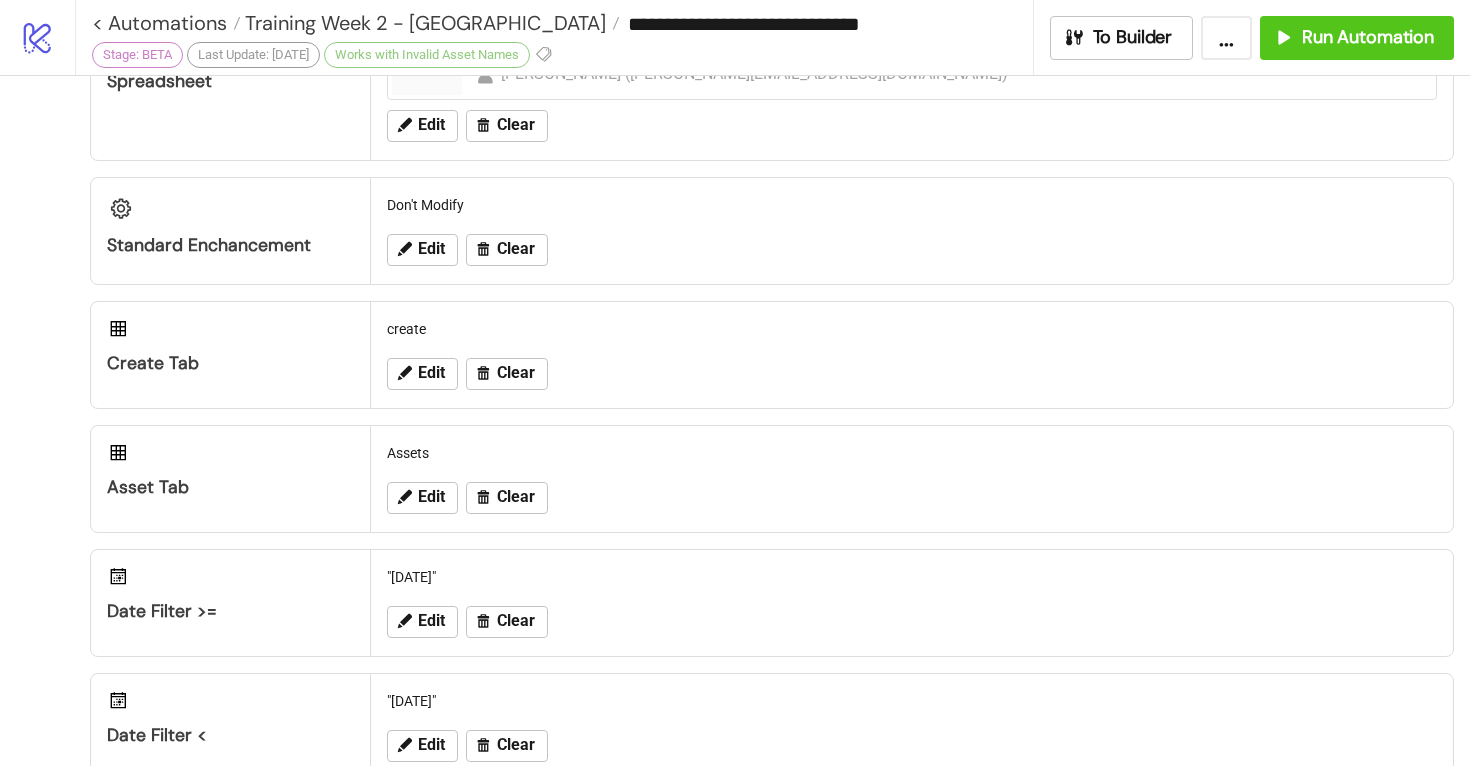 scroll, scrollTop: 0, scrollLeft: 0, axis: both 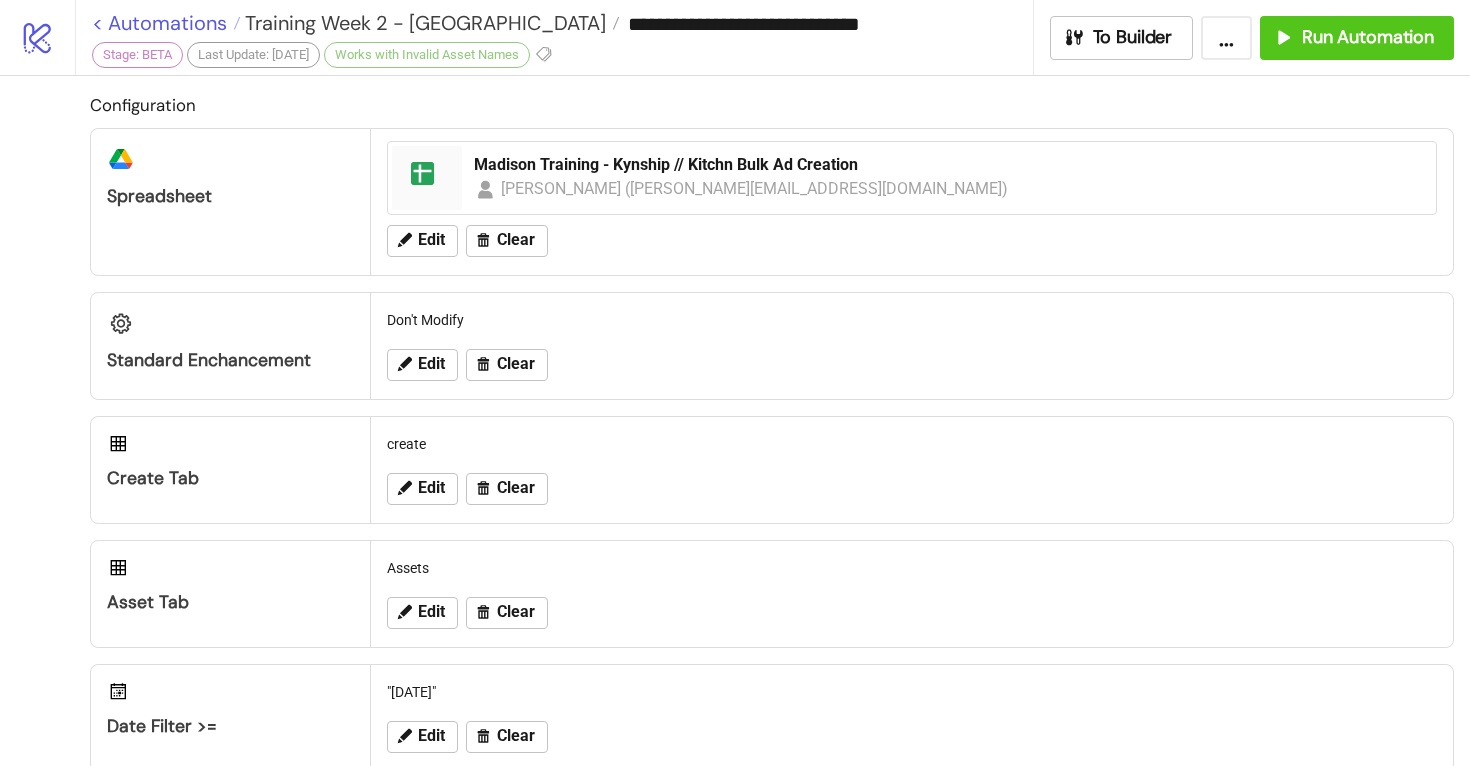 click on "< Automations" at bounding box center (166, 23) 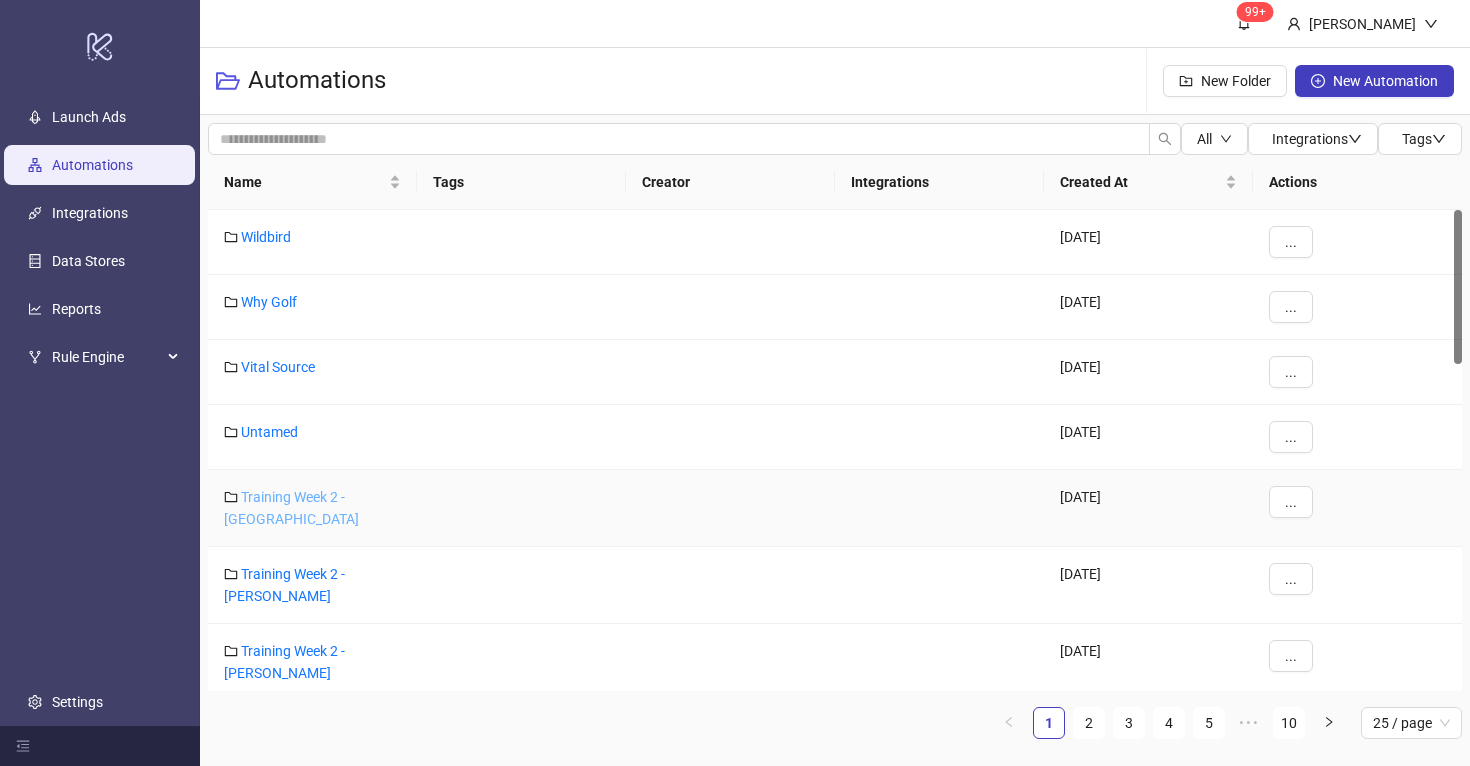 click on "Training Week 2 - [GEOGRAPHIC_DATA]" at bounding box center (291, 508) 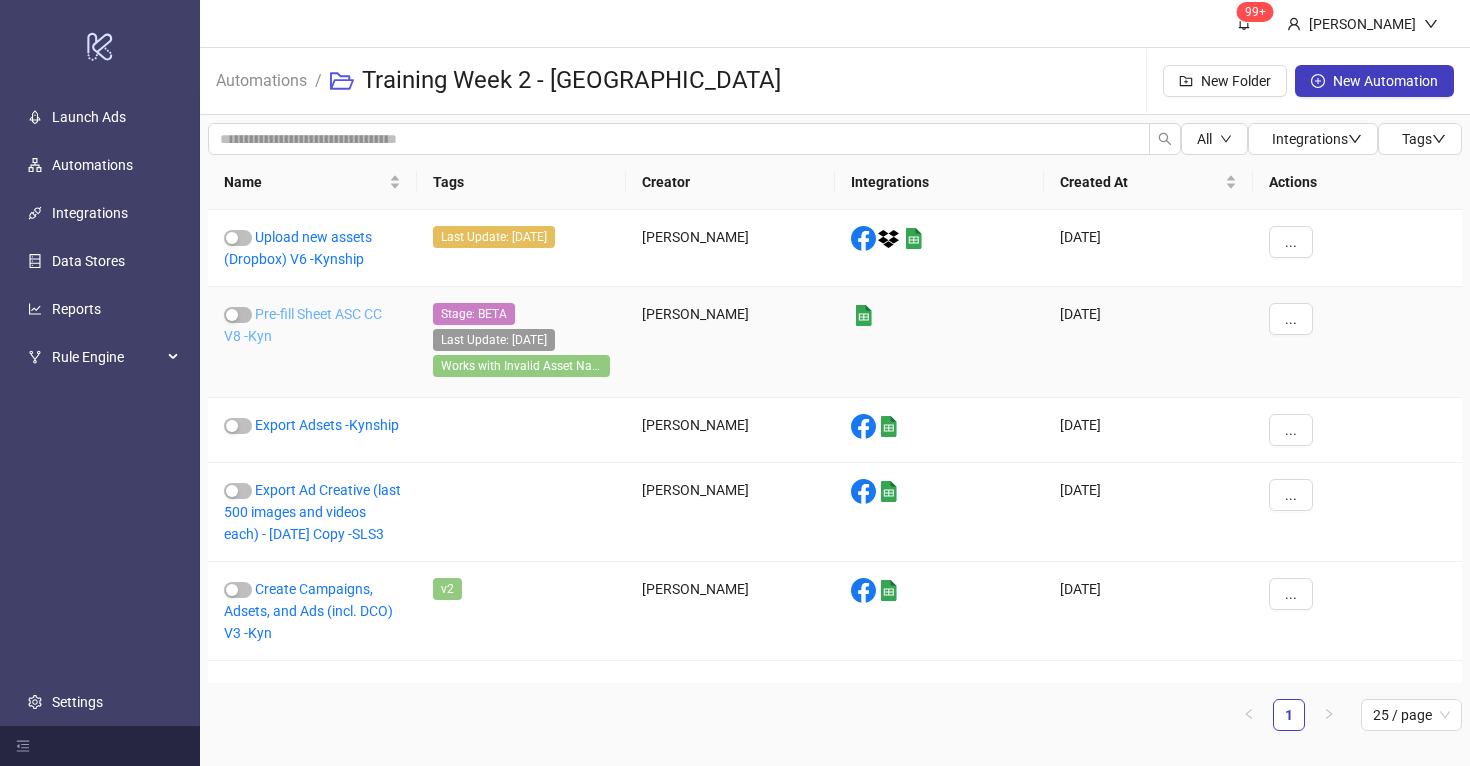 click on "Pre-fill Sheet ASC CC V8 -Kyn" at bounding box center (303, 325) 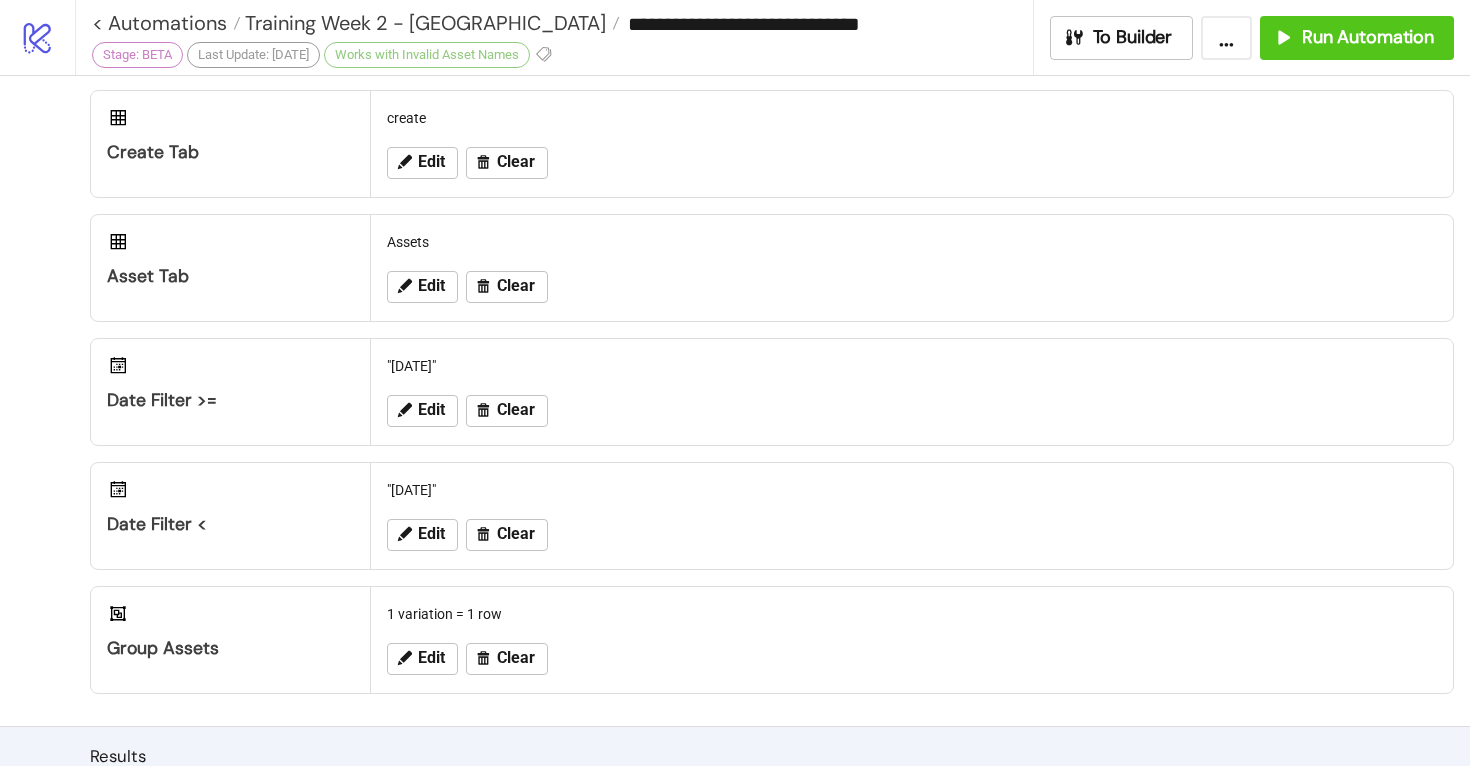 scroll, scrollTop: 429, scrollLeft: 0, axis: vertical 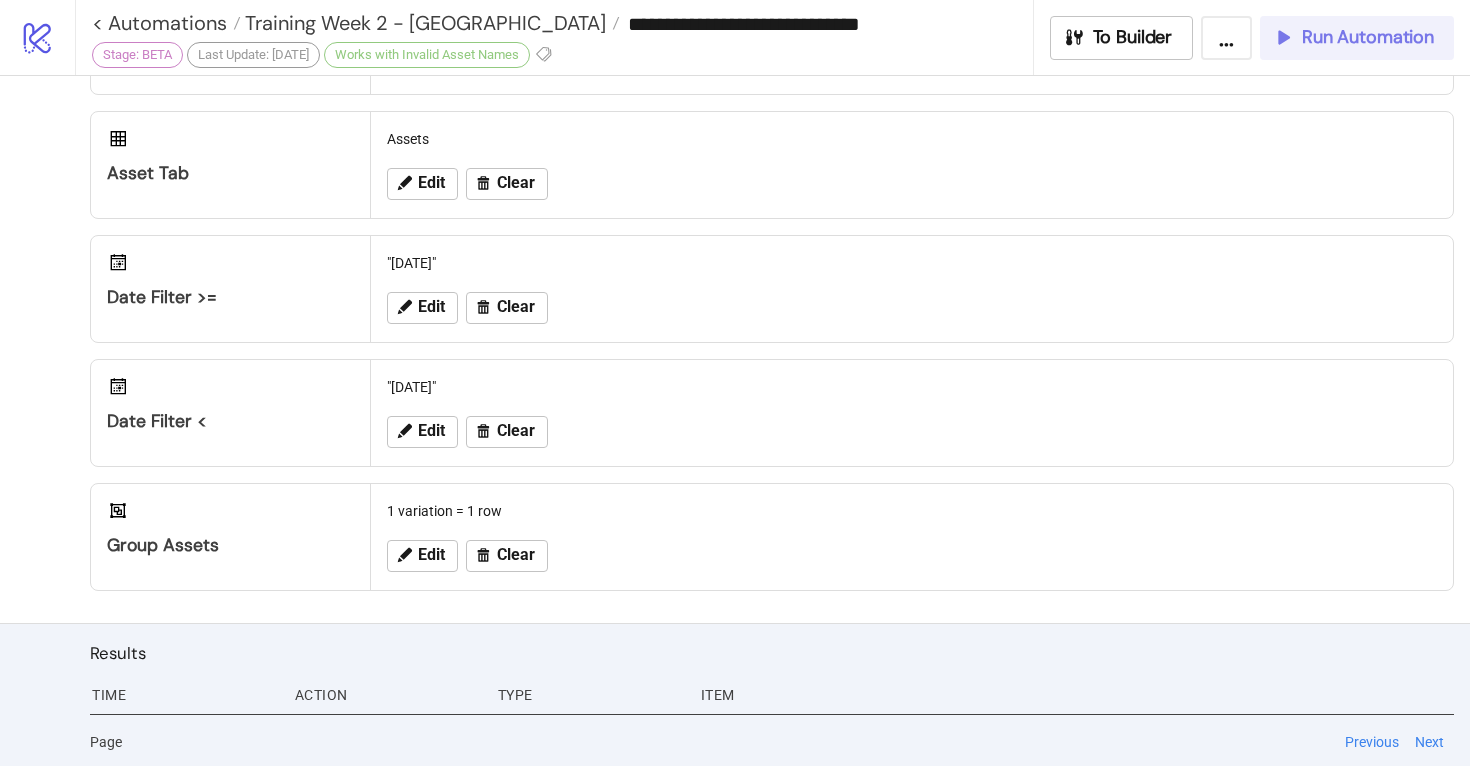 click on "Run Automation" at bounding box center [1368, 37] 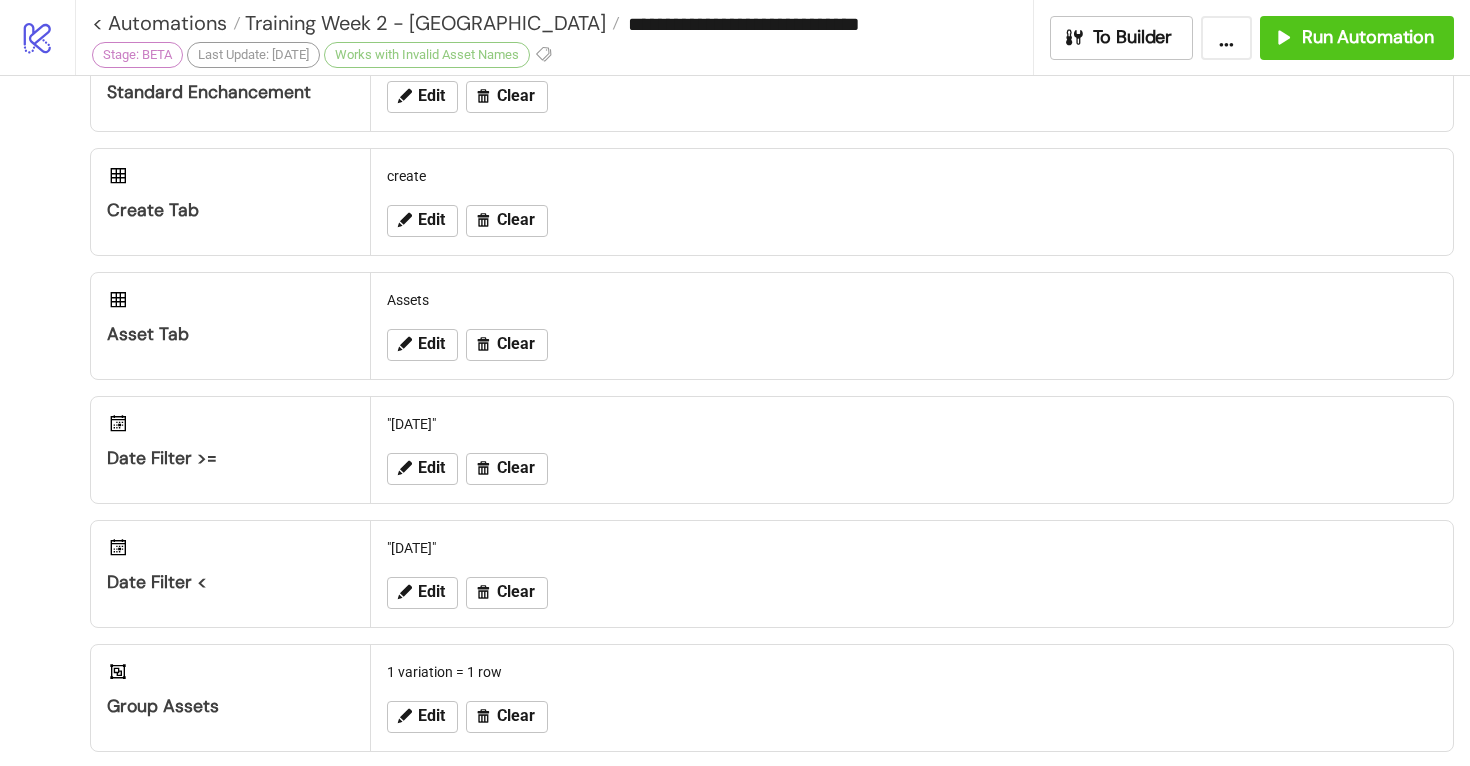 scroll, scrollTop: 277, scrollLeft: 0, axis: vertical 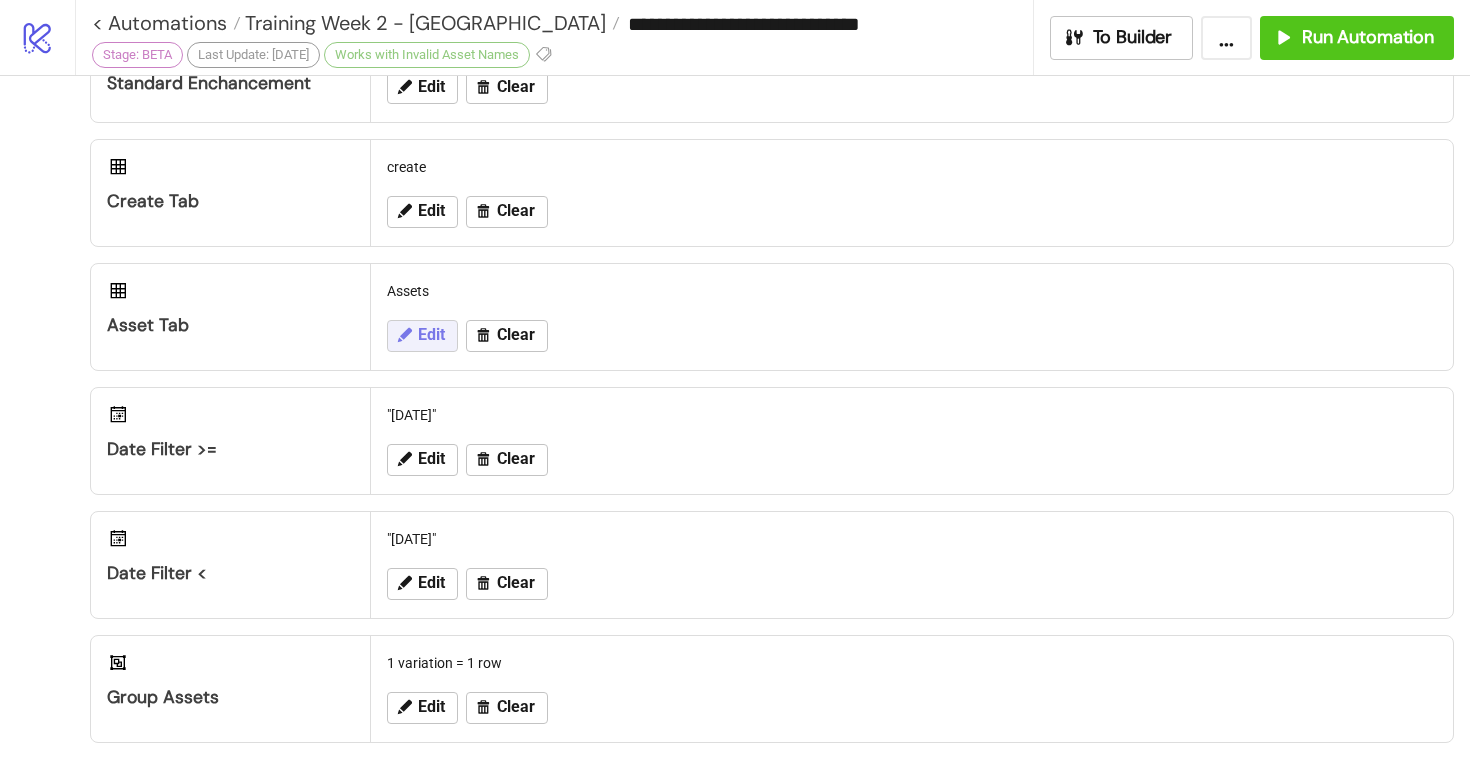 click on "Edit" at bounding box center (431, 335) 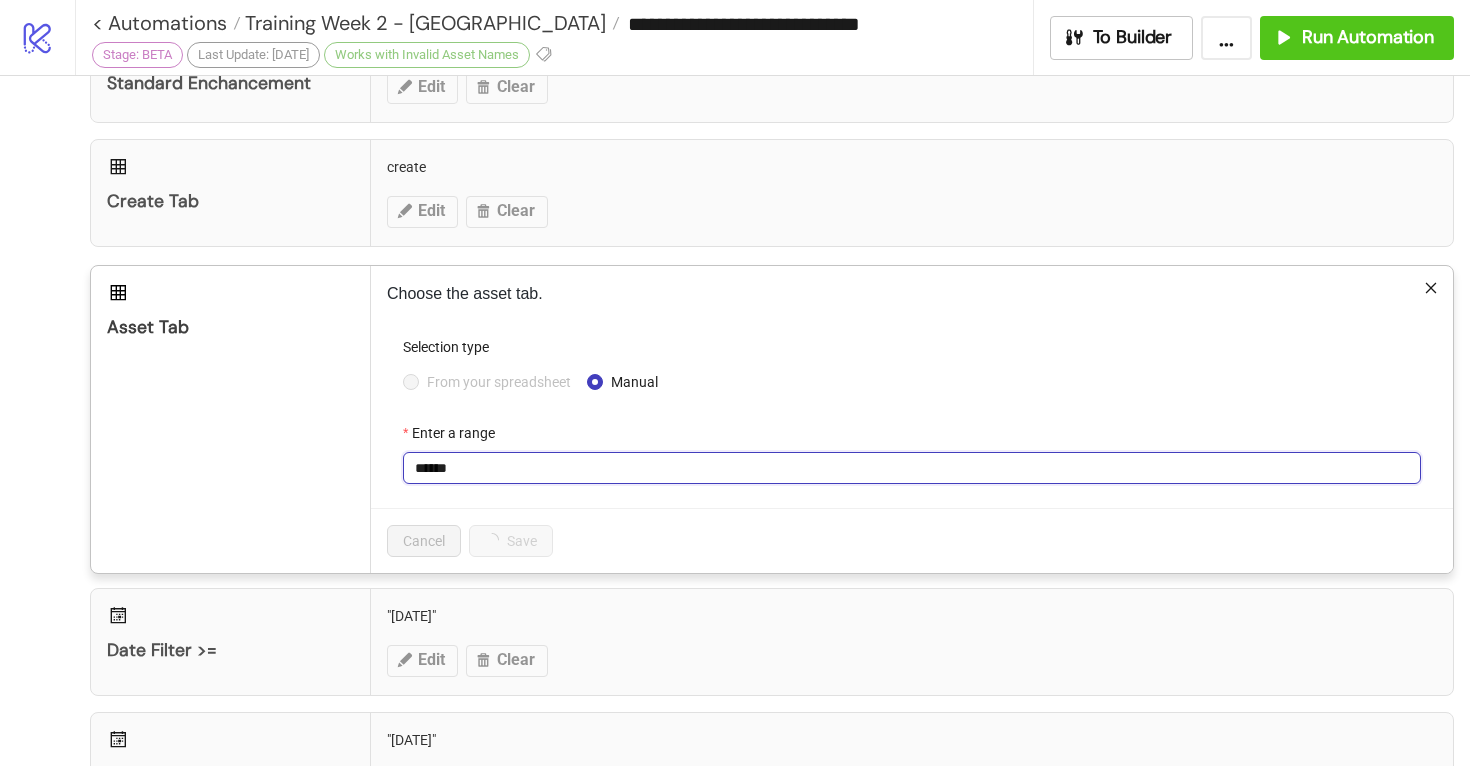 click on "******" at bounding box center (912, 468) 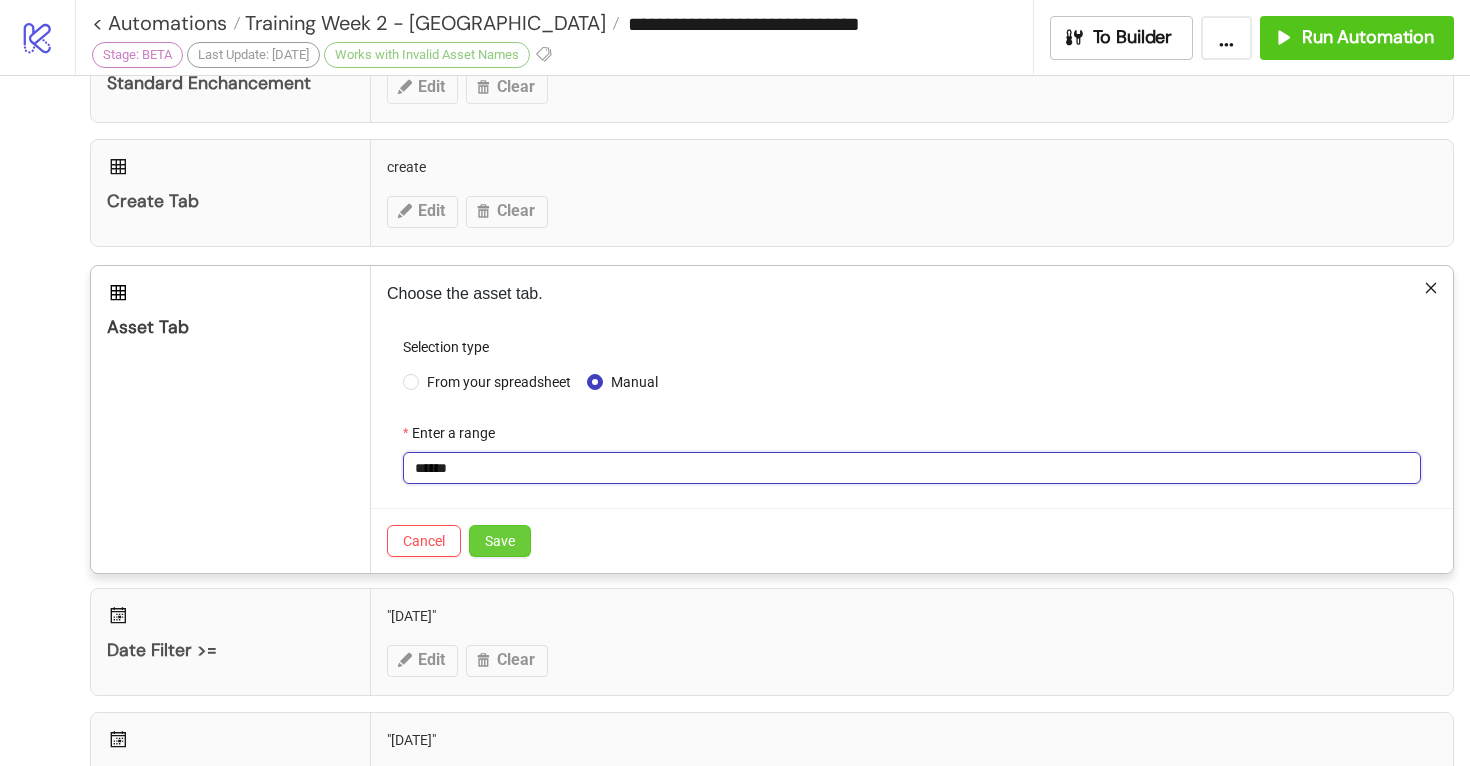 type on "******" 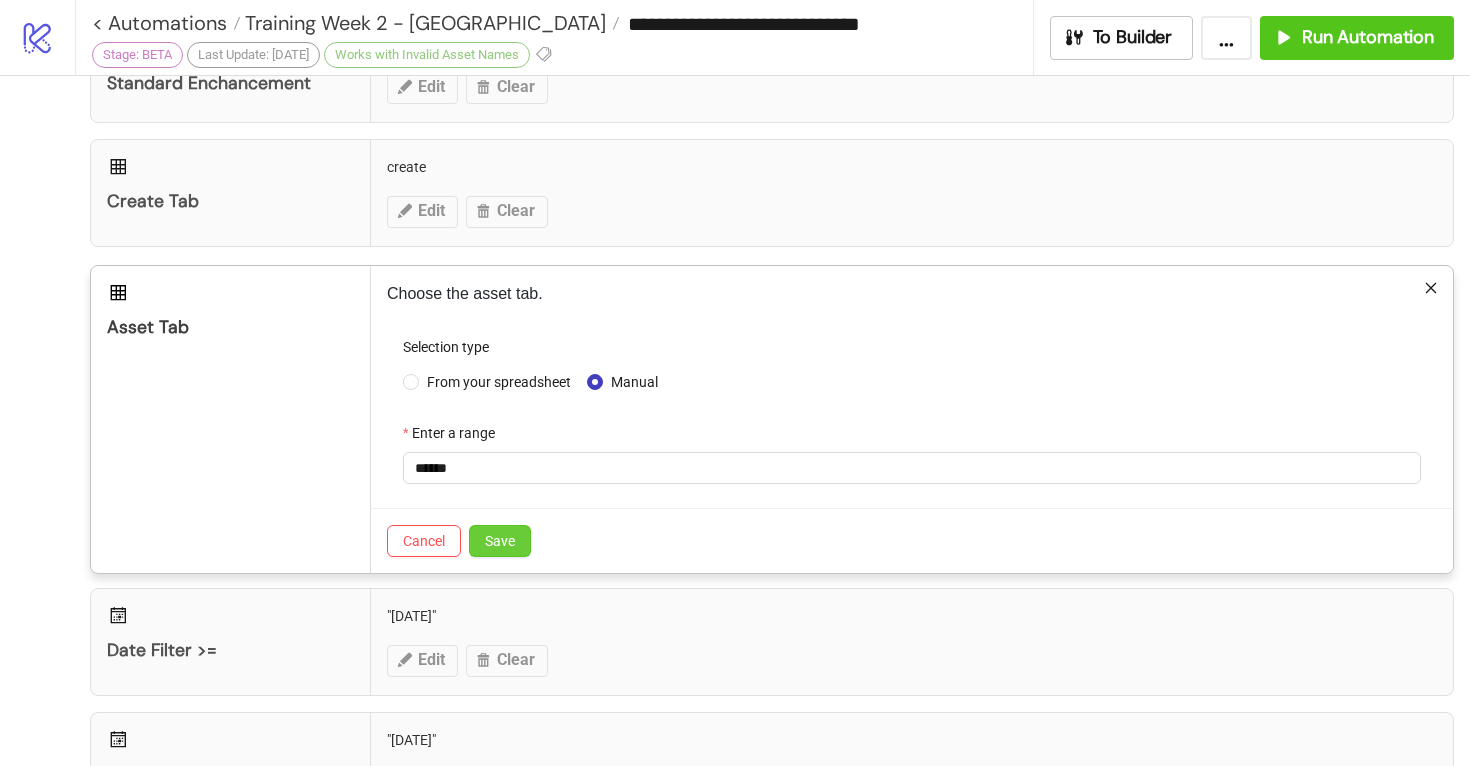 click on "Save" at bounding box center (500, 541) 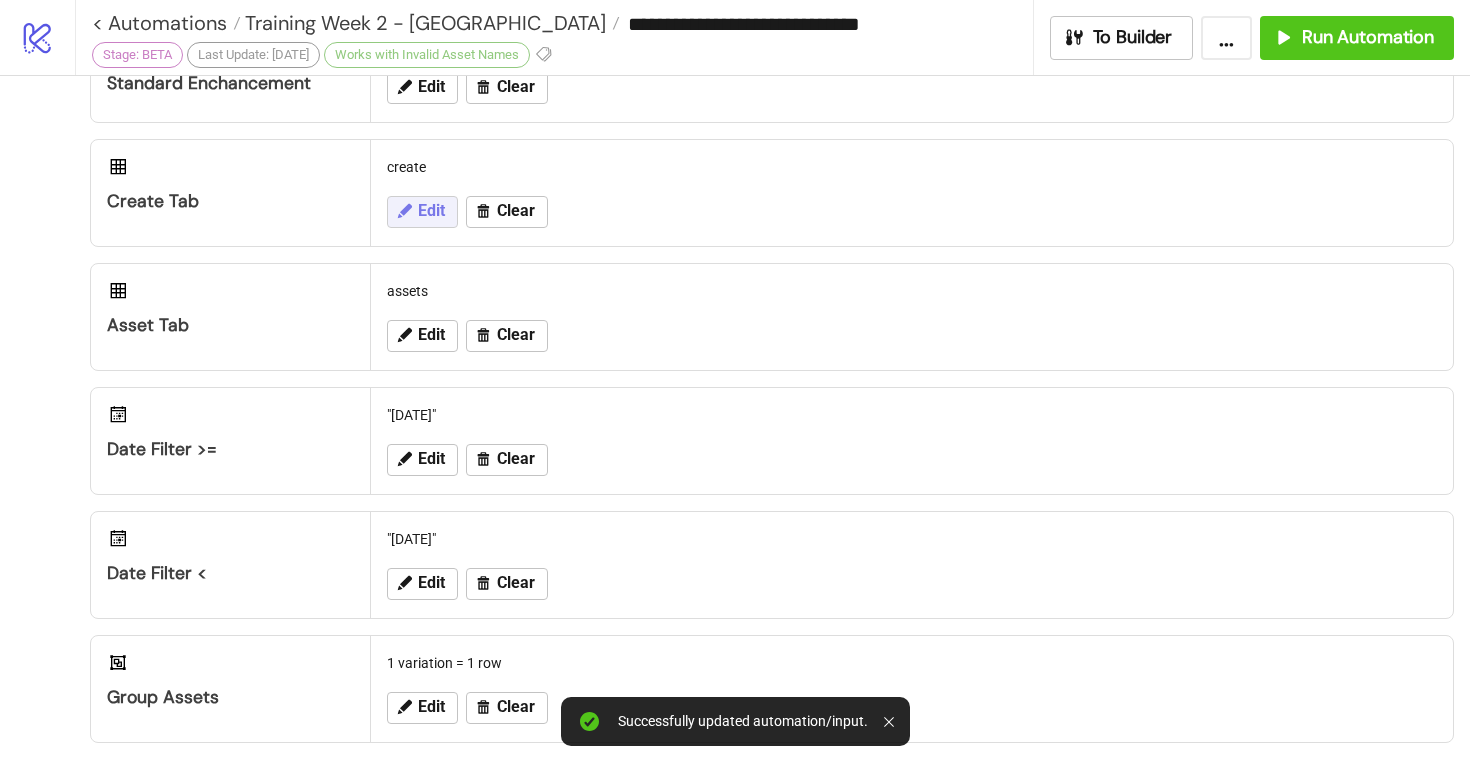 click on "Edit" at bounding box center [431, 211] 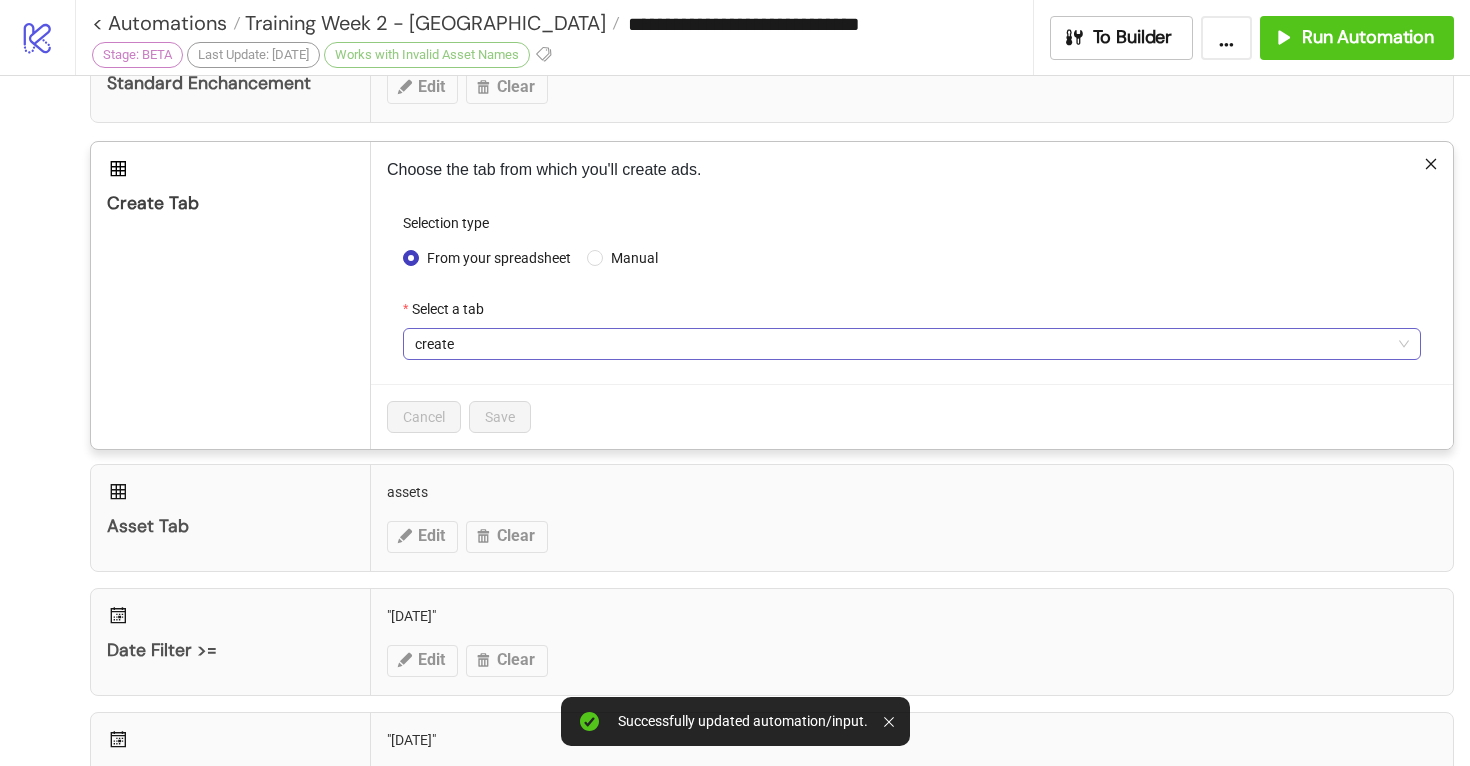click on "create" at bounding box center [912, 344] 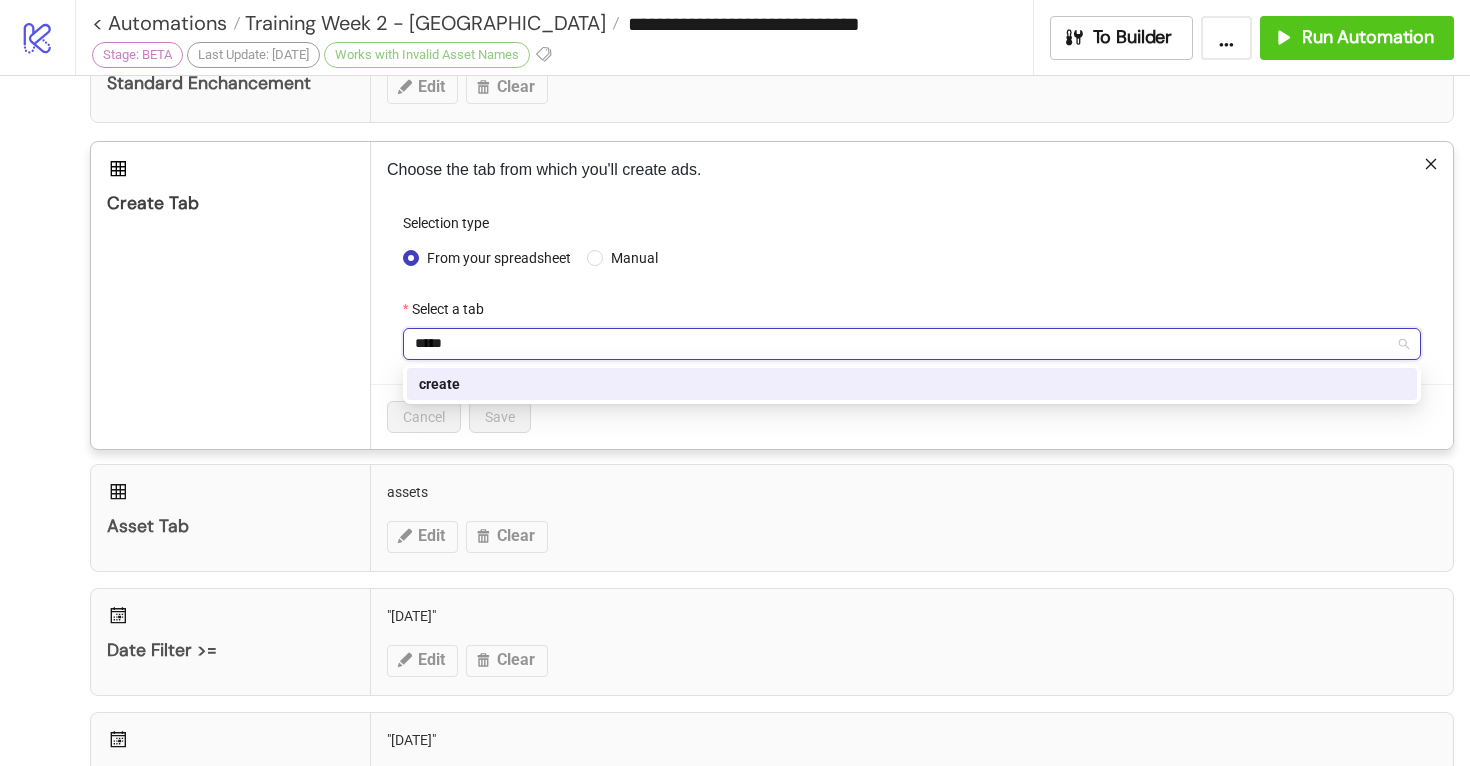 type on "******" 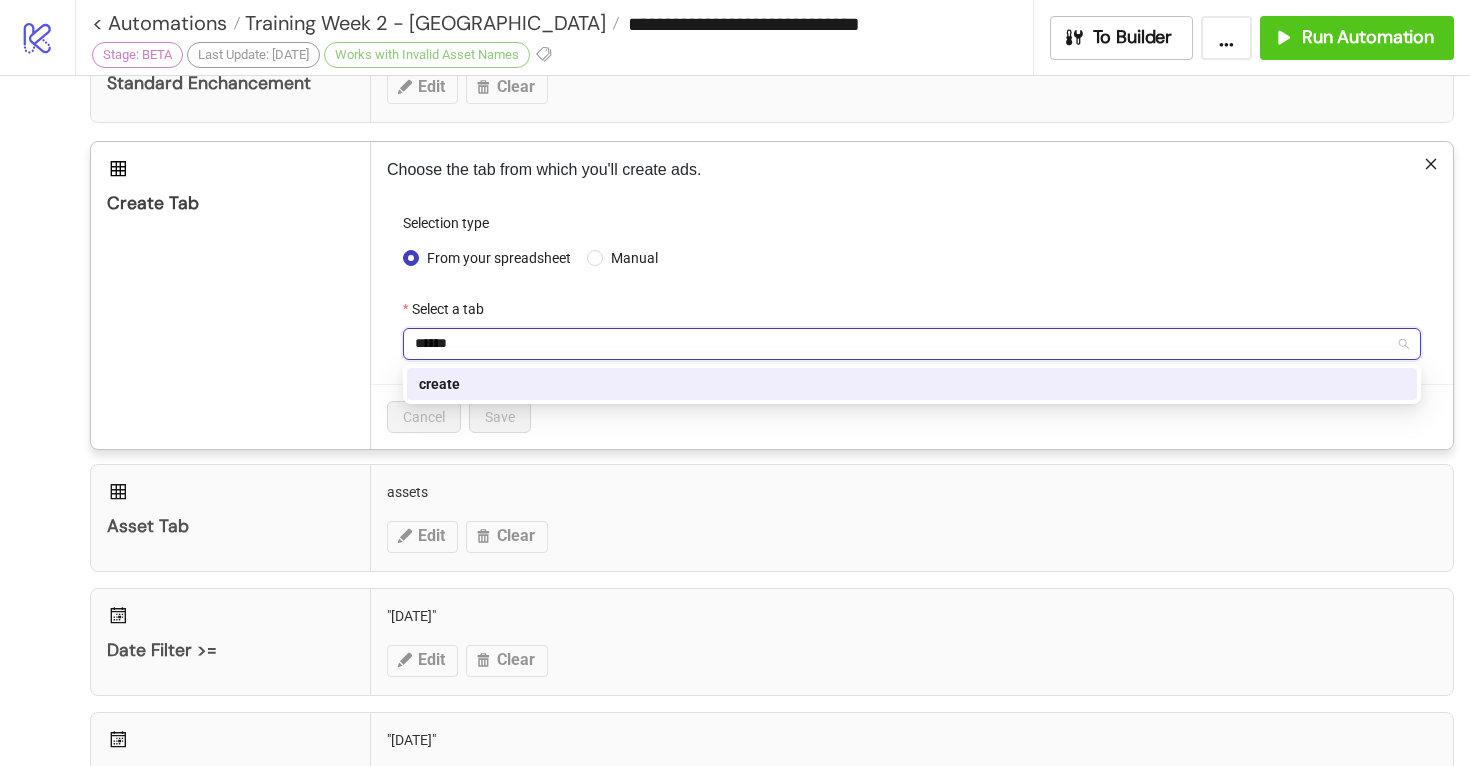 click on "create" at bounding box center (912, 384) 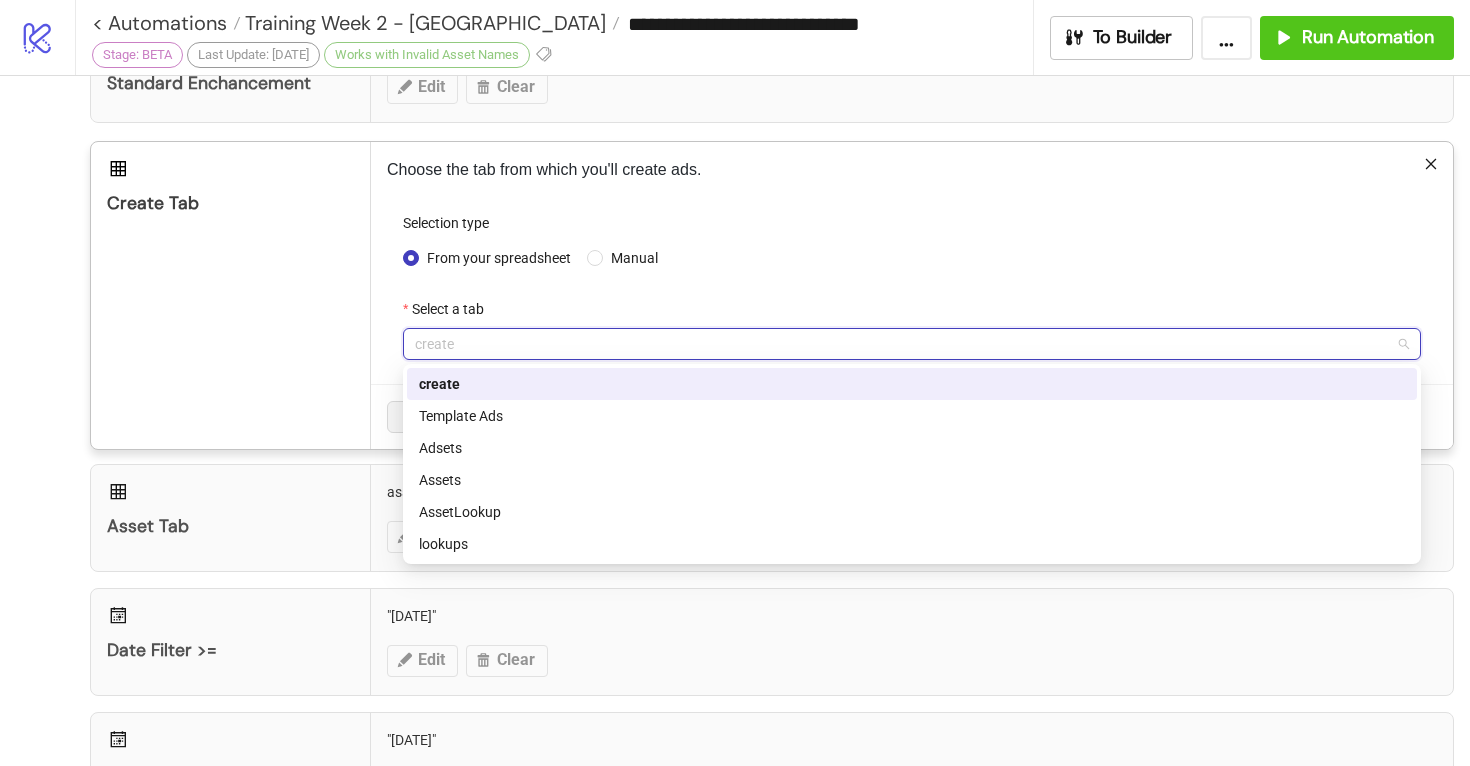 click on "create" at bounding box center [912, 384] 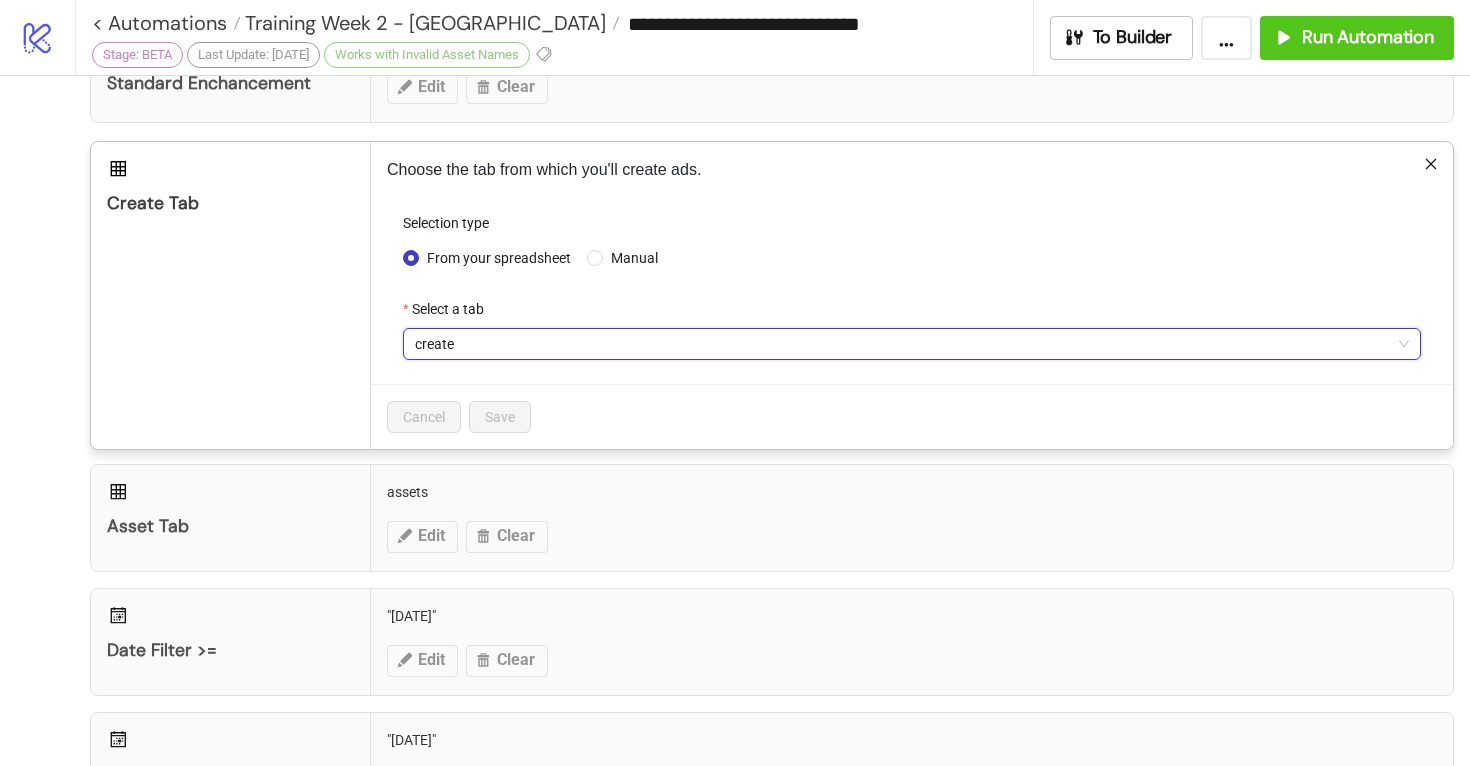 click on "Cancel Save" at bounding box center (912, 416) 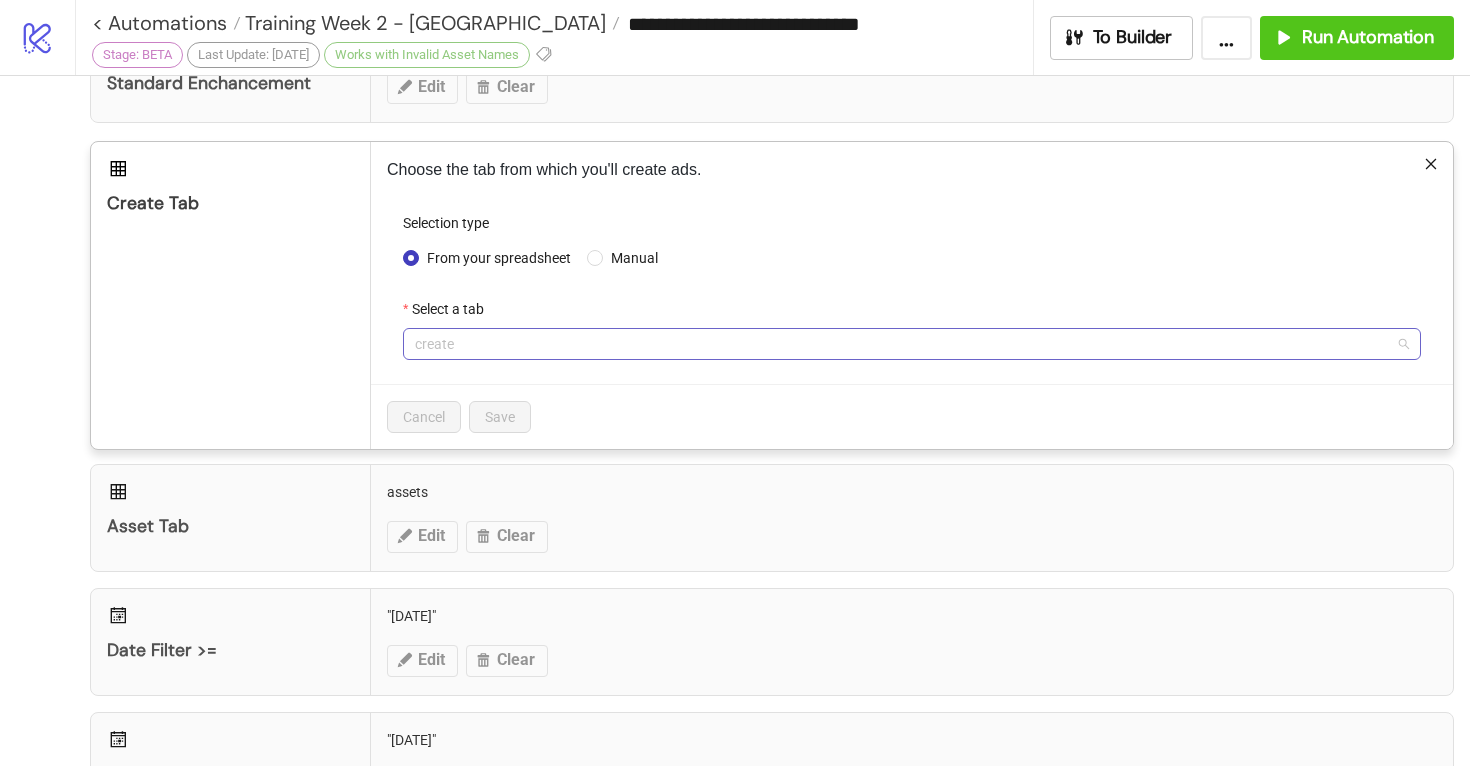 click on "create" at bounding box center [912, 344] 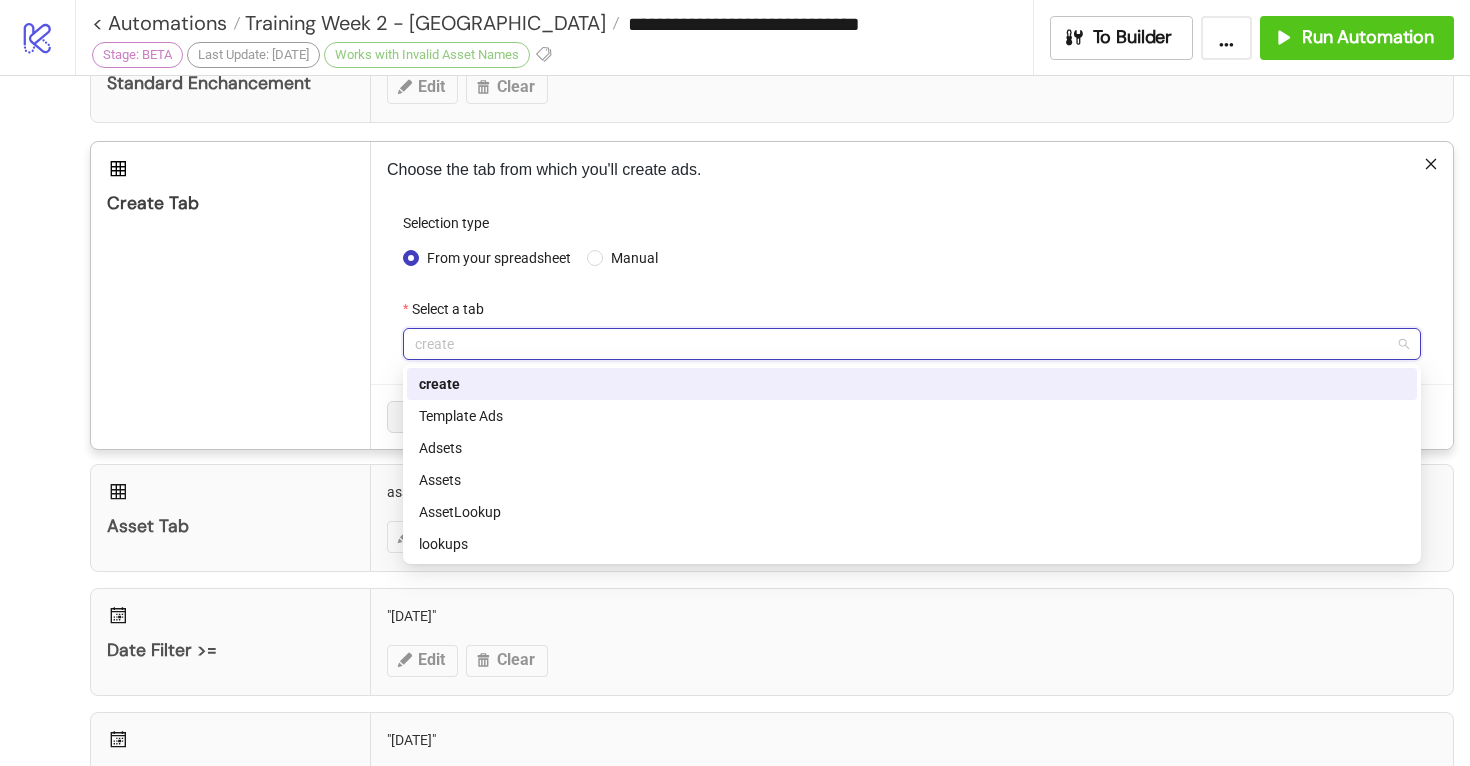 click 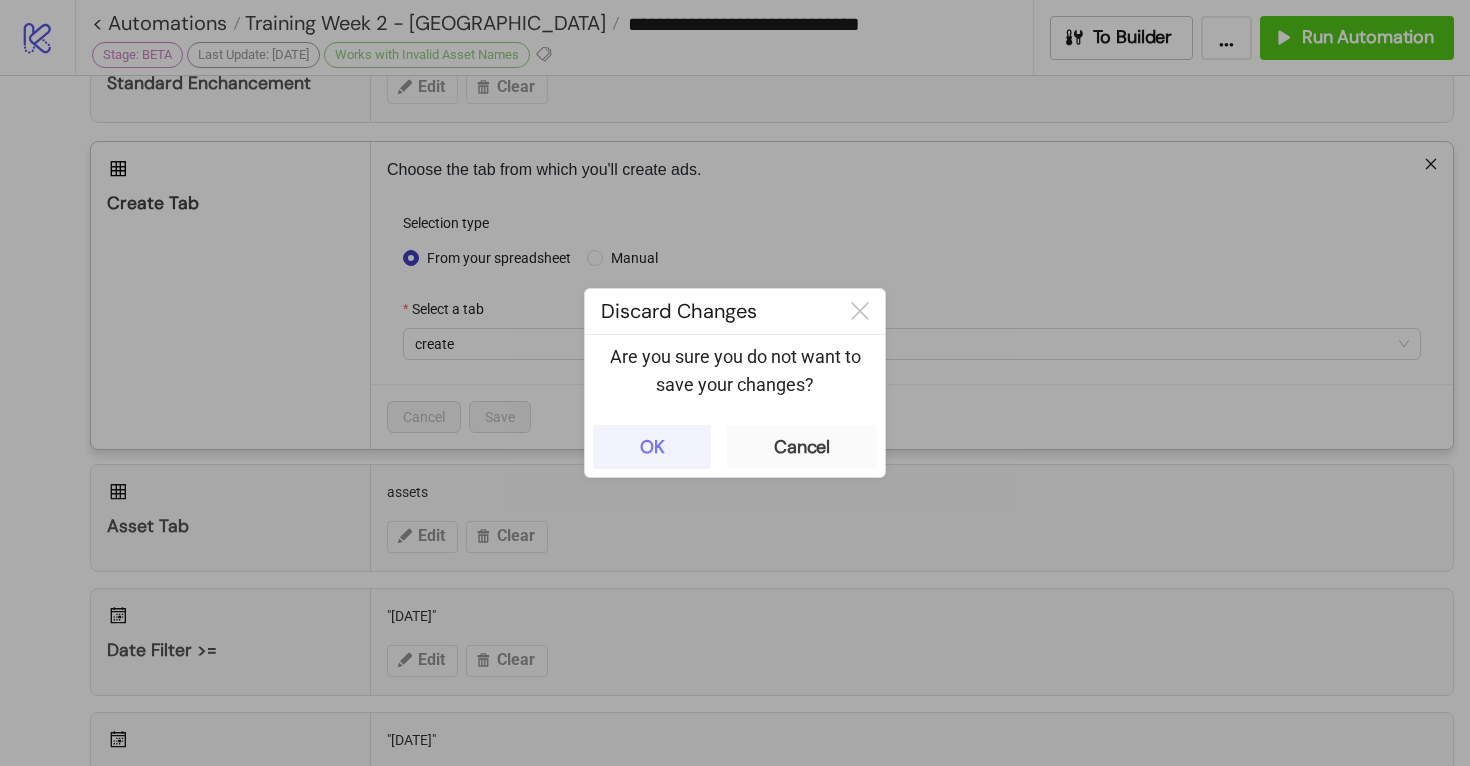 click on "OK" at bounding box center [652, 447] 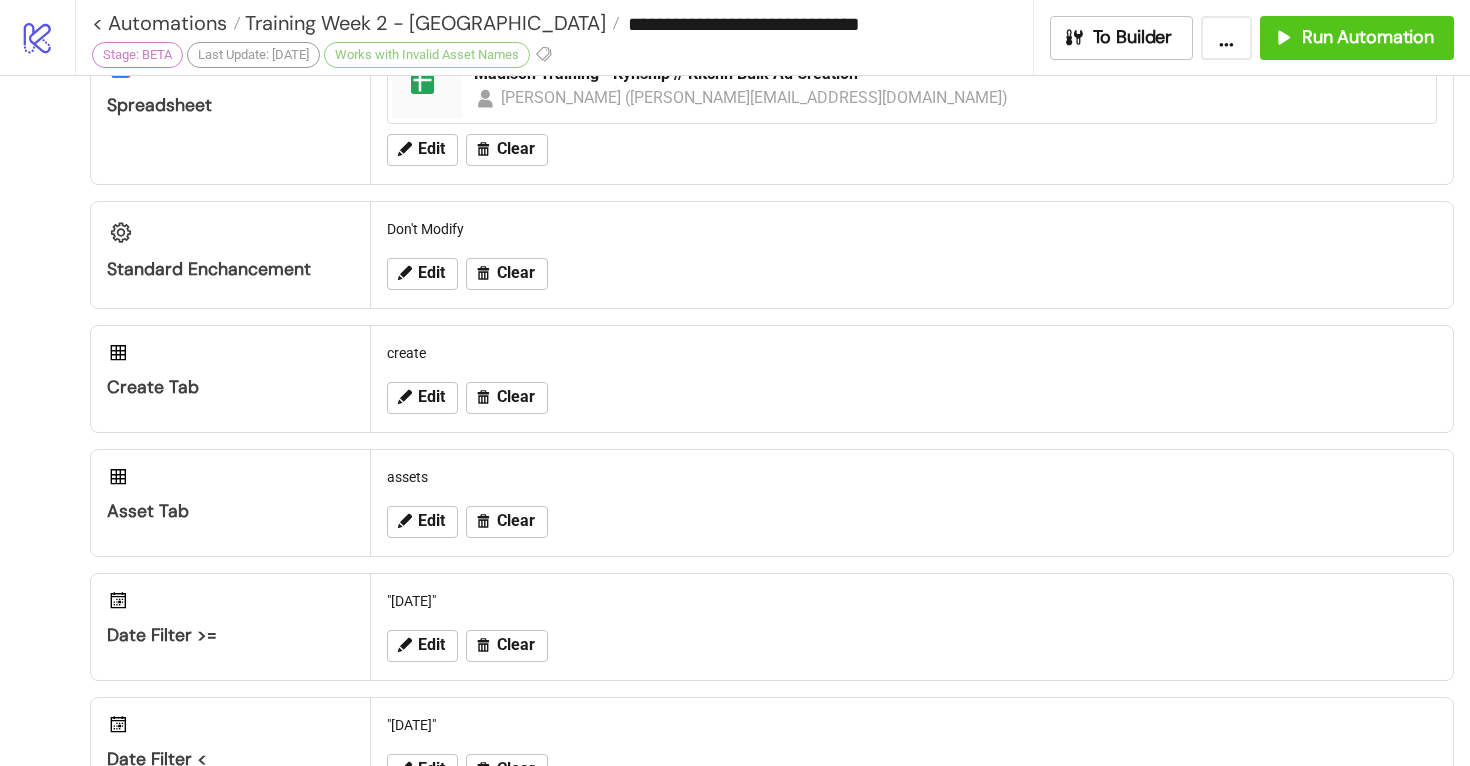 scroll, scrollTop: 0, scrollLeft: 0, axis: both 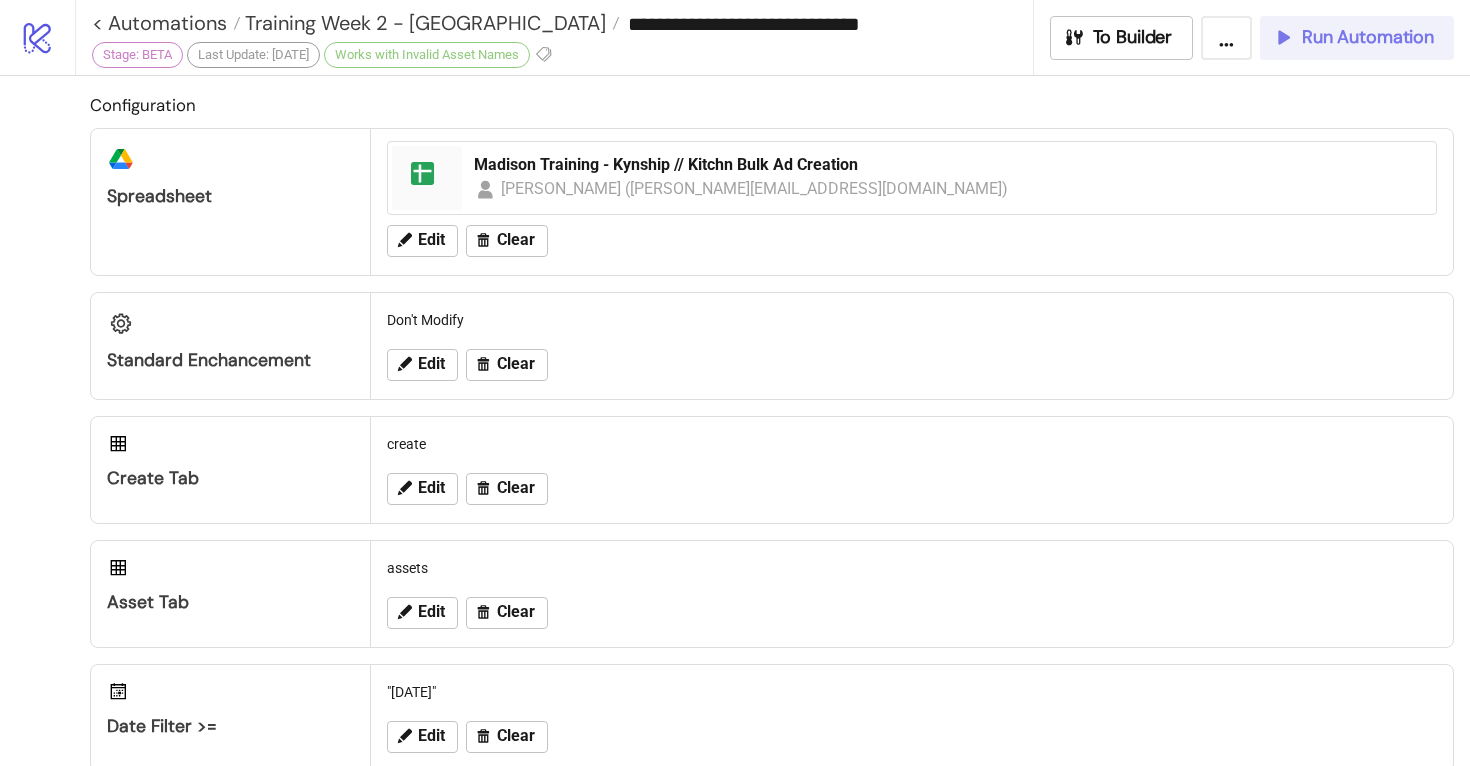click on "Run Automation" at bounding box center (1357, 38) 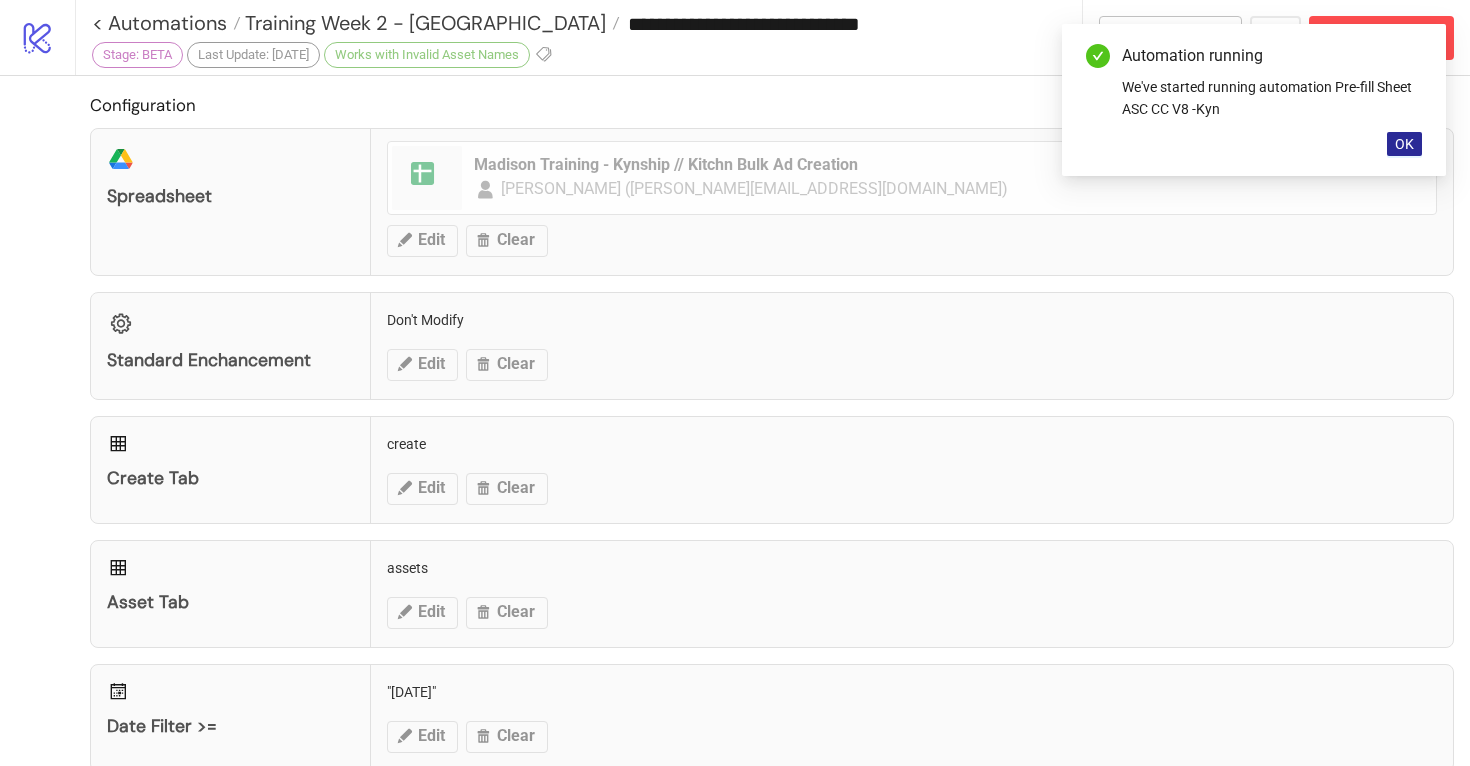 click on "OK" at bounding box center (1404, 144) 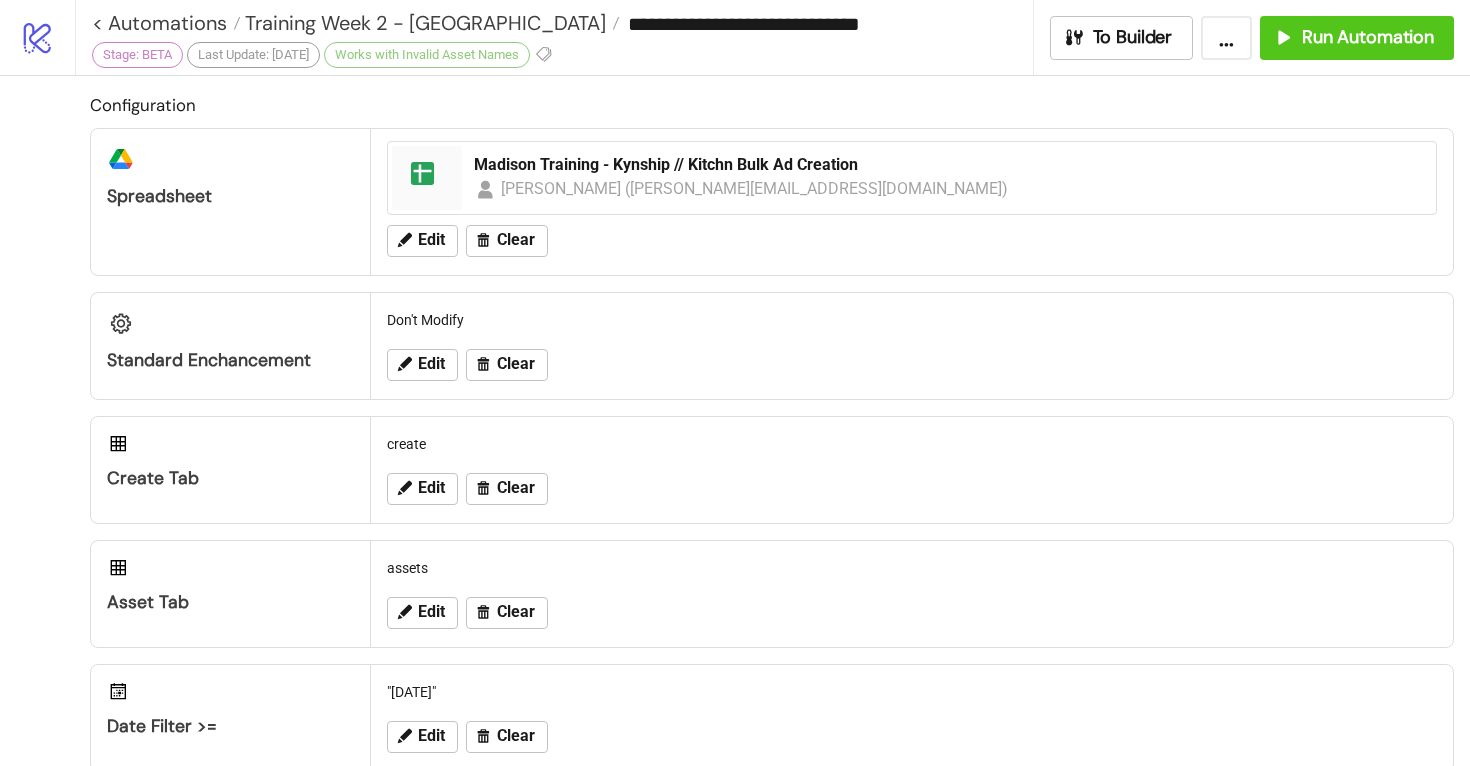 scroll, scrollTop: 432, scrollLeft: 0, axis: vertical 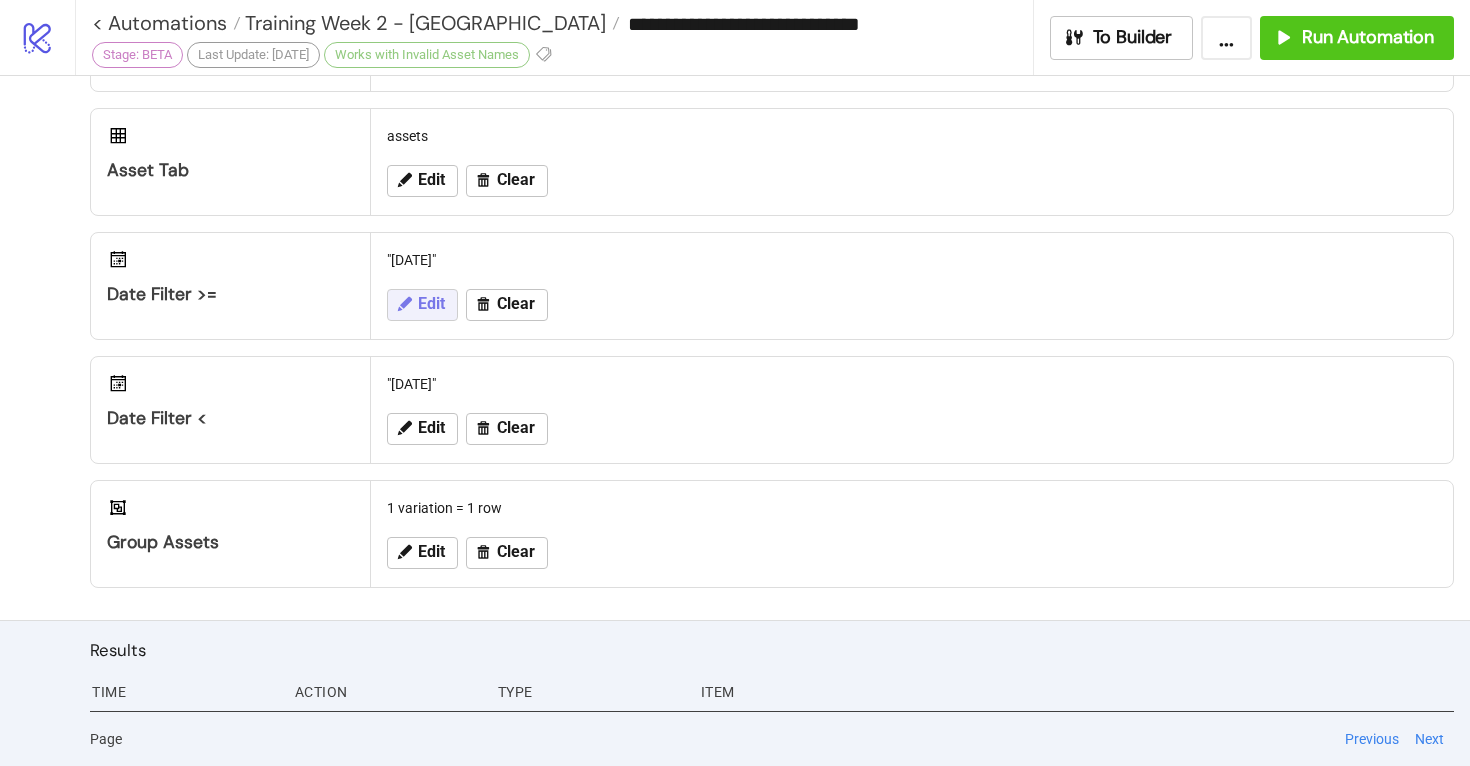 click on "Edit" at bounding box center [422, 305] 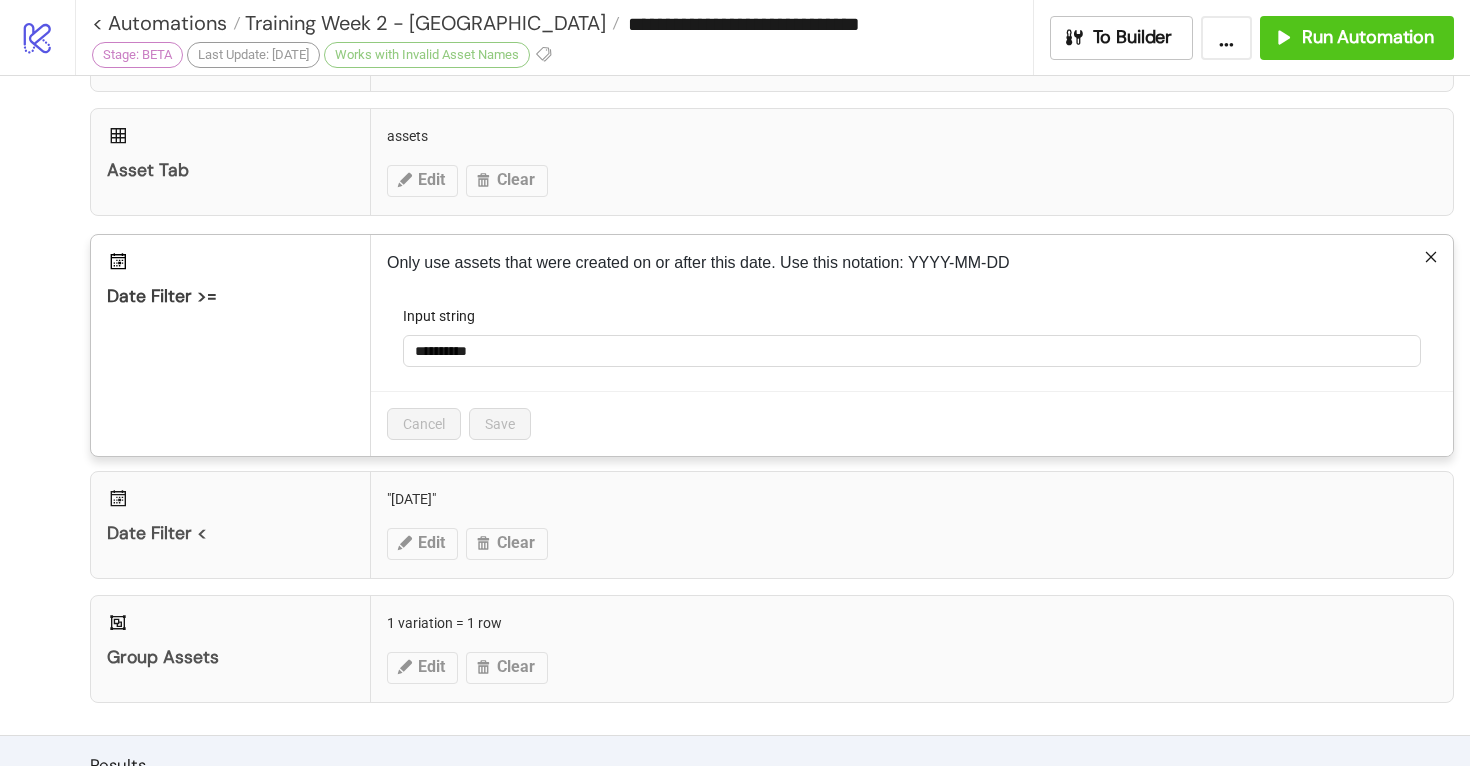click on "**********" at bounding box center [912, 345] 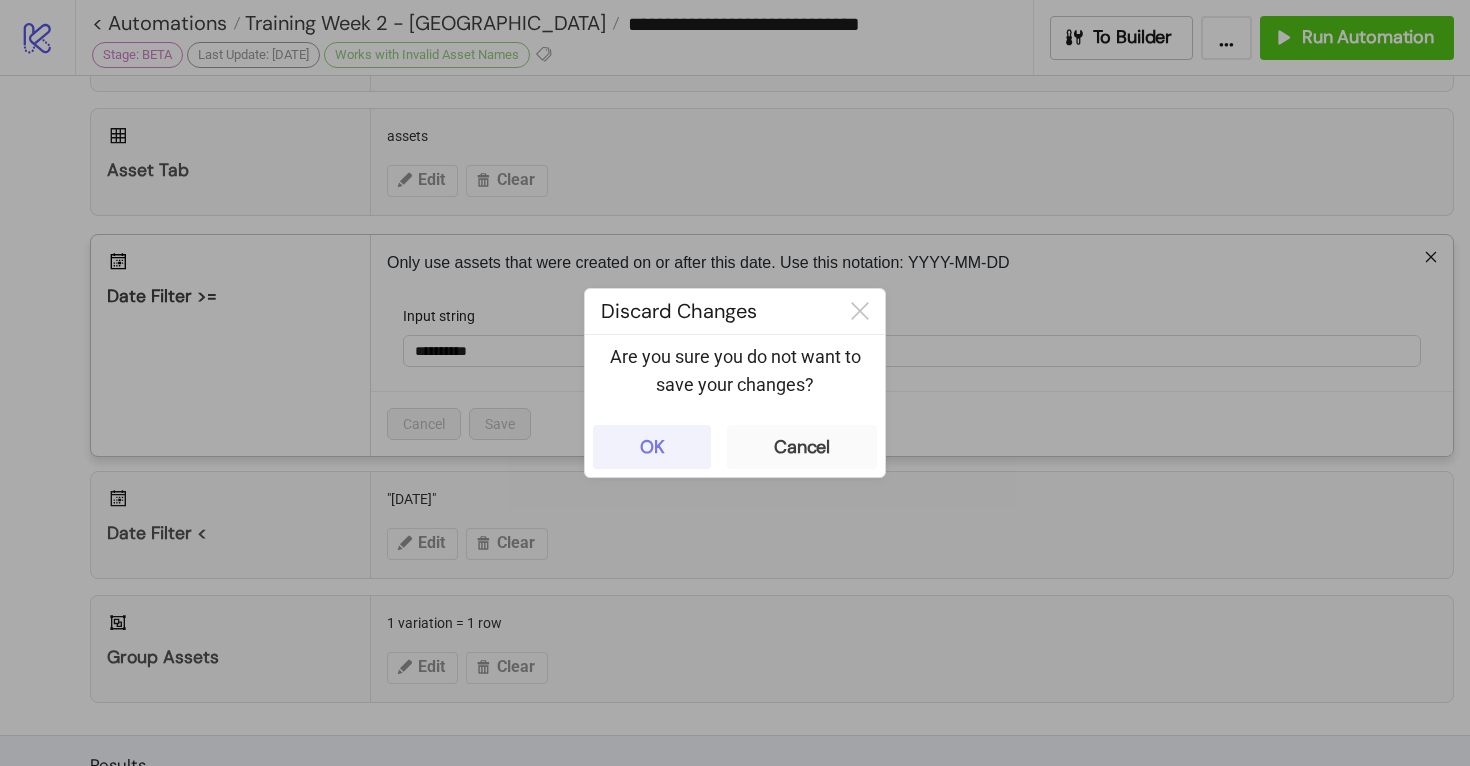 click on "OK" at bounding box center (652, 447) 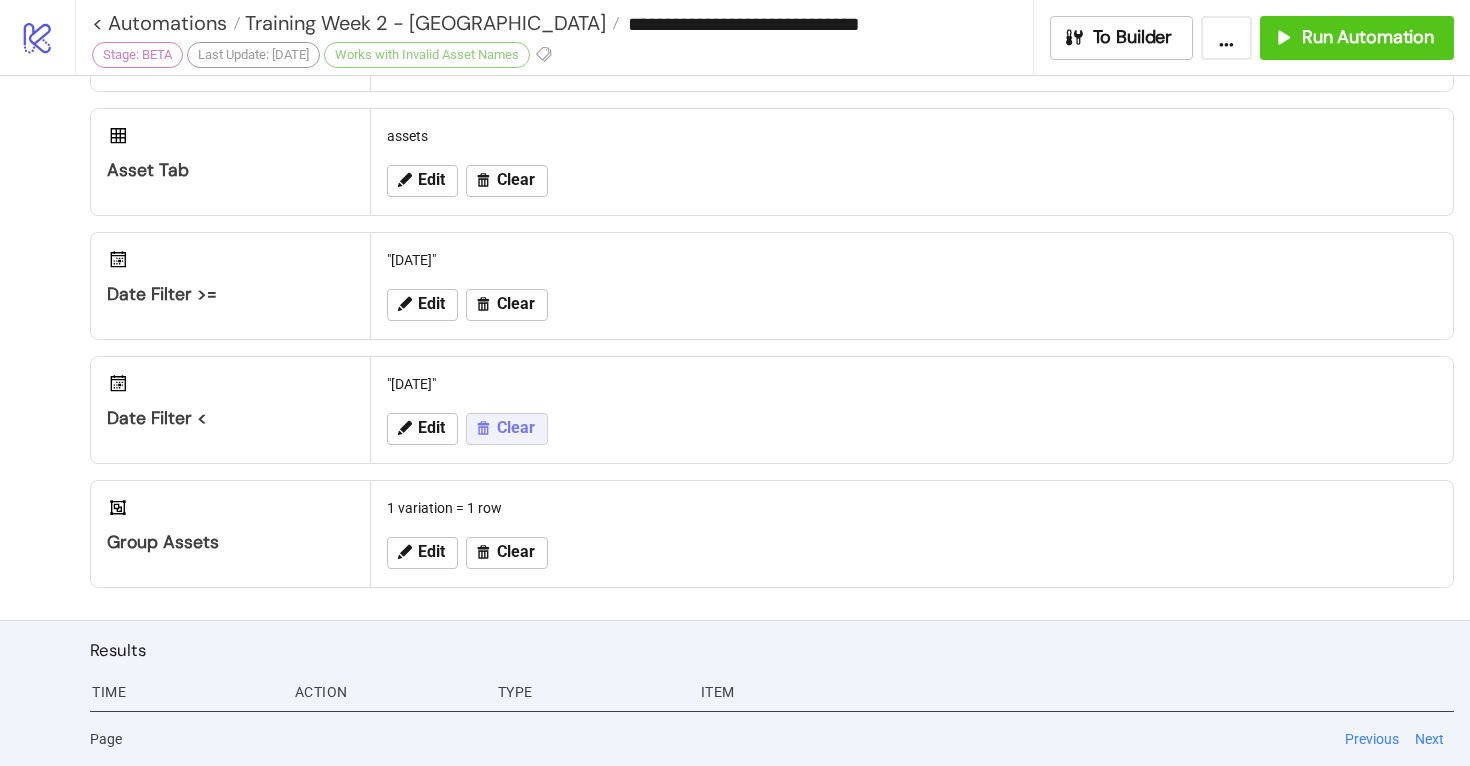 click on "Clear" at bounding box center (516, 428) 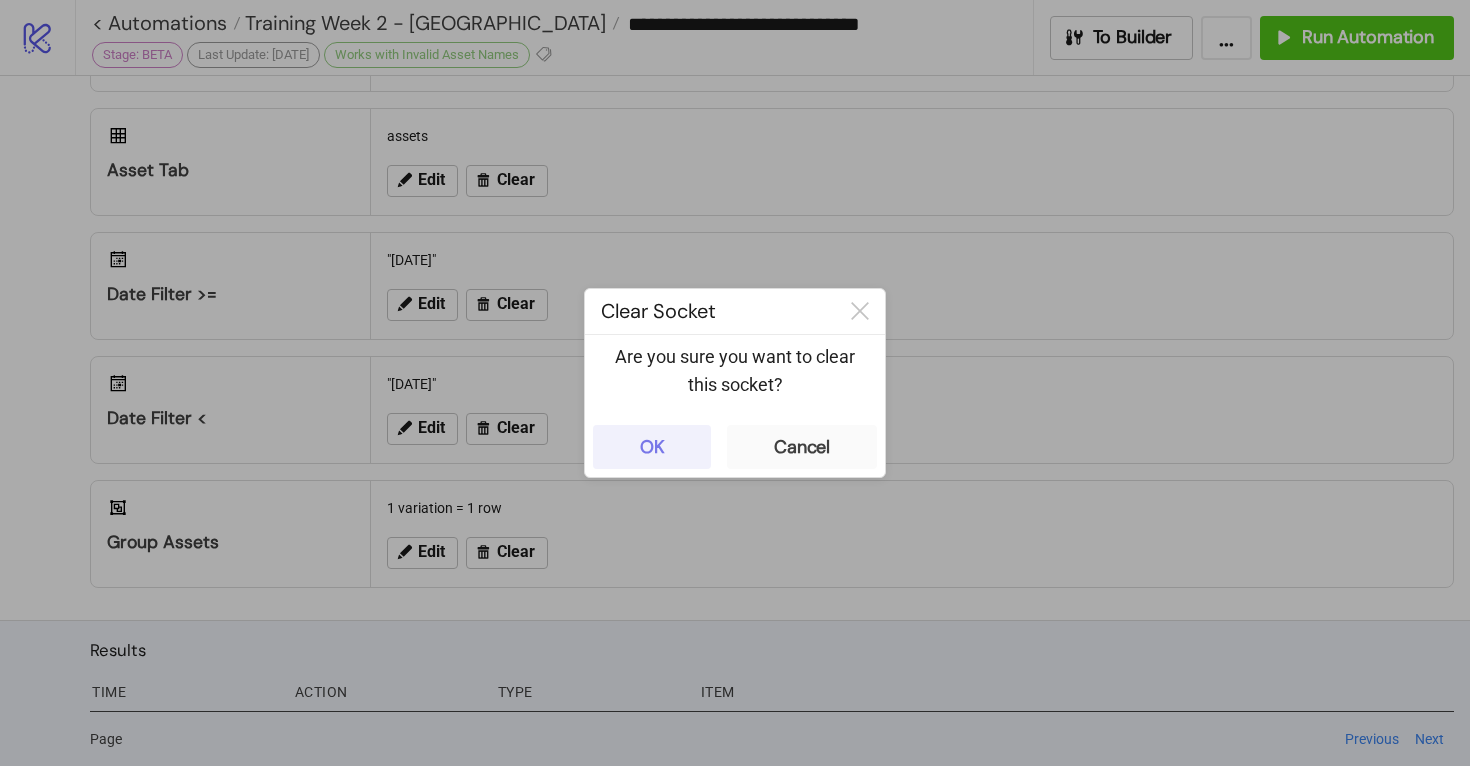 click on "OK" at bounding box center [652, 447] 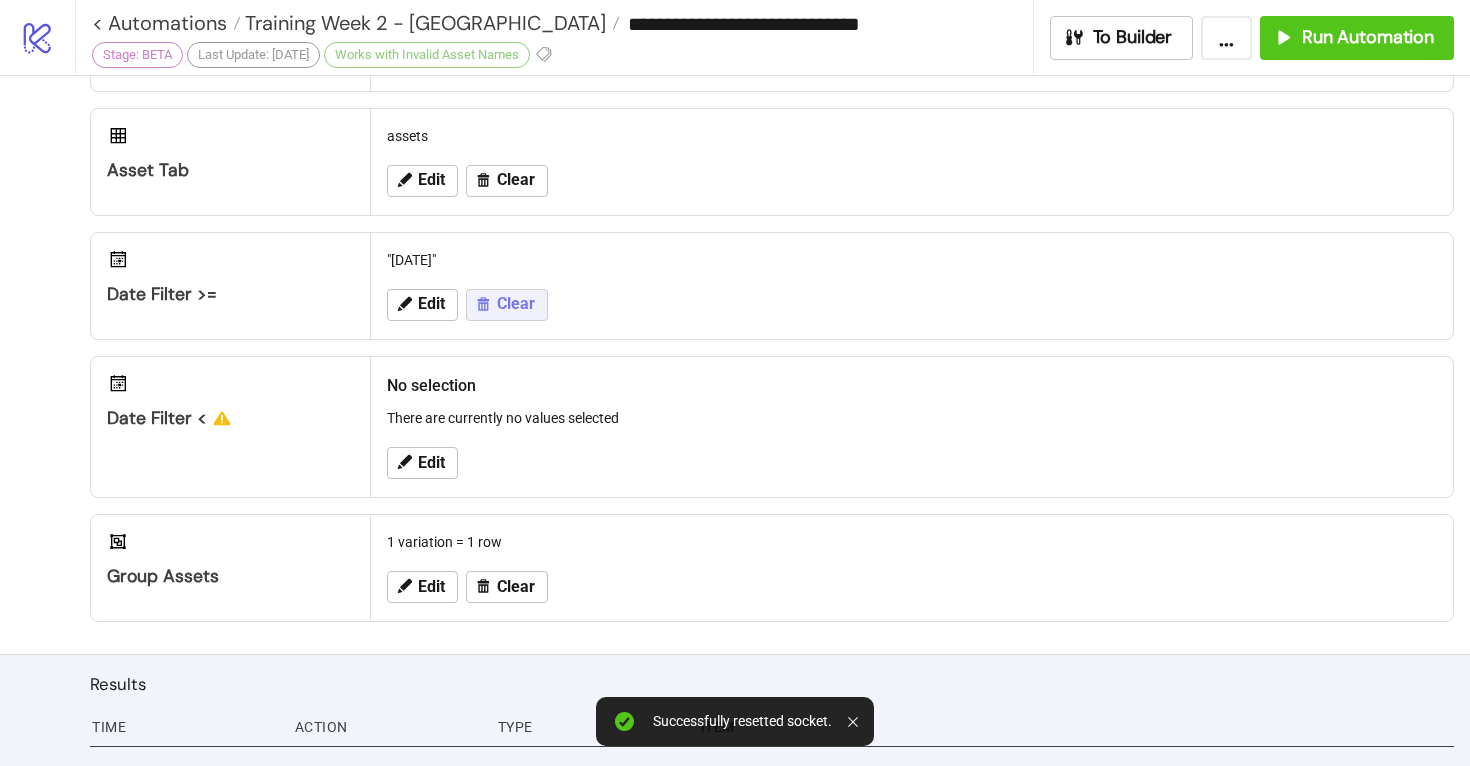 click on "Clear" at bounding box center (516, 304) 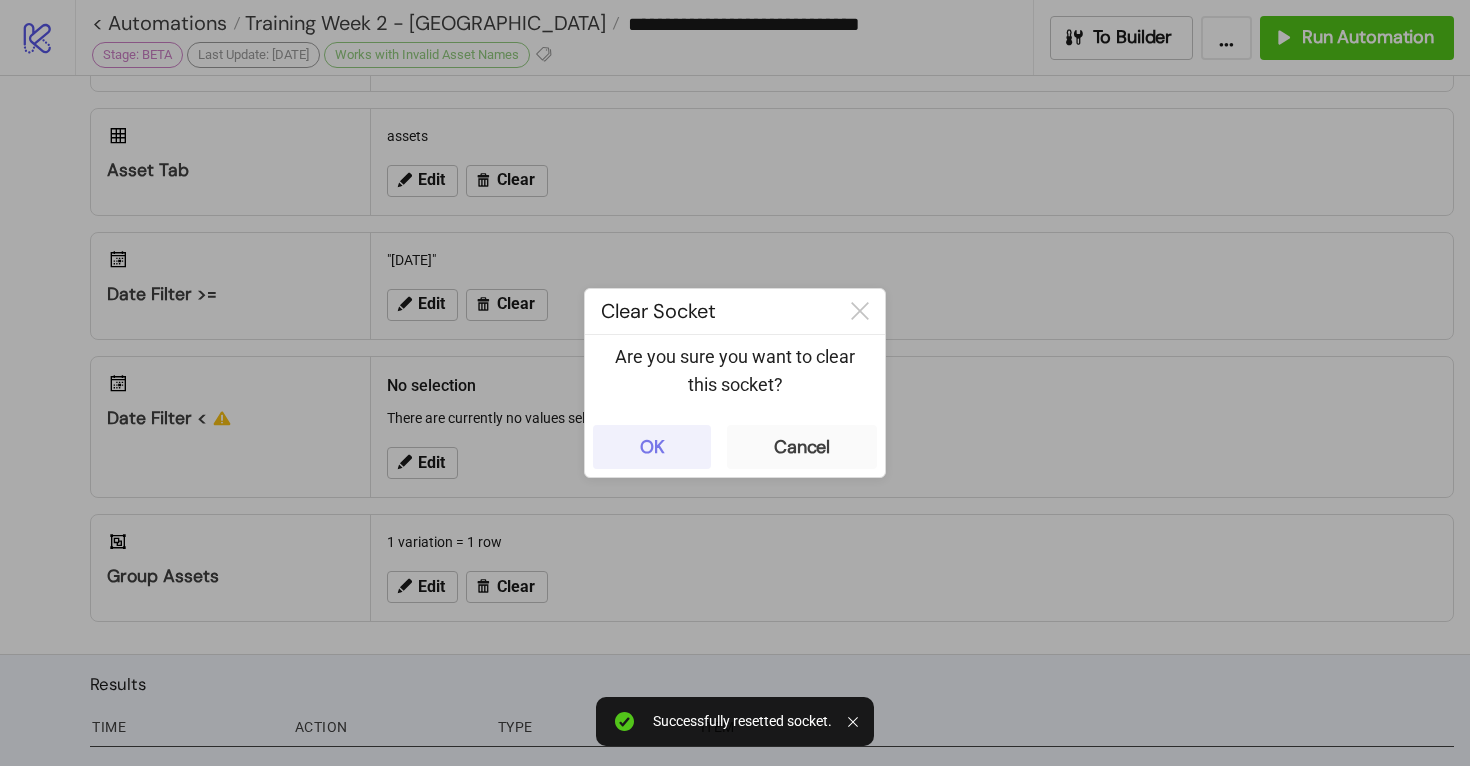 click on "OK" at bounding box center [652, 447] 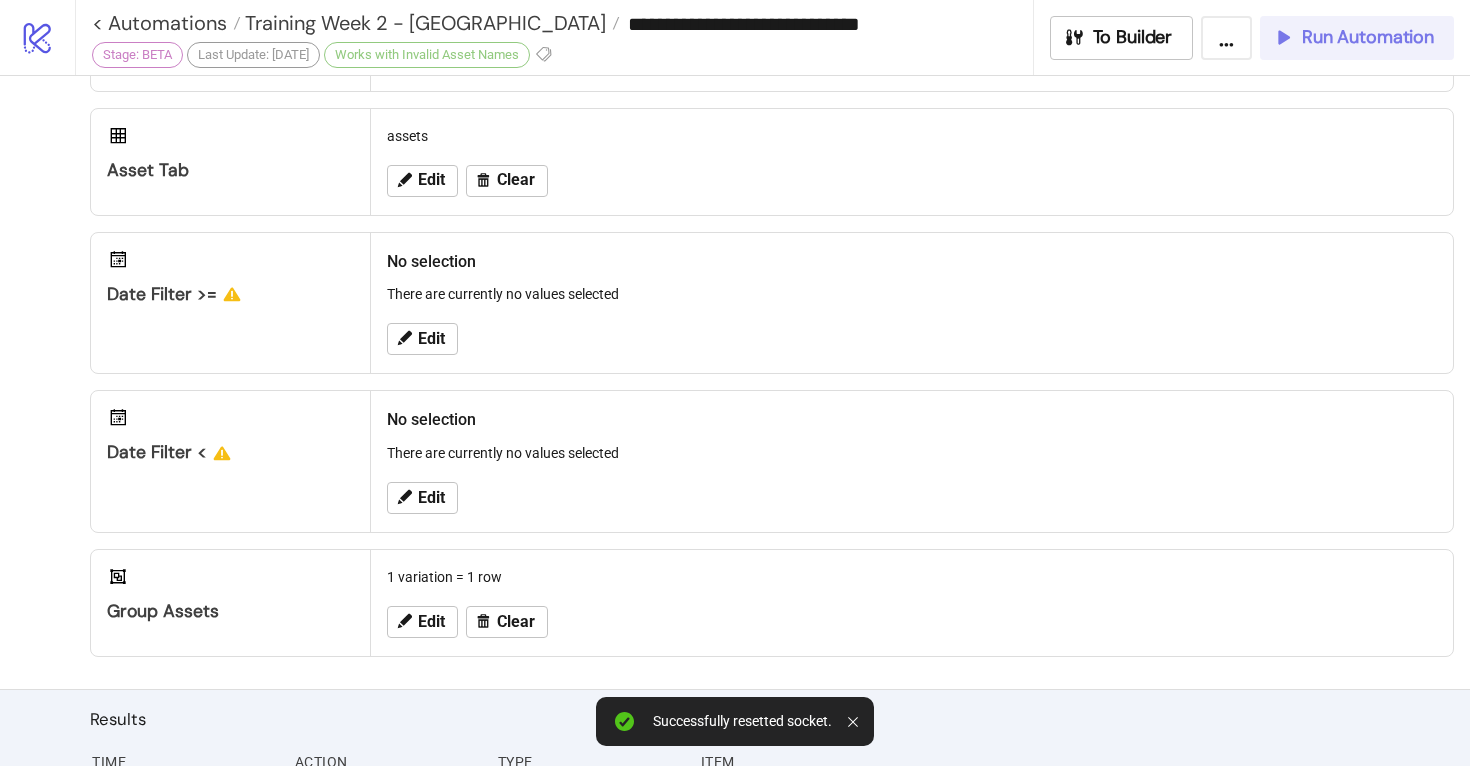click on "Run Automation" at bounding box center (1368, 37) 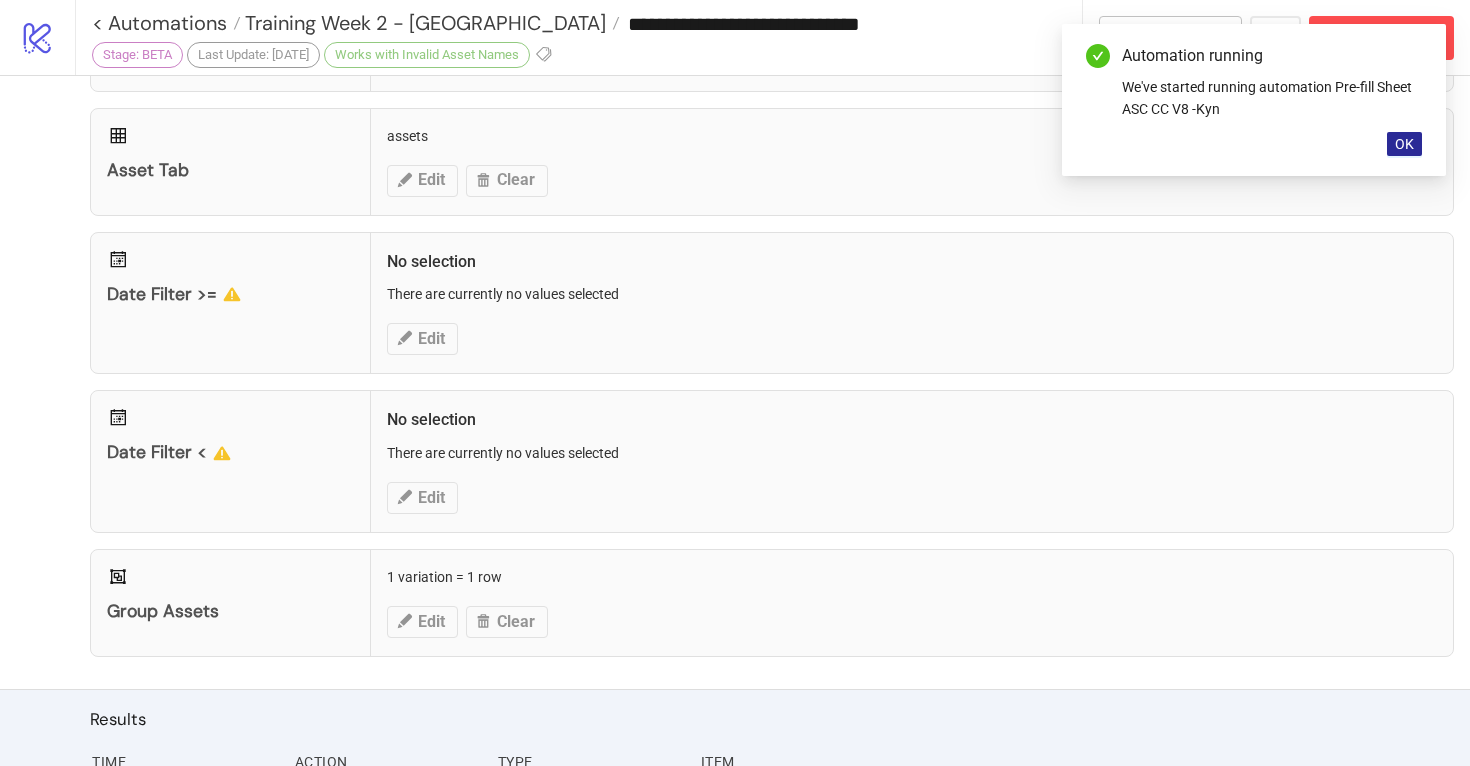 click on "OK" at bounding box center [1404, 144] 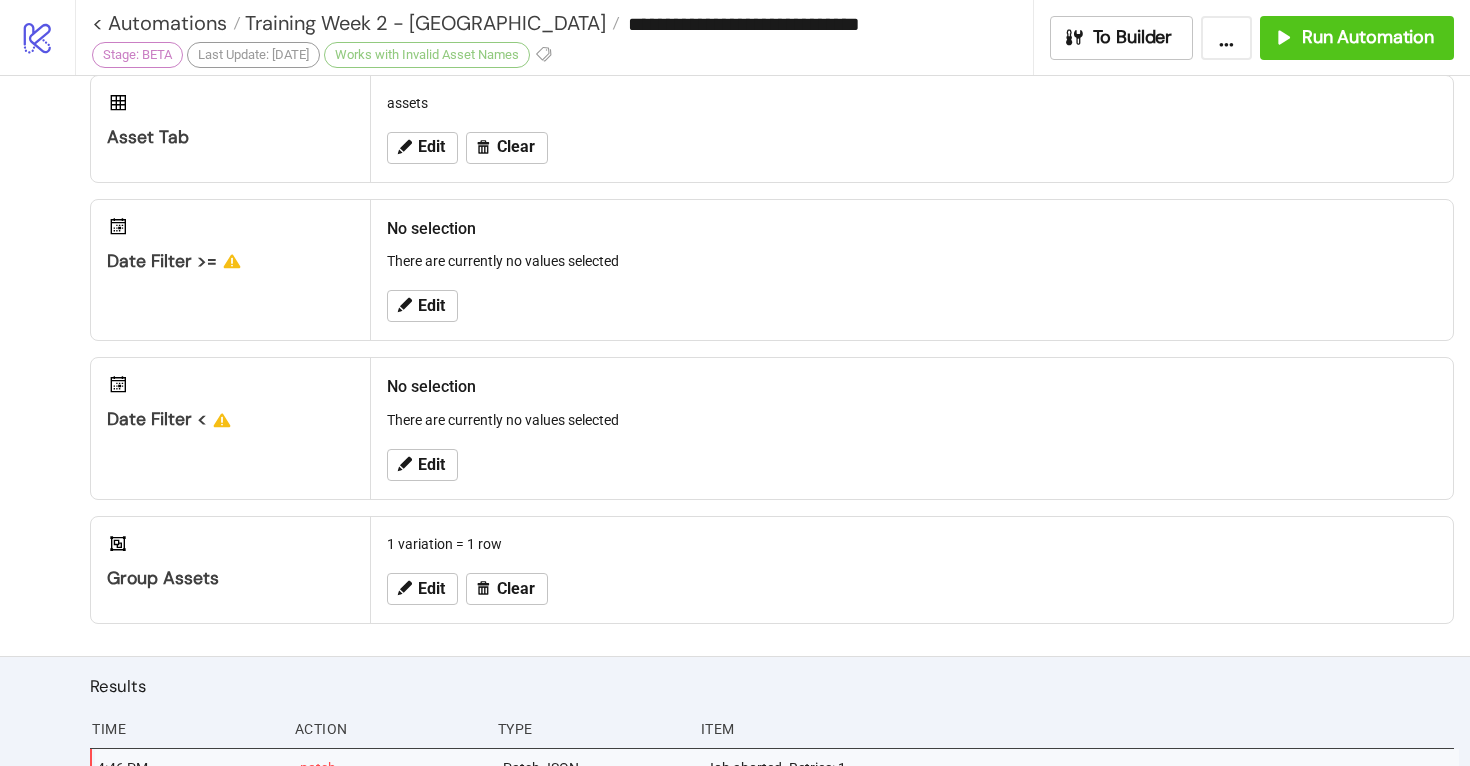 scroll, scrollTop: 472, scrollLeft: 0, axis: vertical 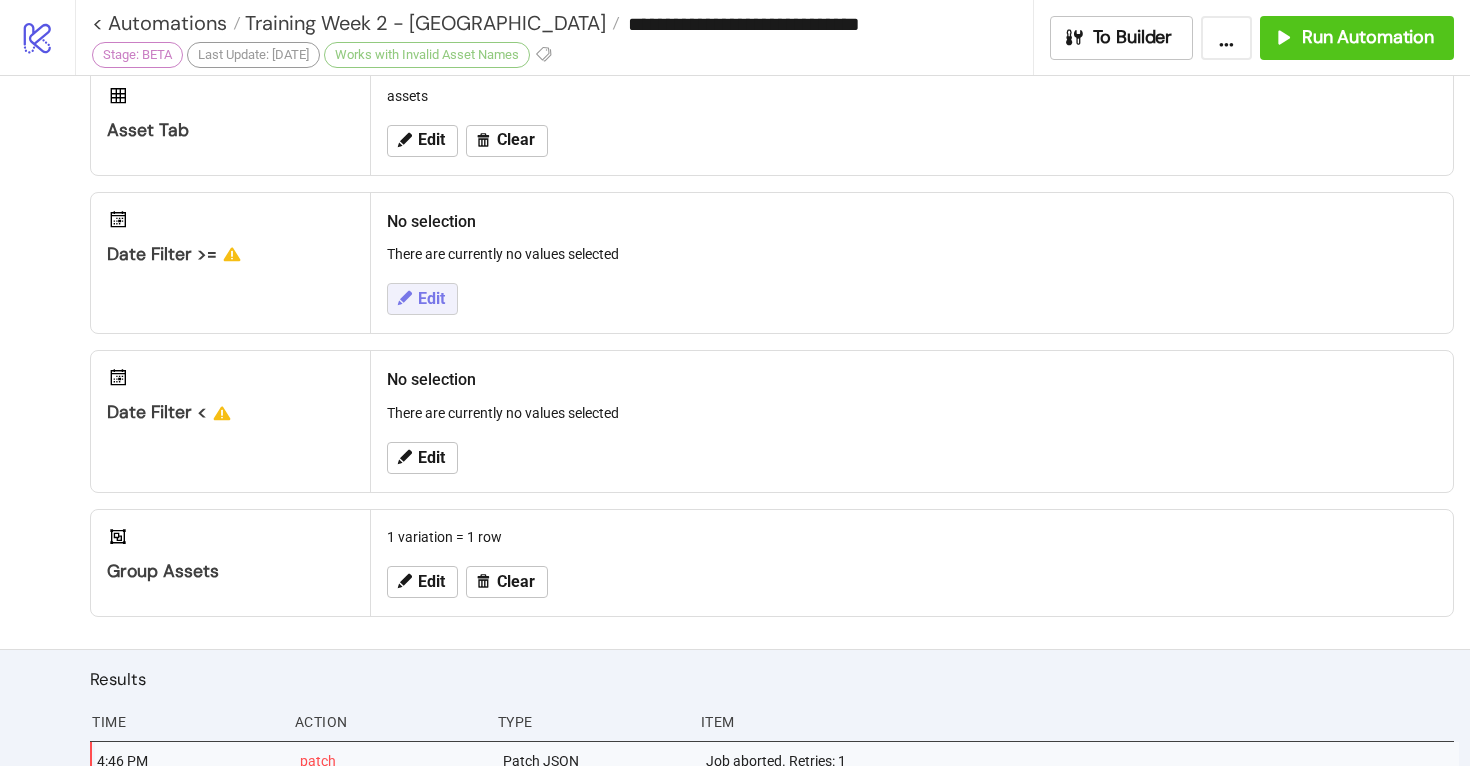 click on "Edit" at bounding box center (431, 299) 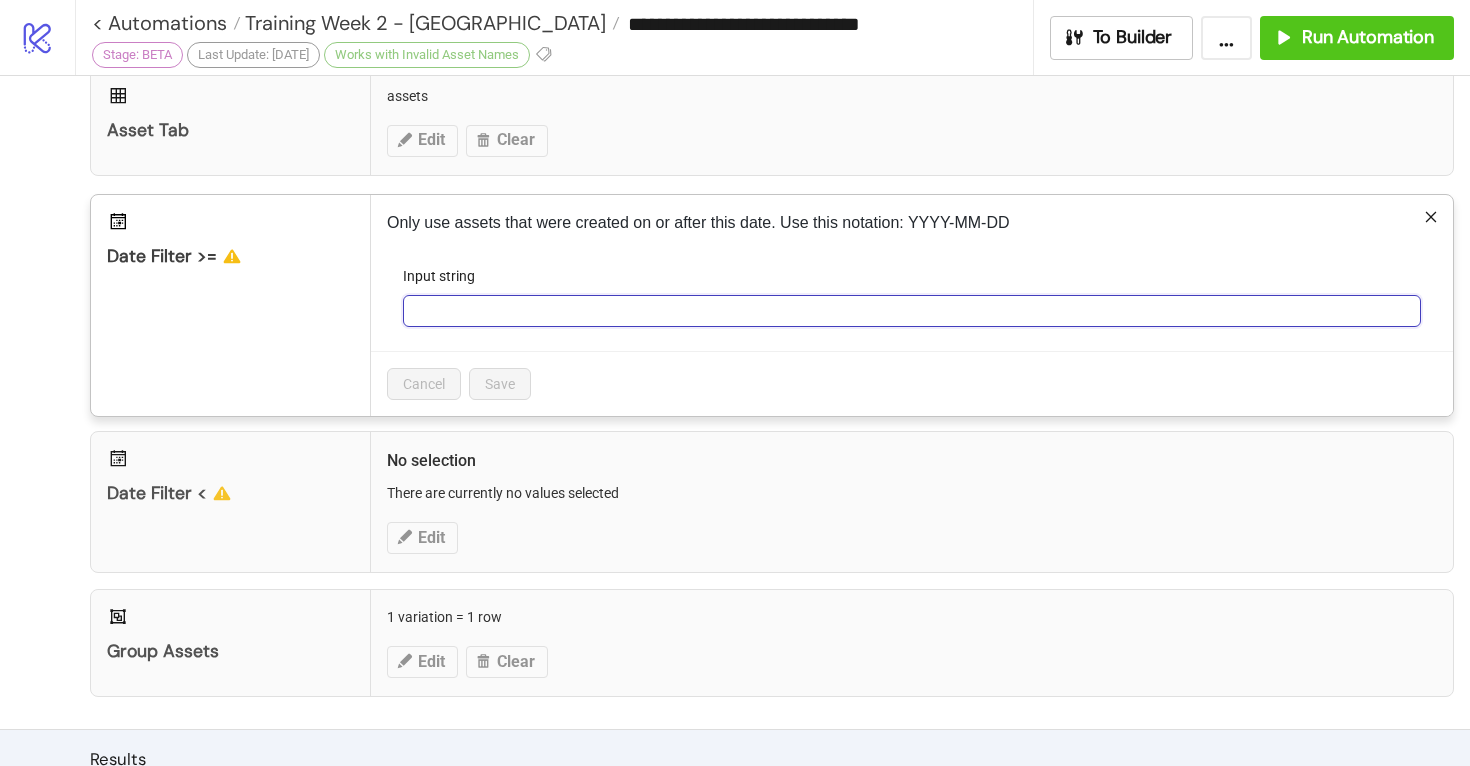 click on "Input string" at bounding box center (912, 311) 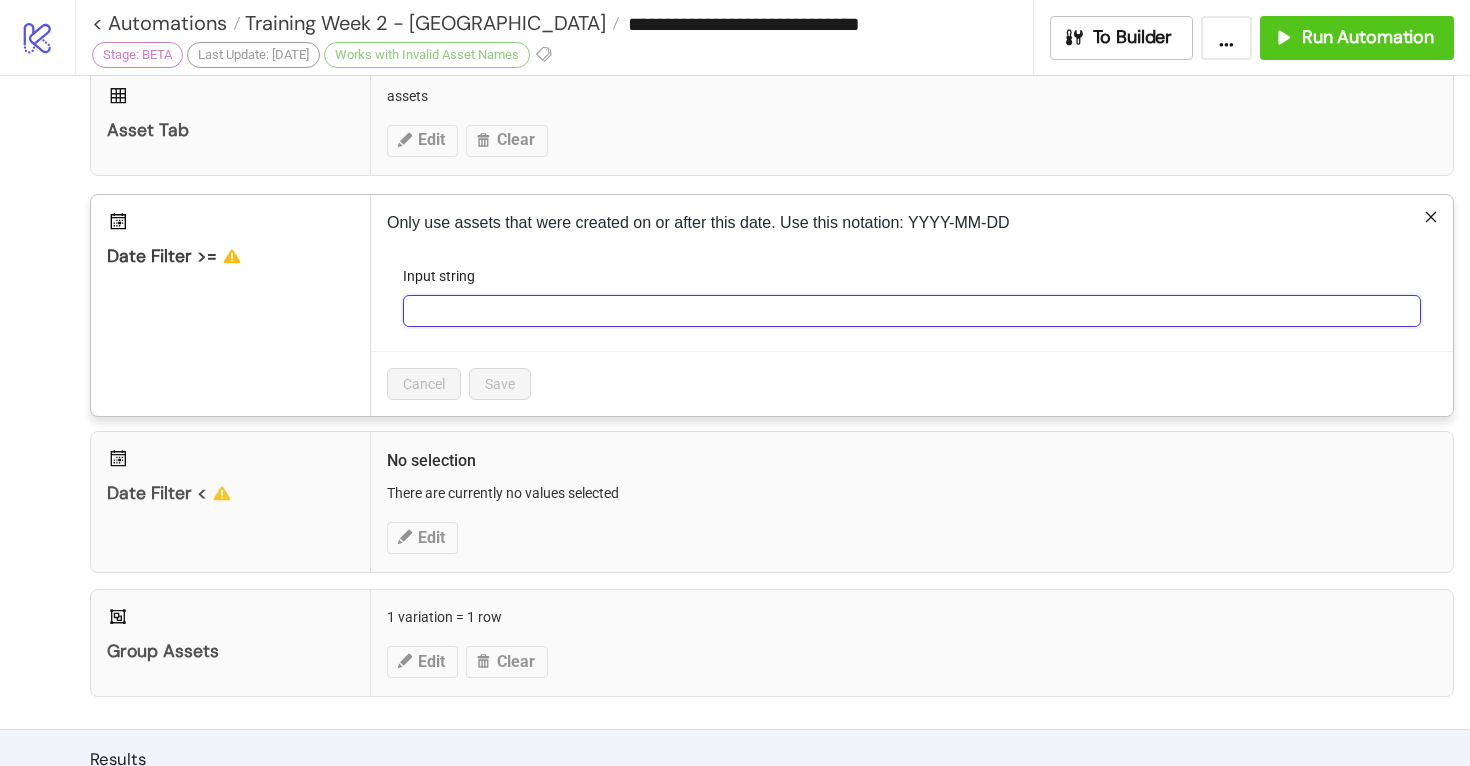 type on "**********" 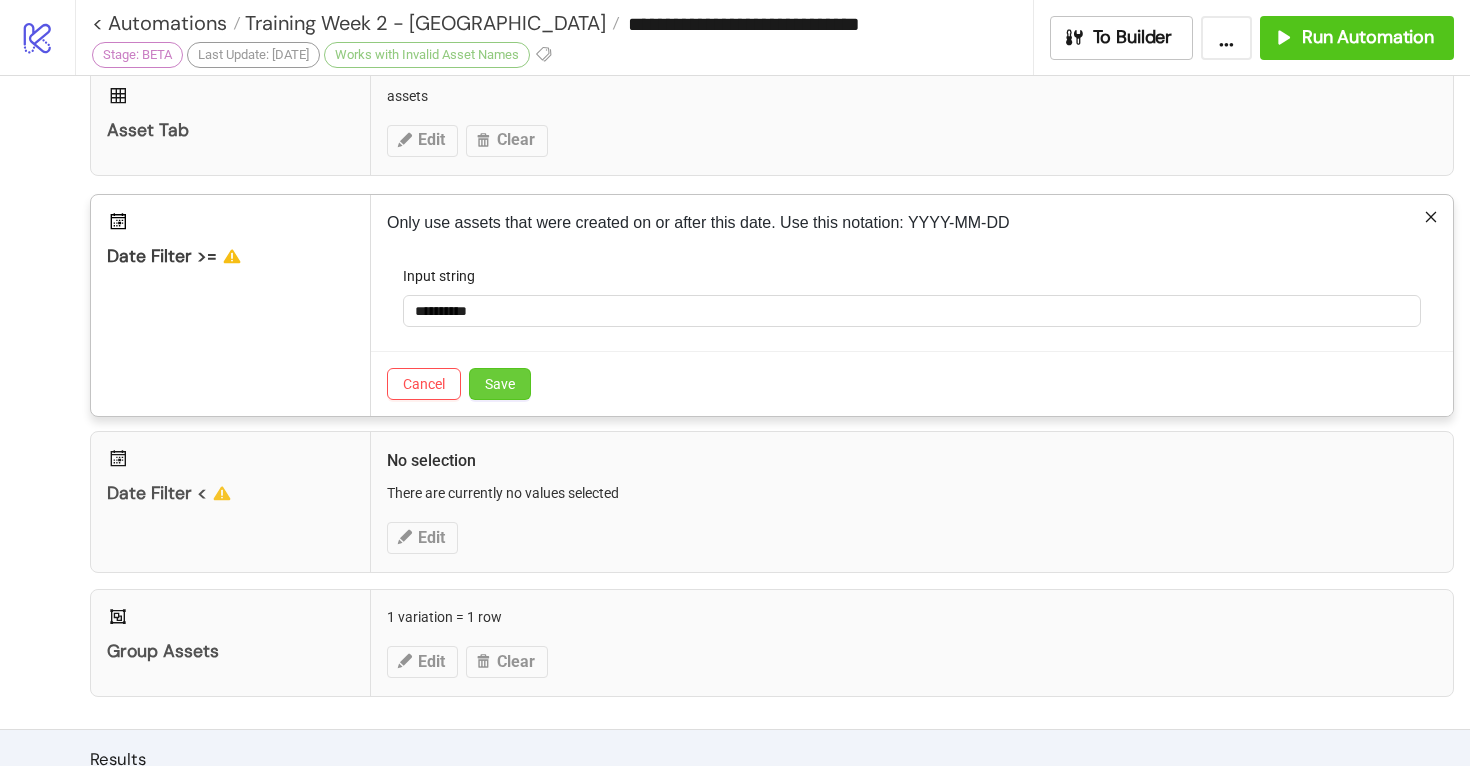 click on "Save" at bounding box center (500, 384) 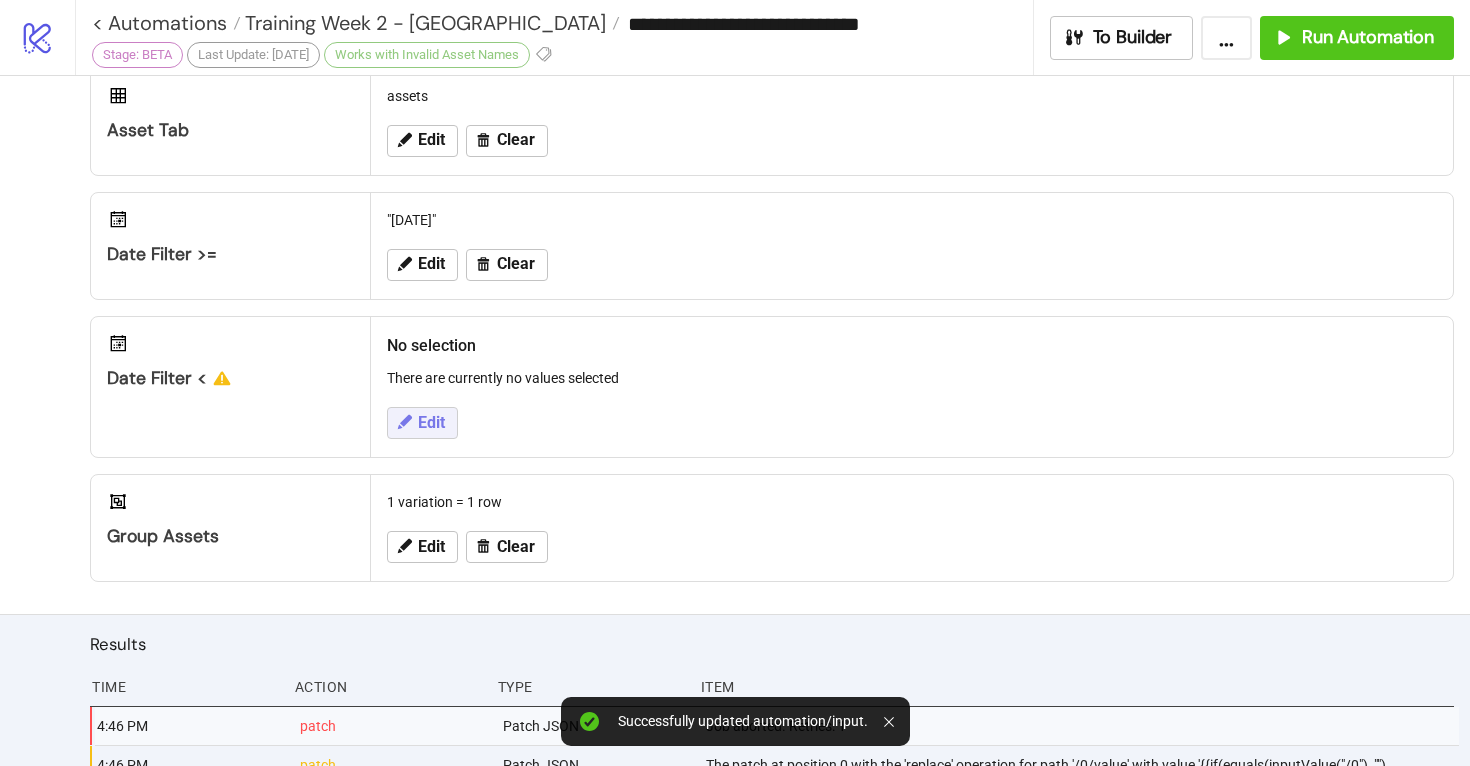 click on "Edit" at bounding box center [431, 423] 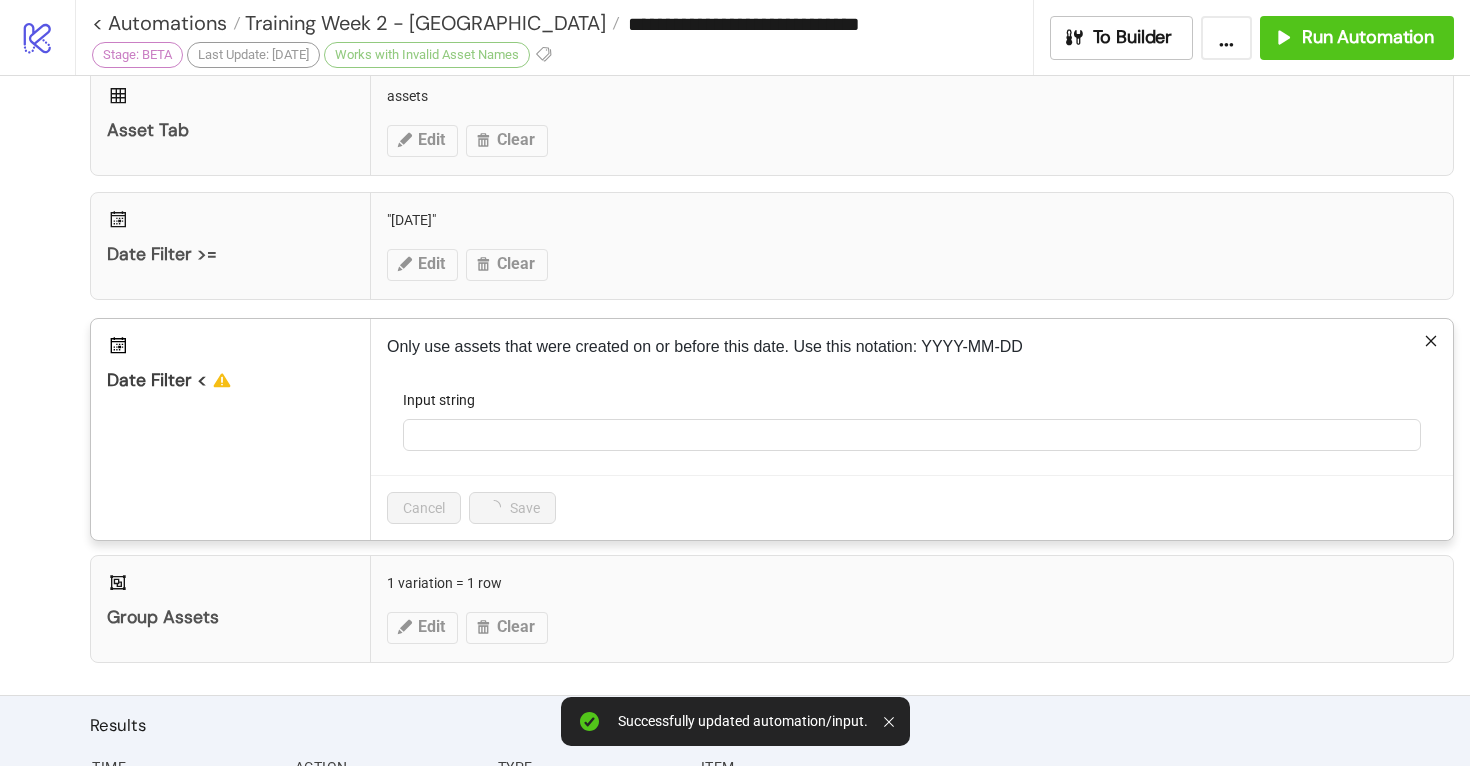 click on "Input string" at bounding box center [912, 404] 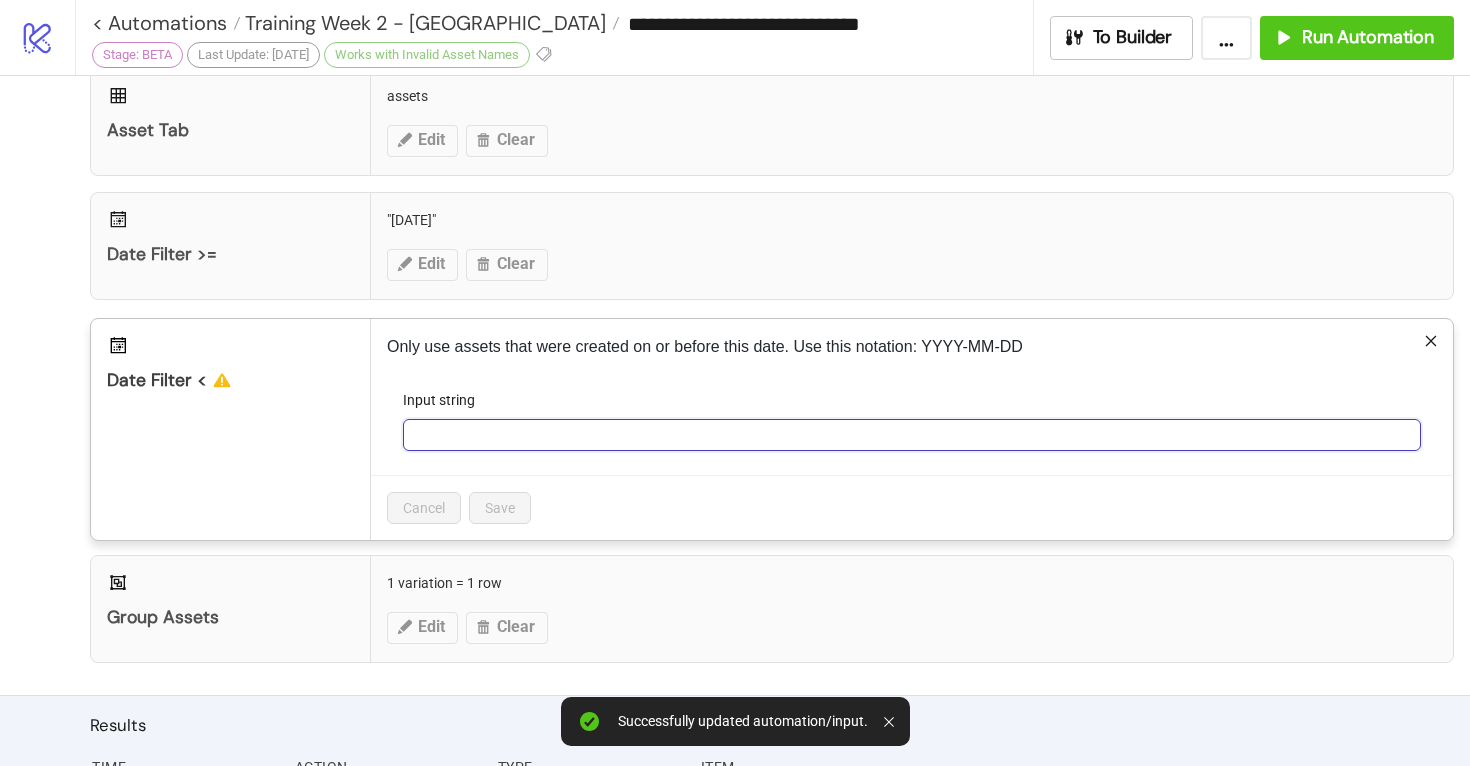 click on "Input string" at bounding box center (912, 435) 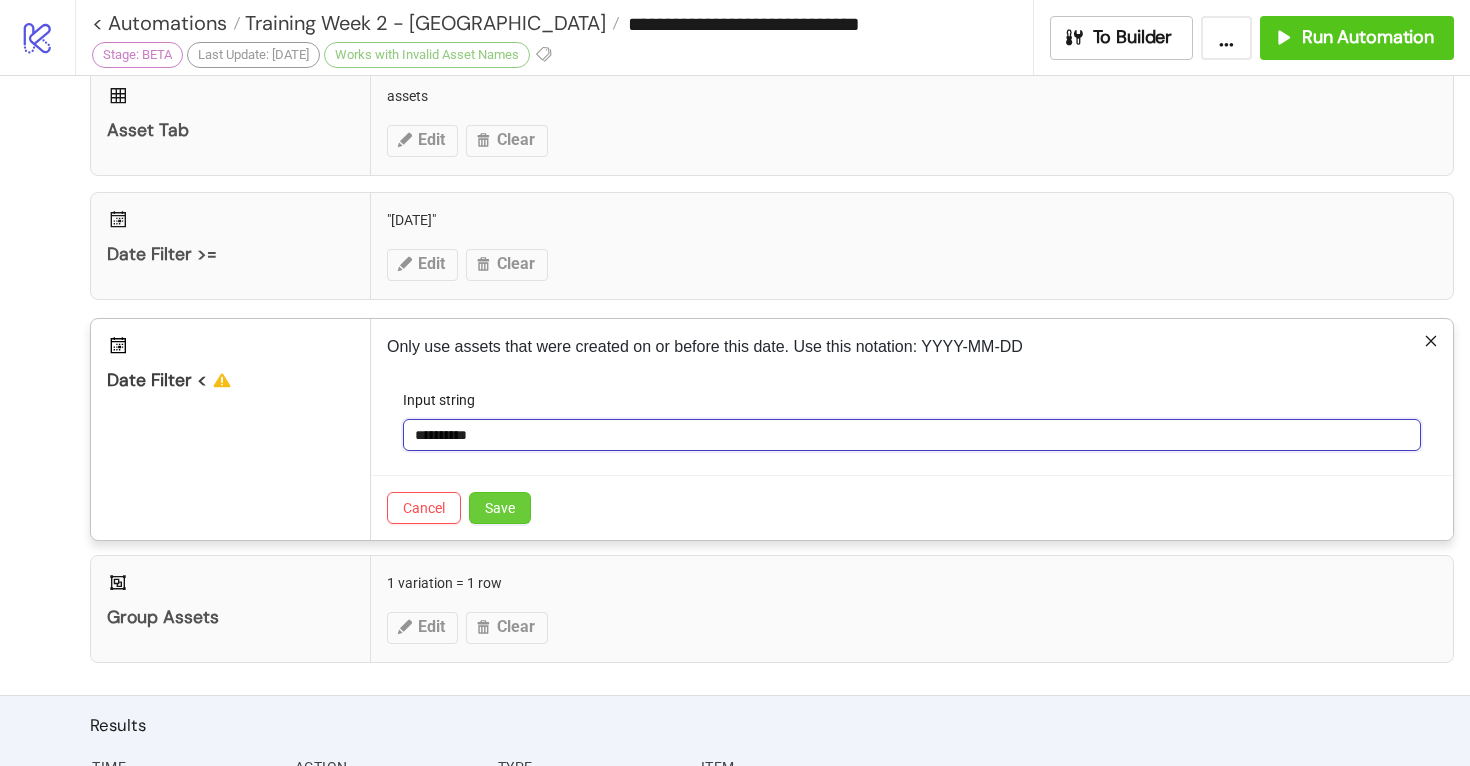 type on "**********" 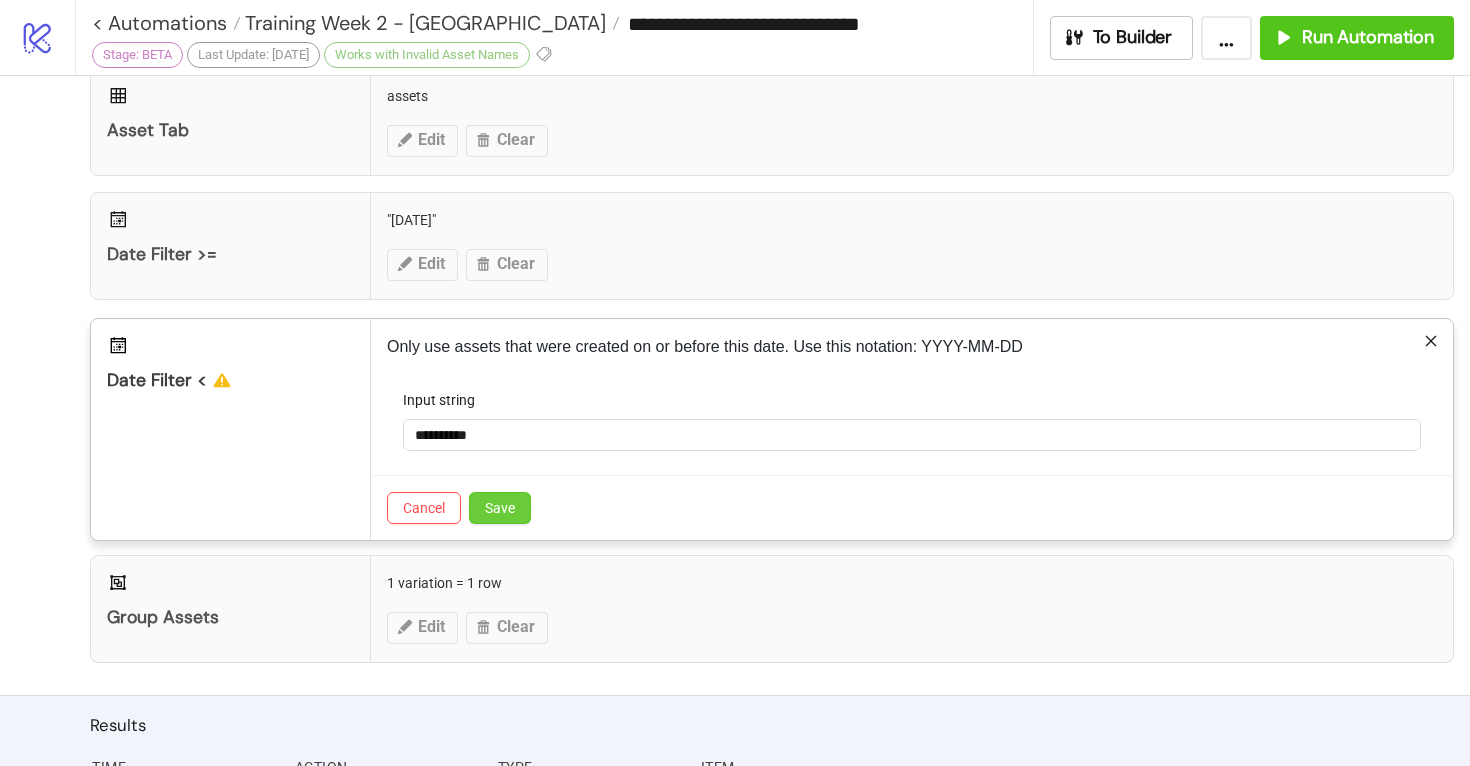 click on "Save" at bounding box center (500, 508) 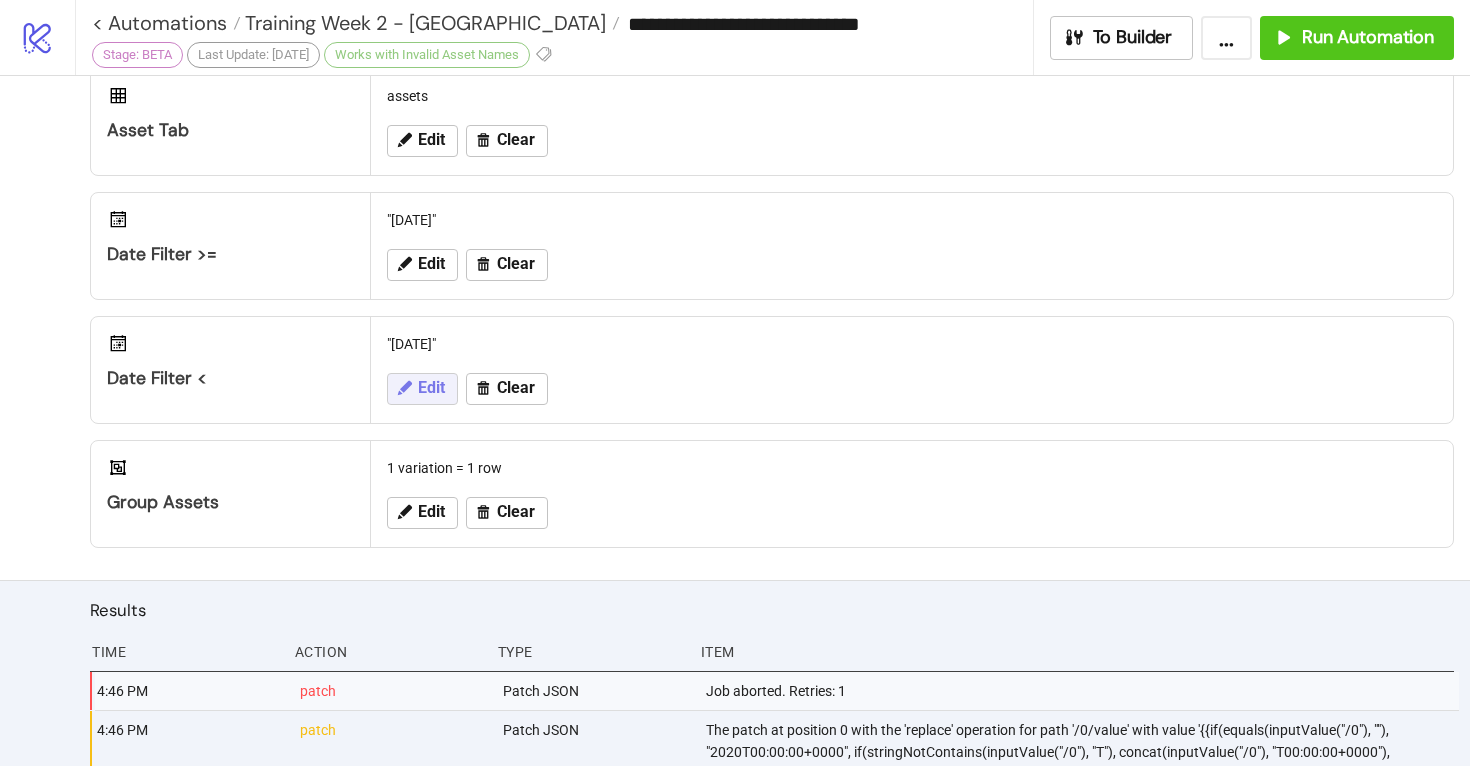 click 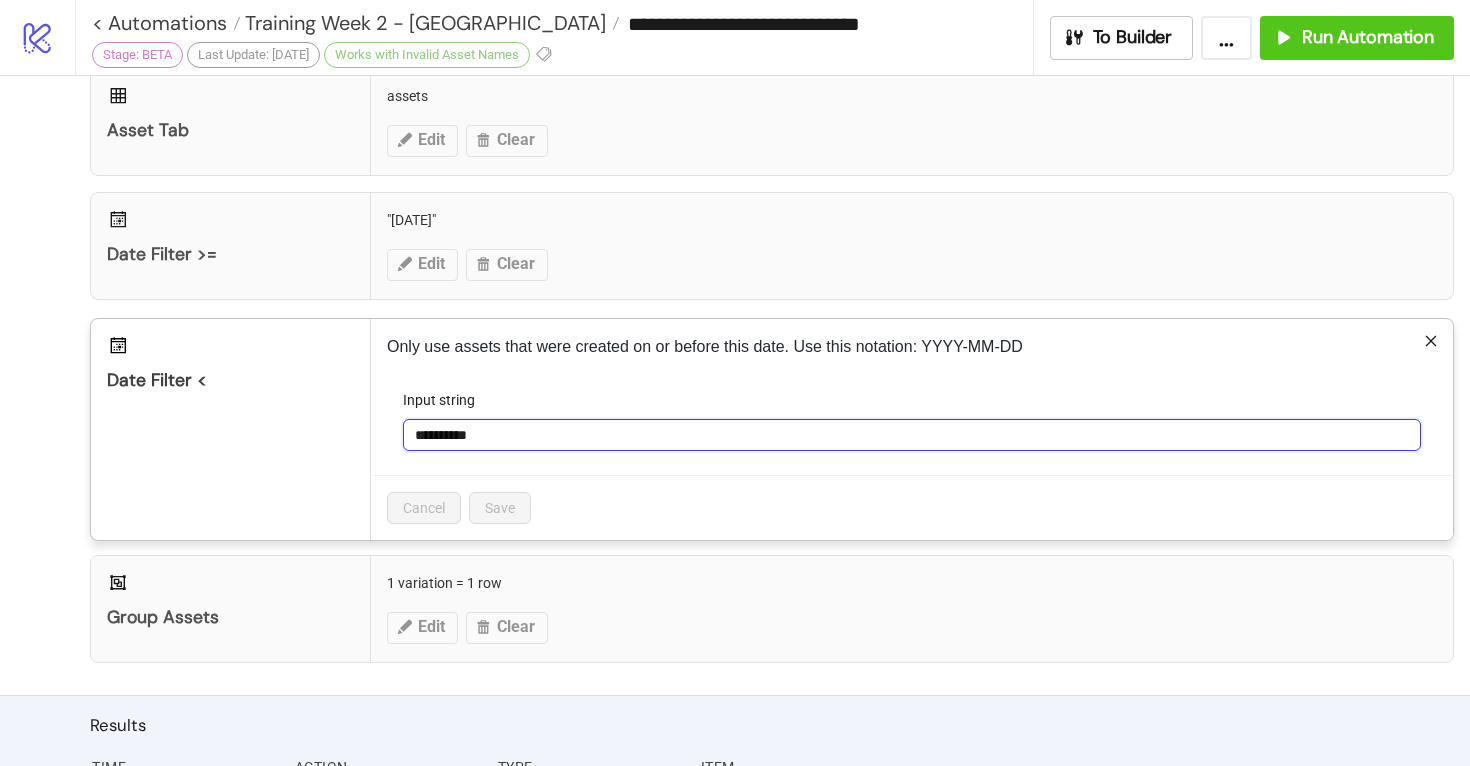 click on "**********" at bounding box center [912, 435] 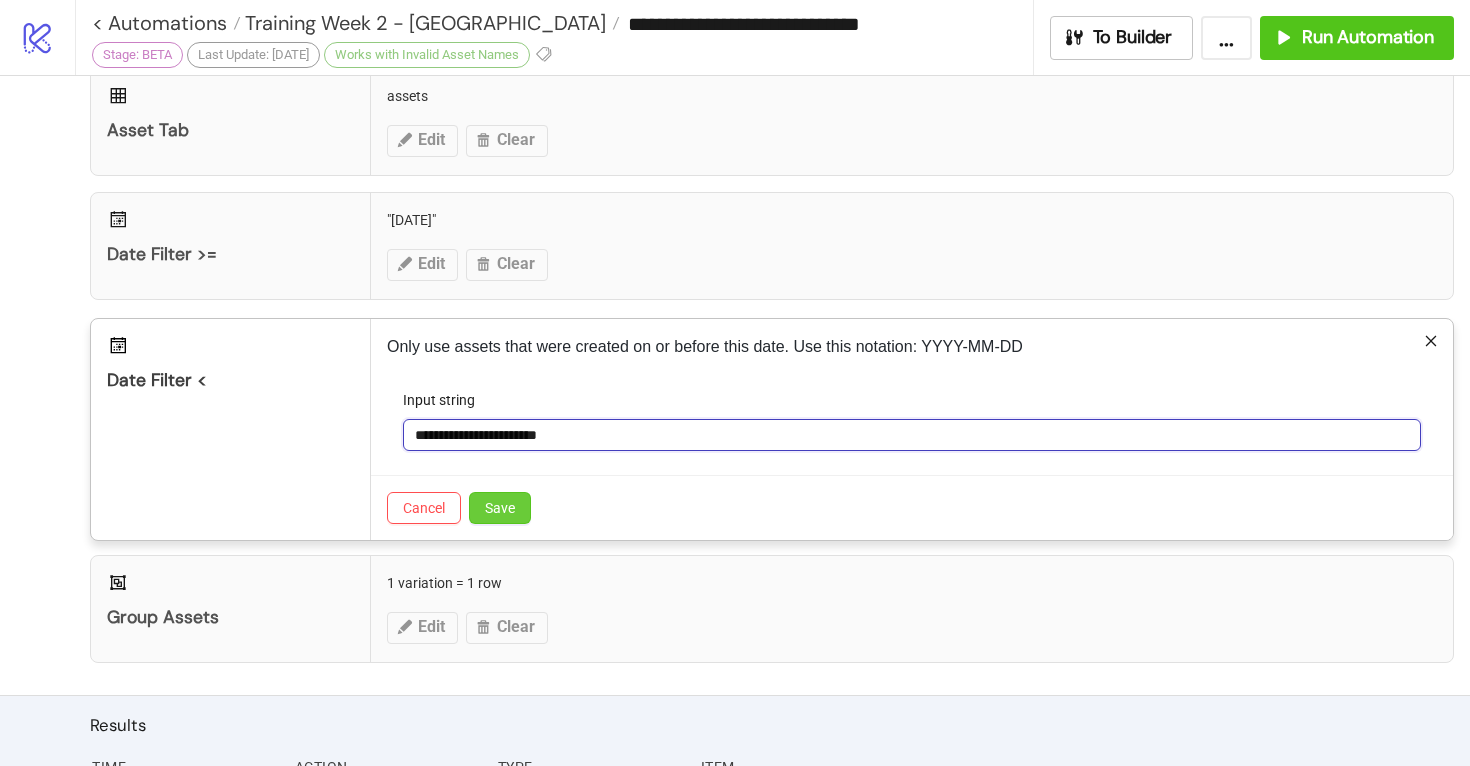 type on "**********" 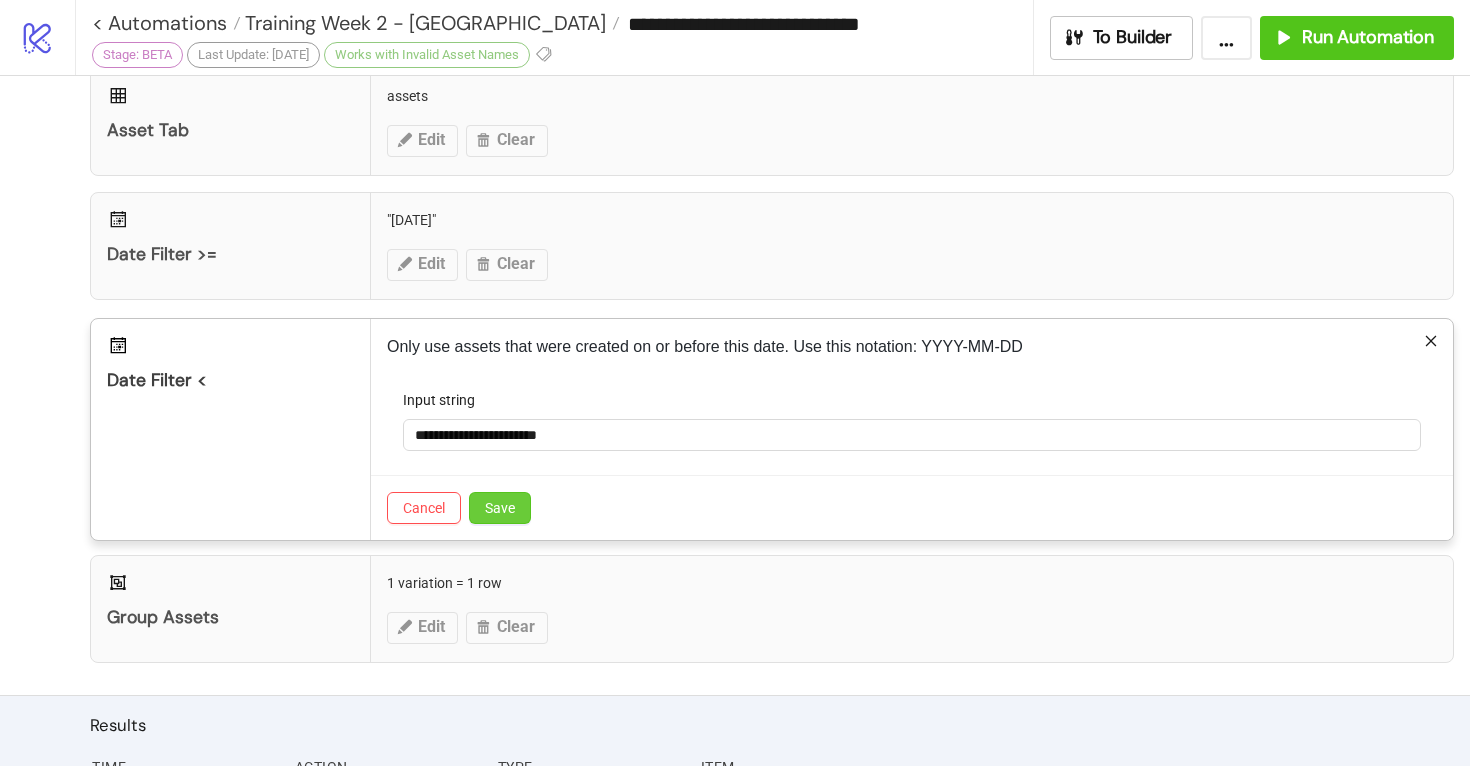 click on "Save" at bounding box center [500, 508] 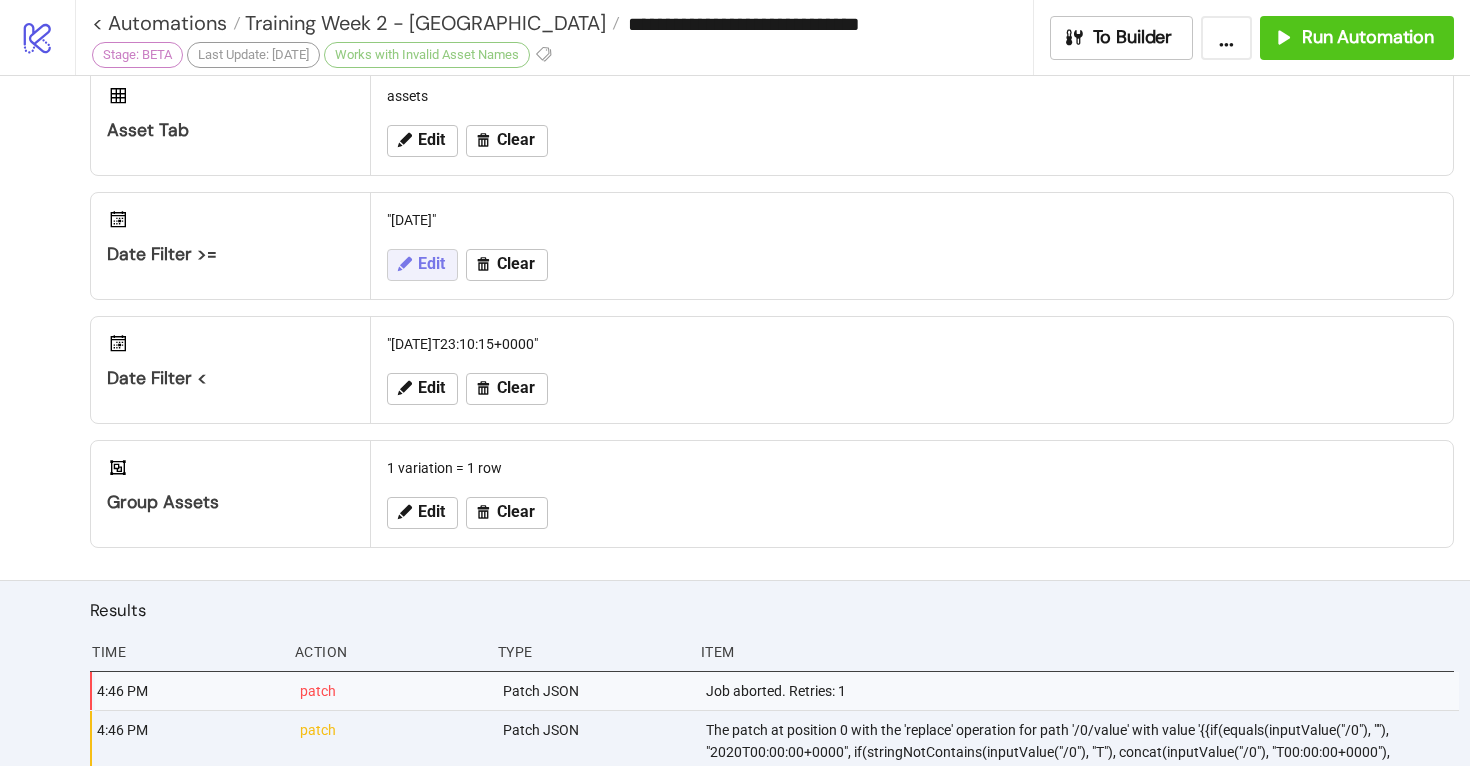 click on "Edit" at bounding box center [431, 264] 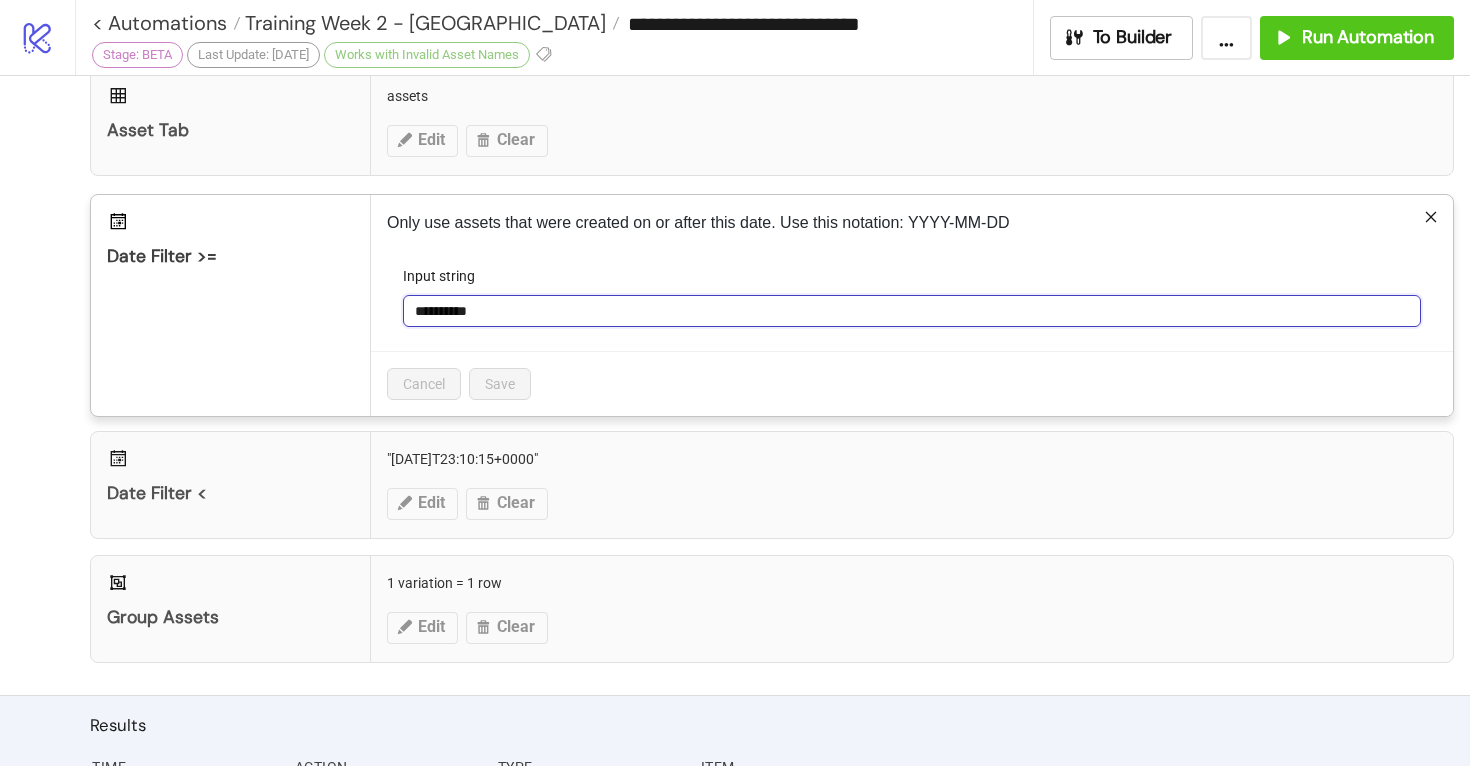 click on "**********" at bounding box center (912, 311) 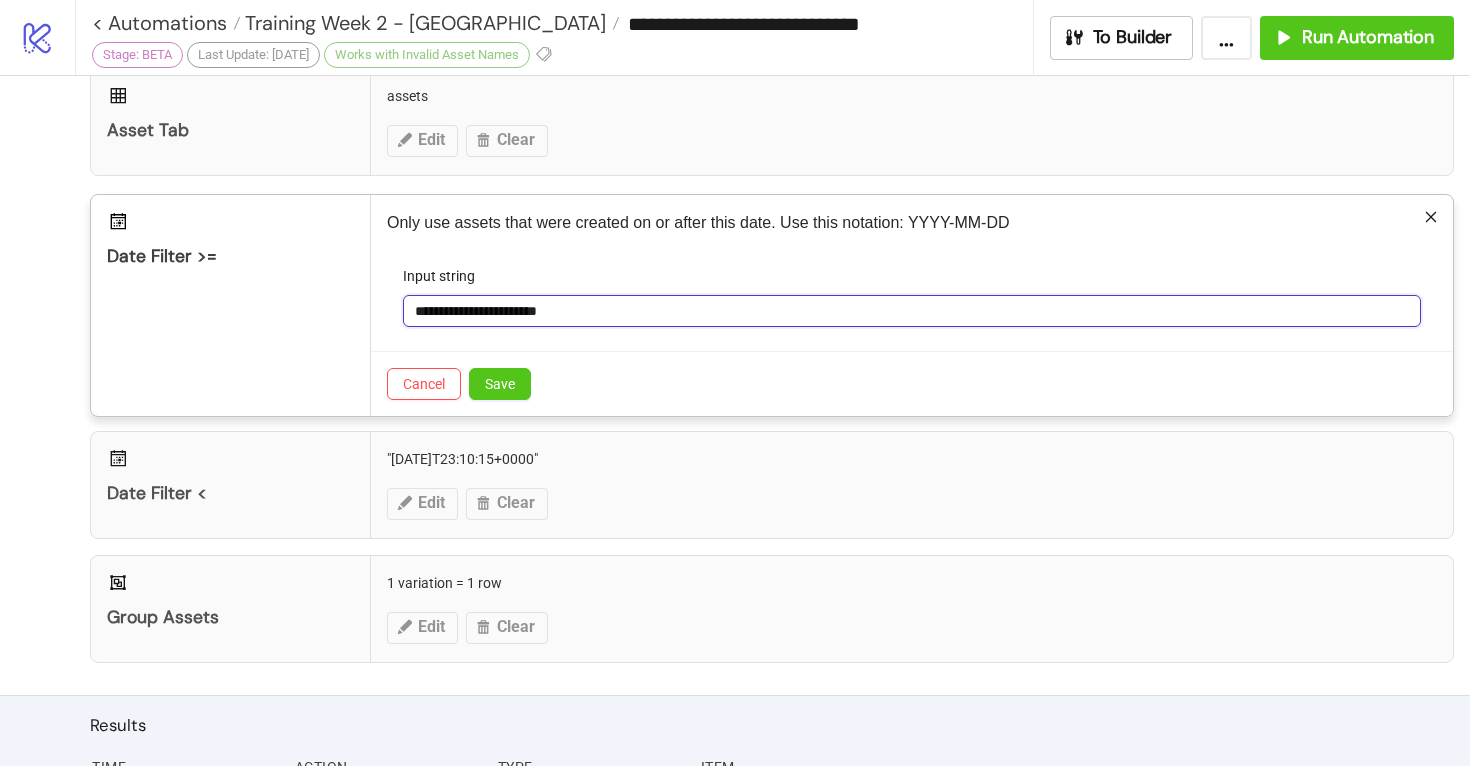 click on "**********" at bounding box center [912, 311] 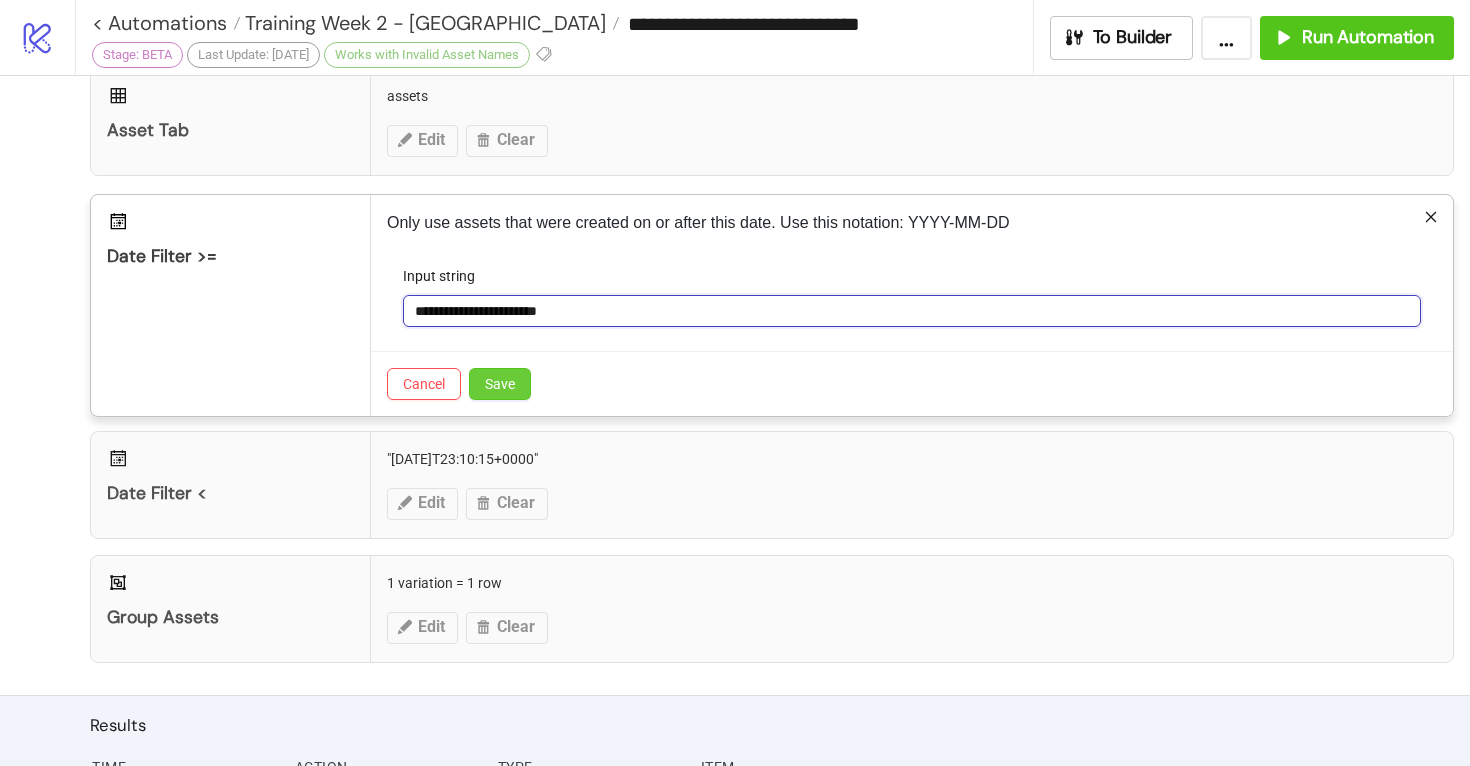 type on "**********" 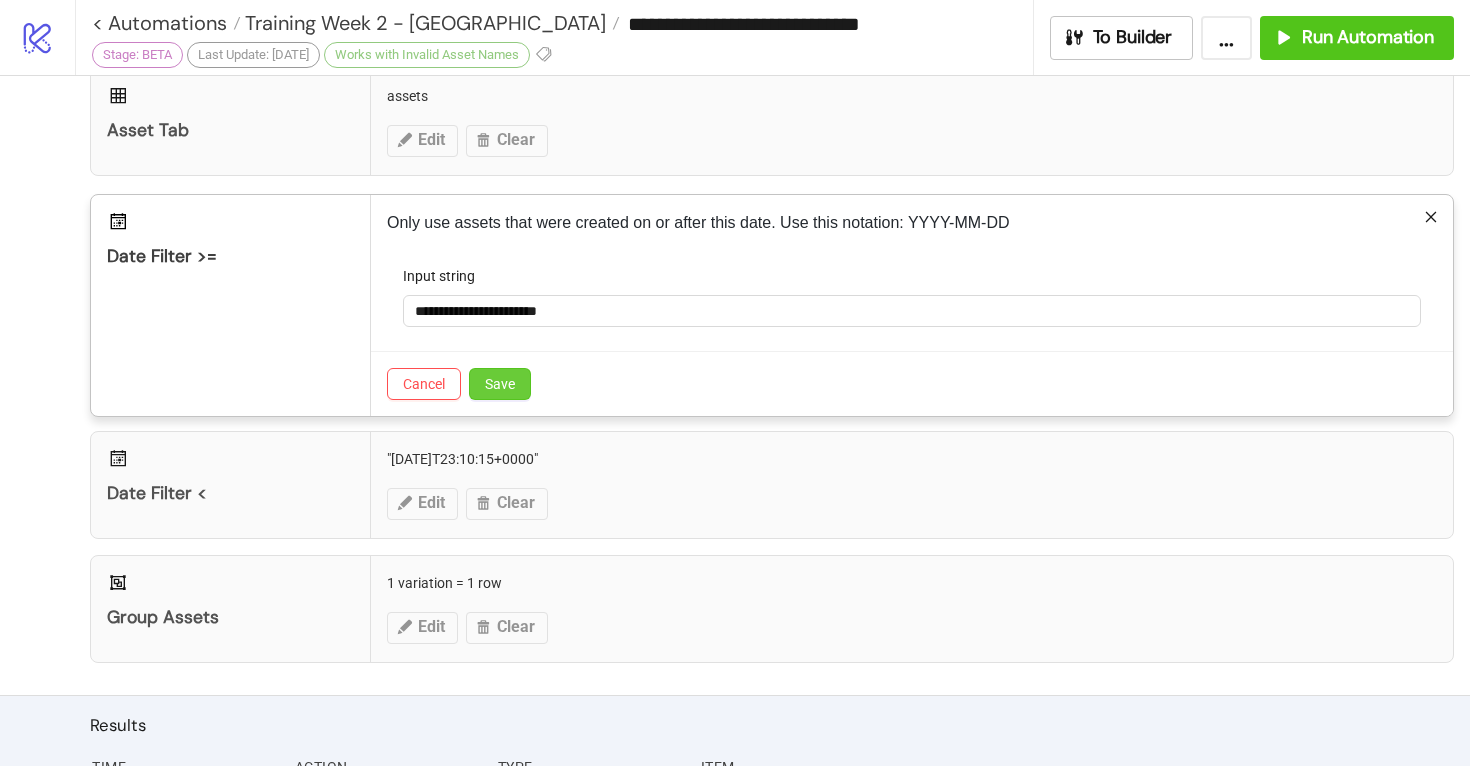click on "Save" at bounding box center (500, 384) 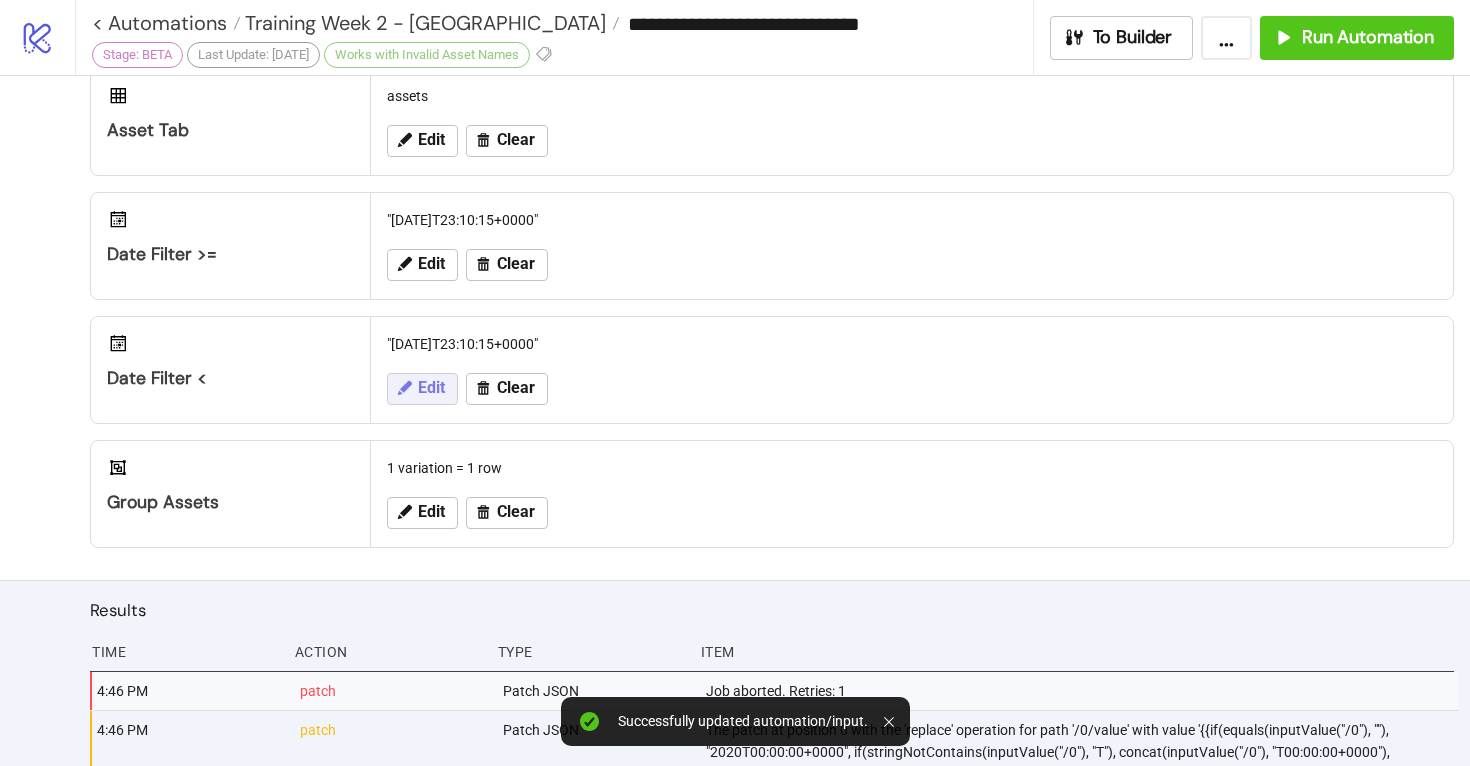 click on "Edit" at bounding box center [431, 388] 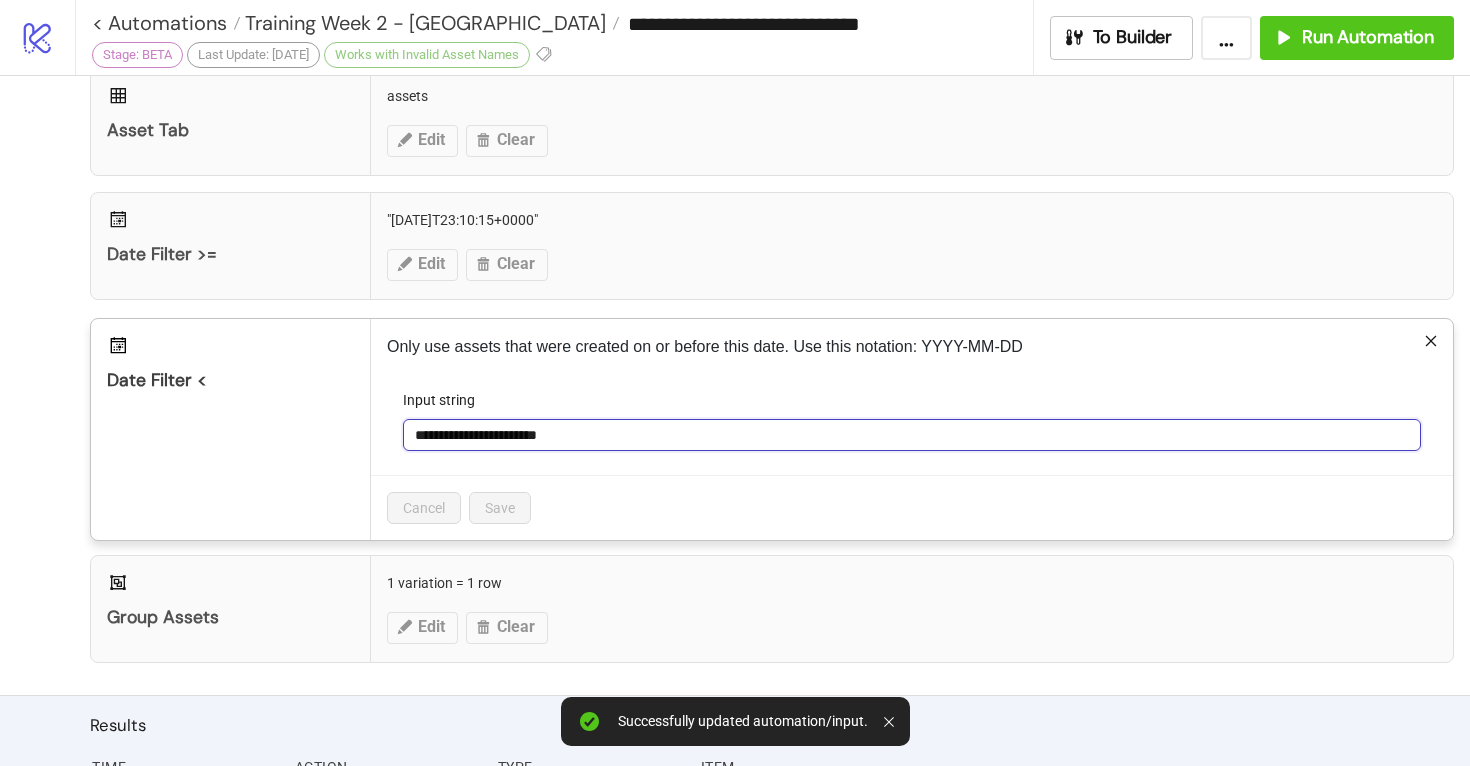 click on "**********" at bounding box center (912, 435) 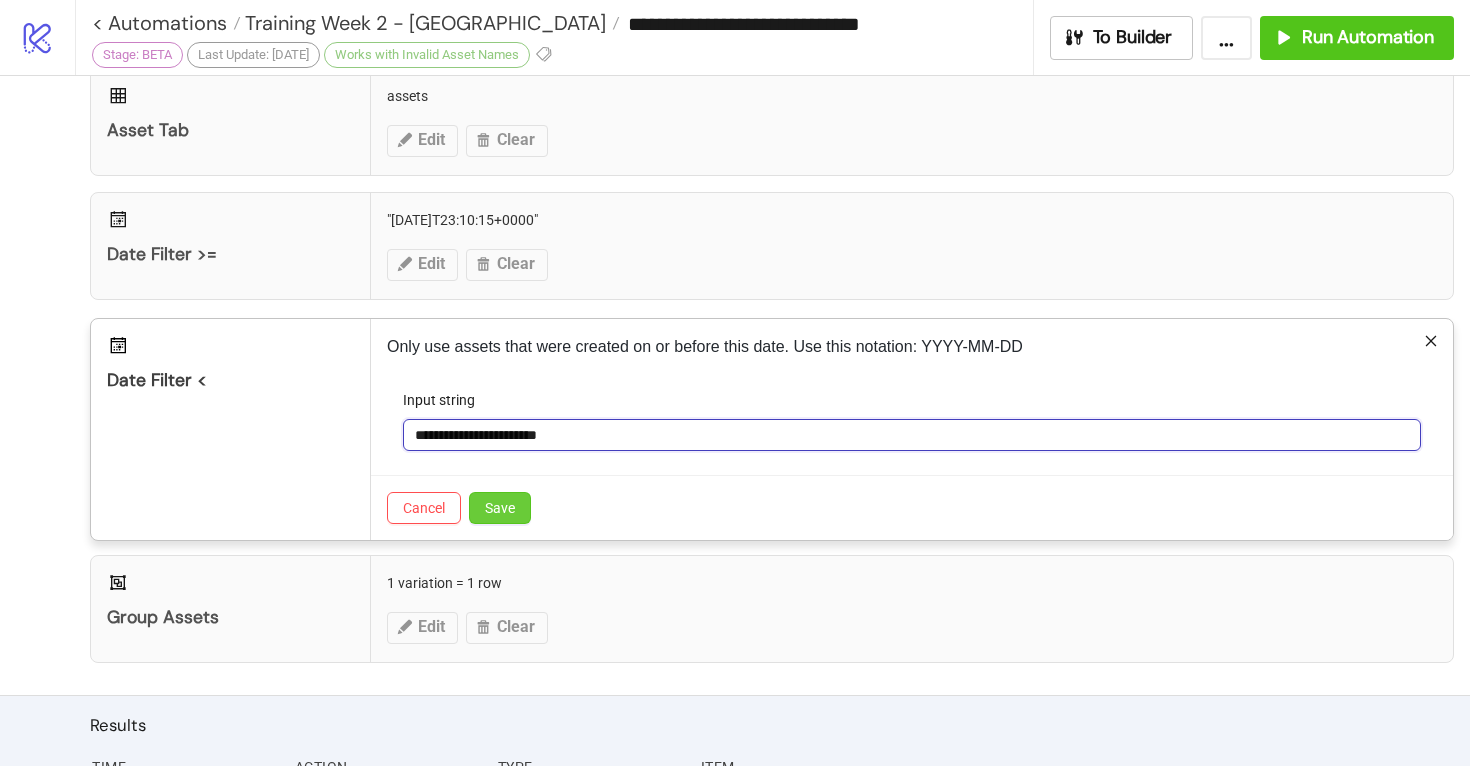 type on "**********" 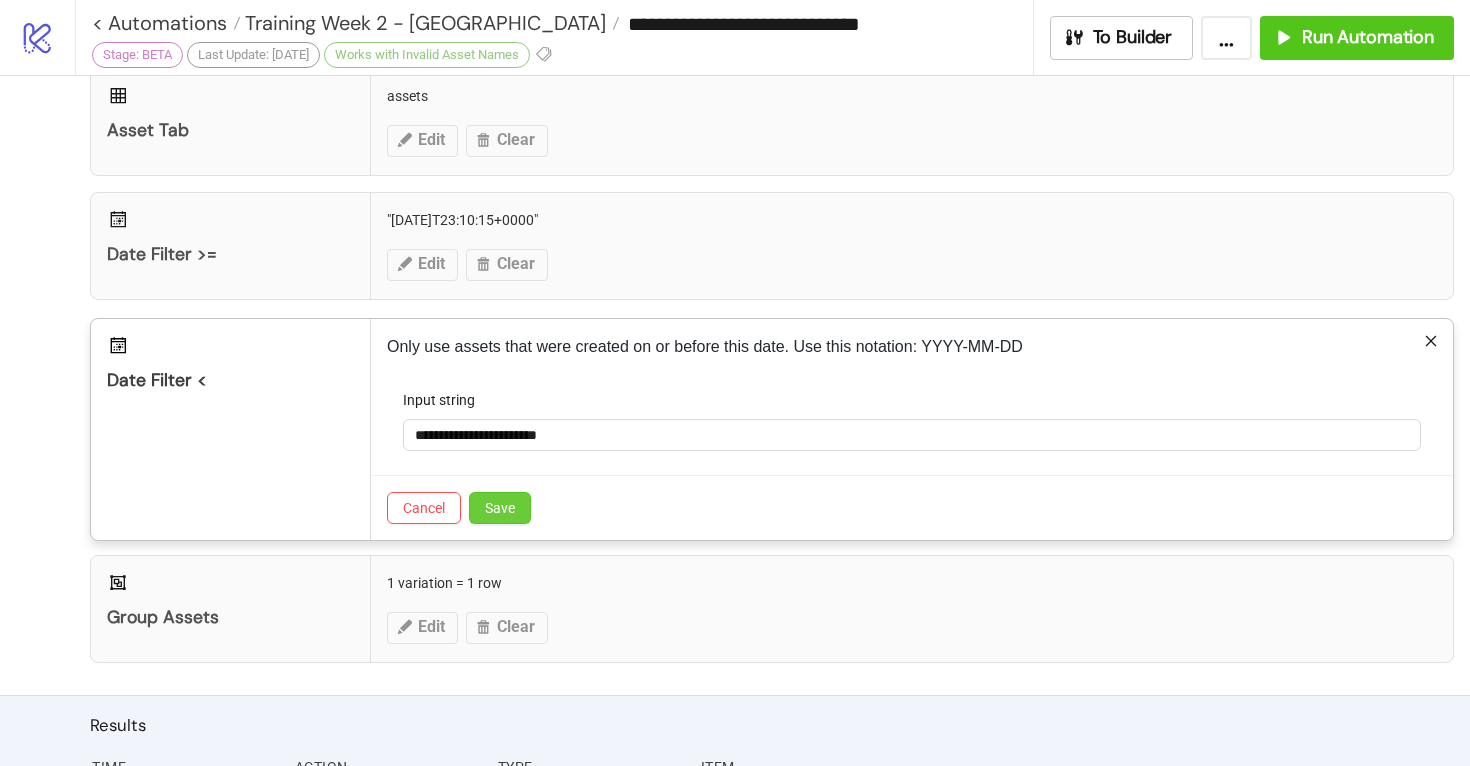 click on "Save" at bounding box center [500, 508] 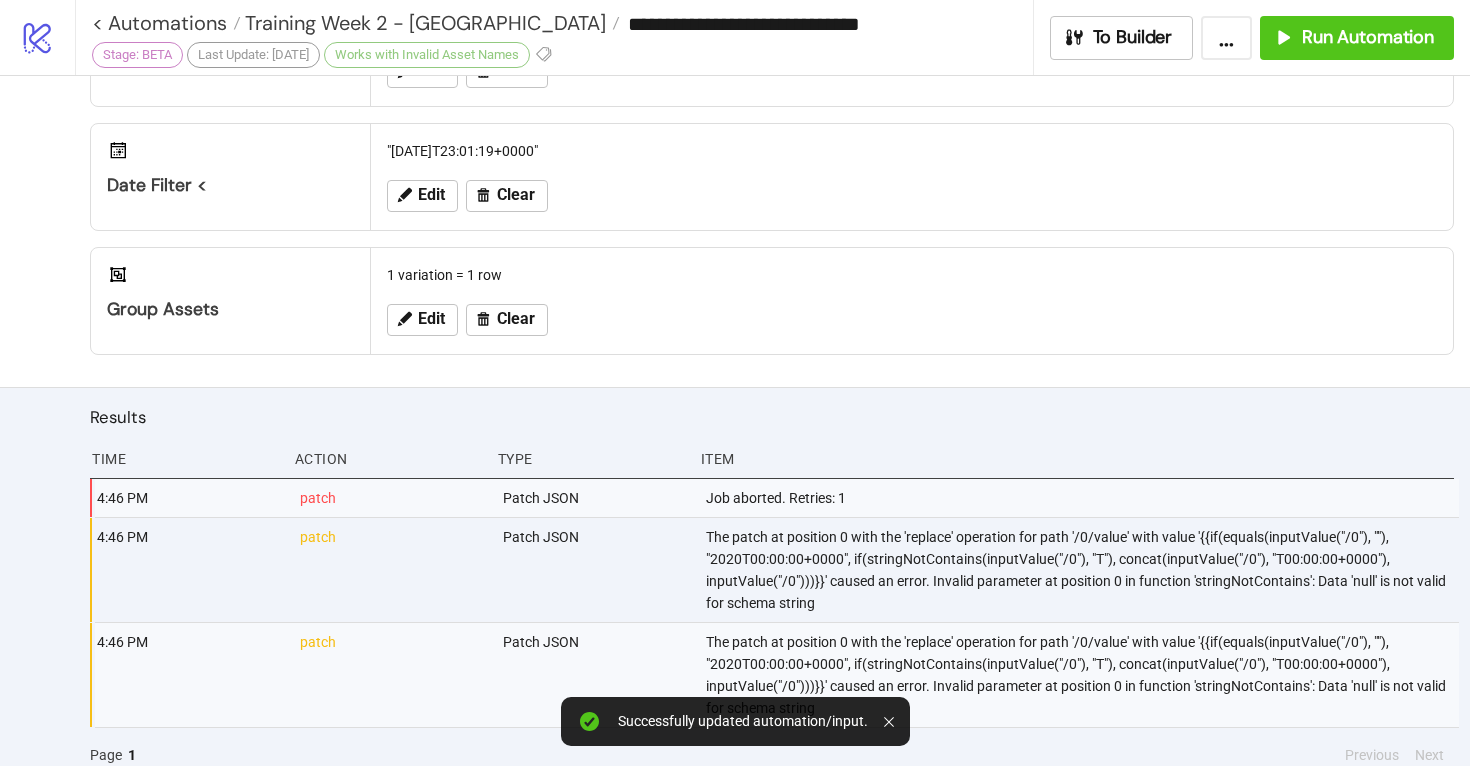 scroll, scrollTop: 681, scrollLeft: 0, axis: vertical 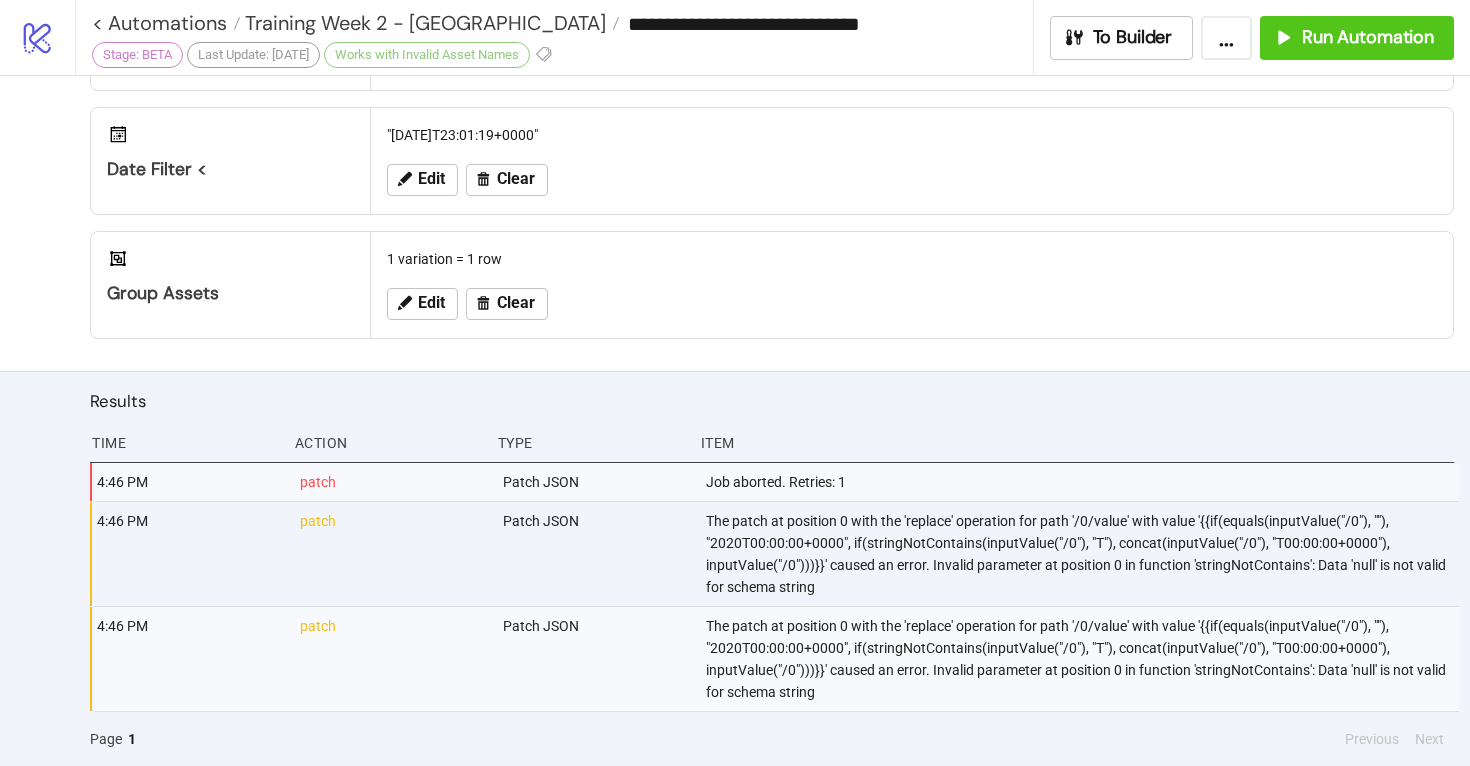 click on "The patch at position 0 with the 'replace' operation for path '/0/value' with value '{{if(equals(inputValue("/0"), ""), "2020T00:00:00+0000", if(stringNotContains(inputValue("/0"), "T"), concat(inputValue("/0"), "T00:00:00+0000"), inputValue("/0")))}}' caused an error. Invalid parameter at position 0 in function 'stringNotContains': Data 'null' is not valid for schema string" at bounding box center (1081, 659) 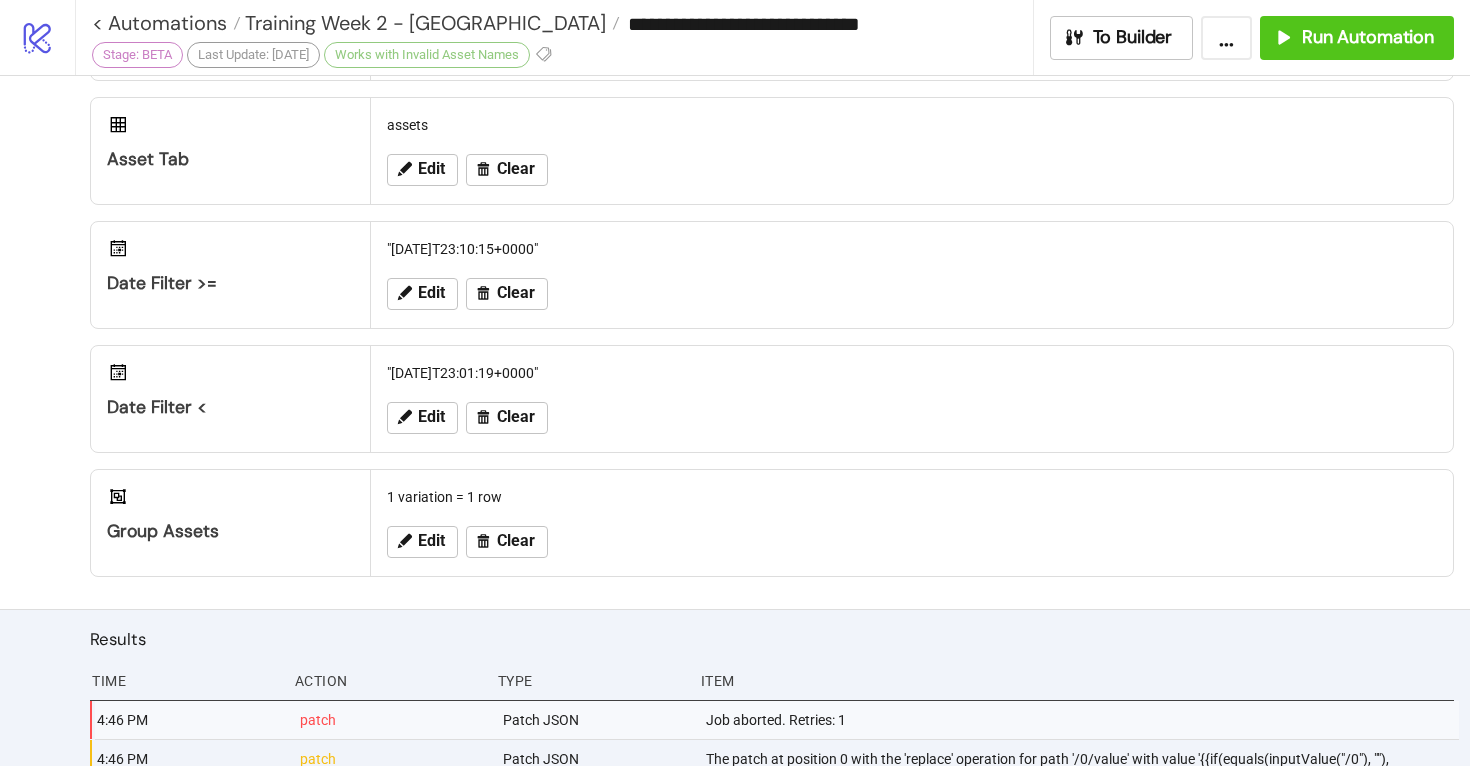 scroll, scrollTop: 0, scrollLeft: 0, axis: both 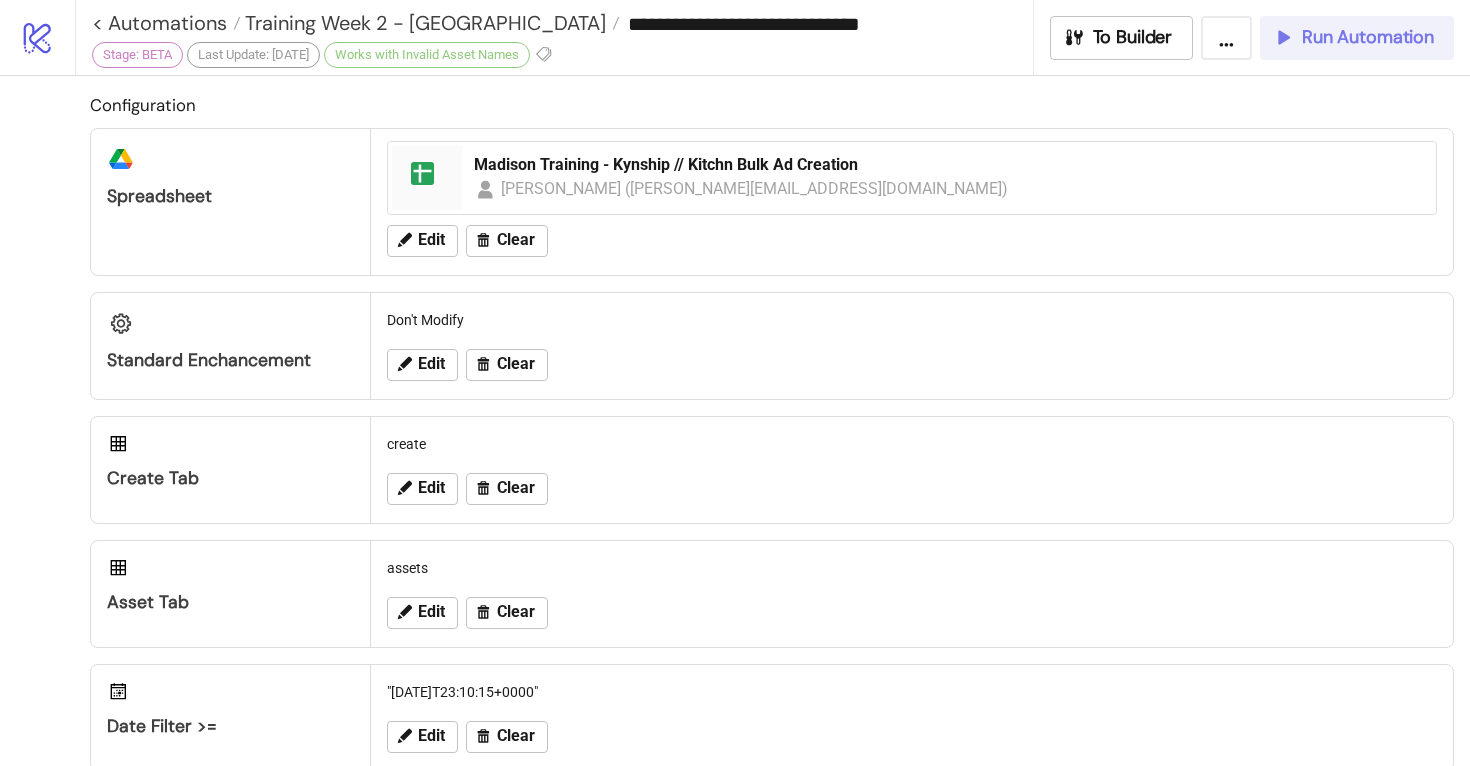 click on "Run Automation" at bounding box center [1368, 37] 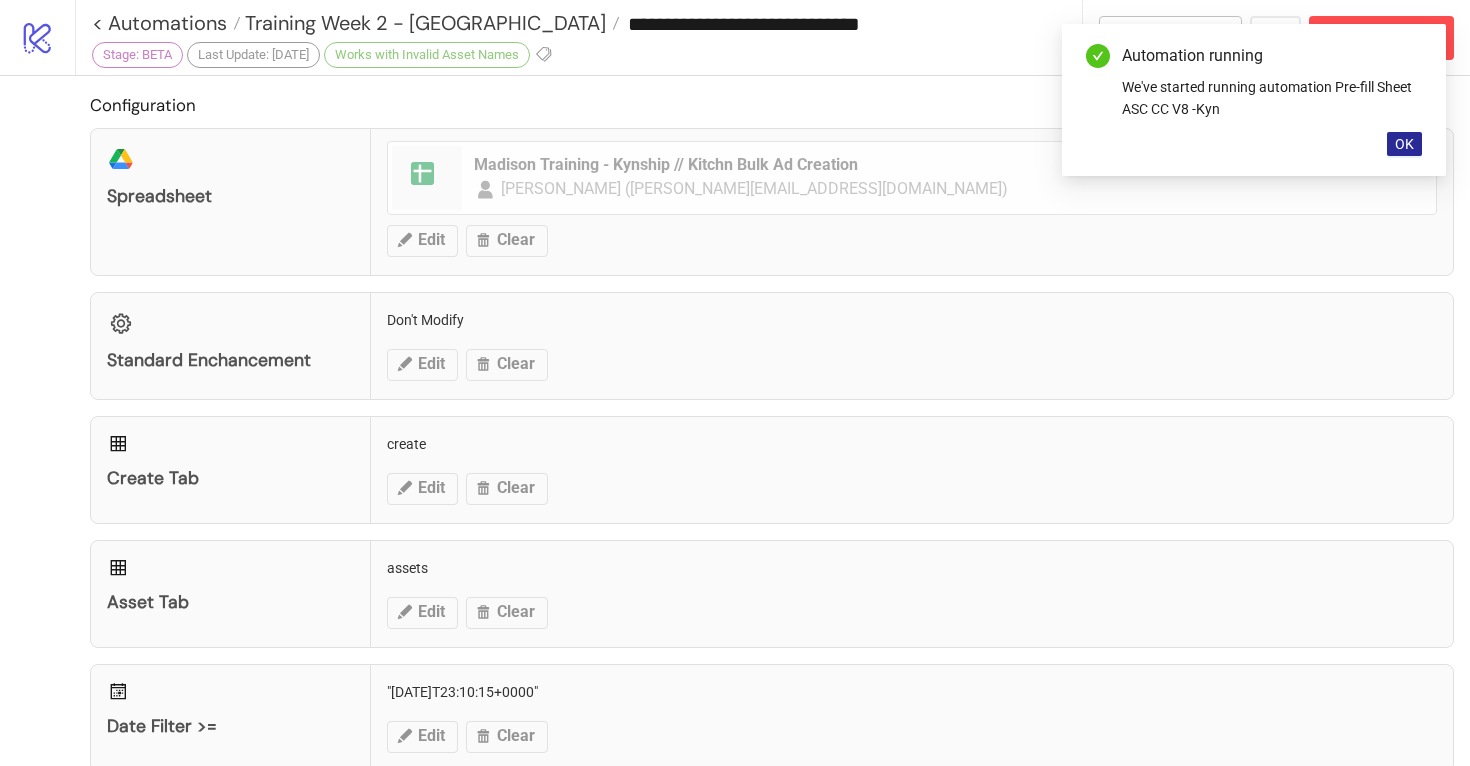 click on "OK" at bounding box center [1404, 144] 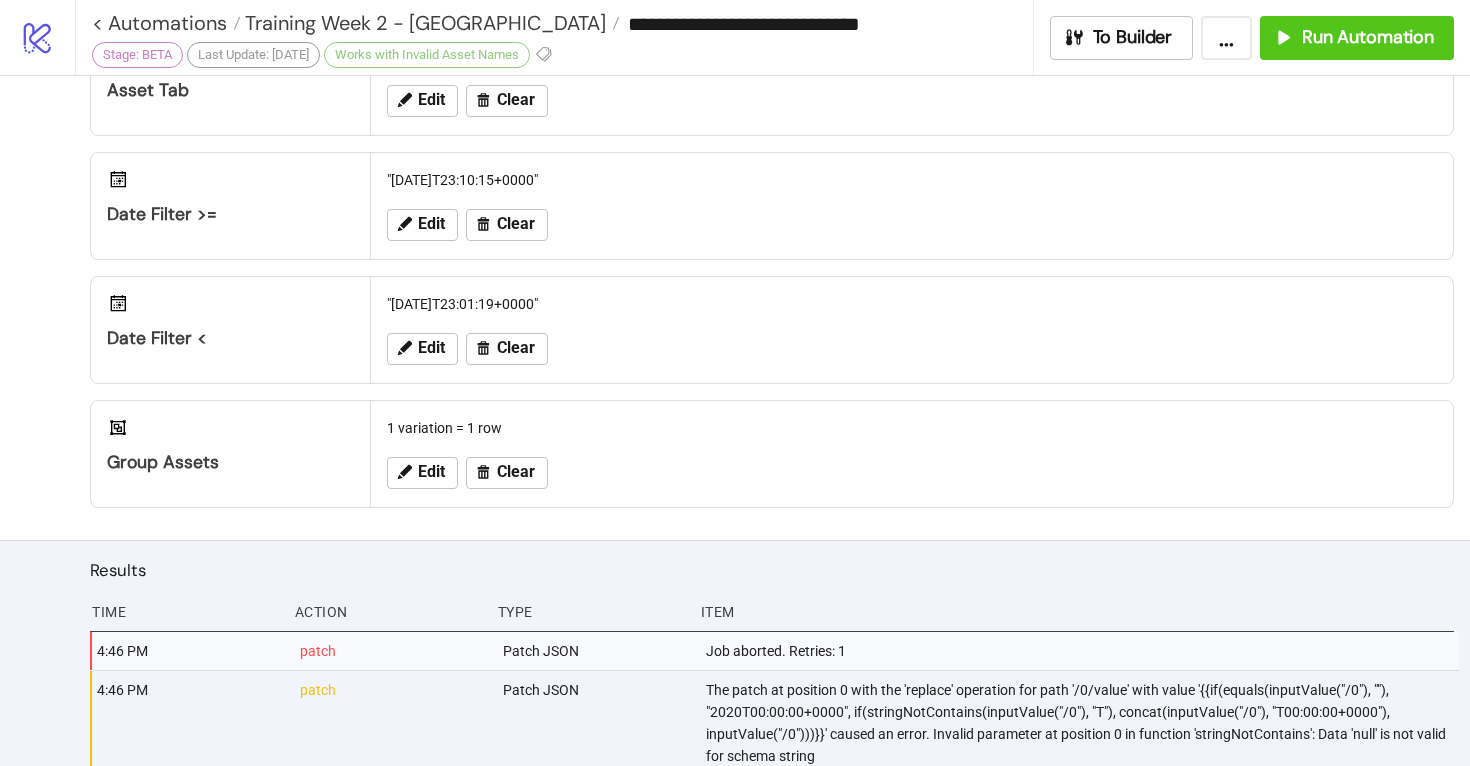 scroll, scrollTop: 0, scrollLeft: 0, axis: both 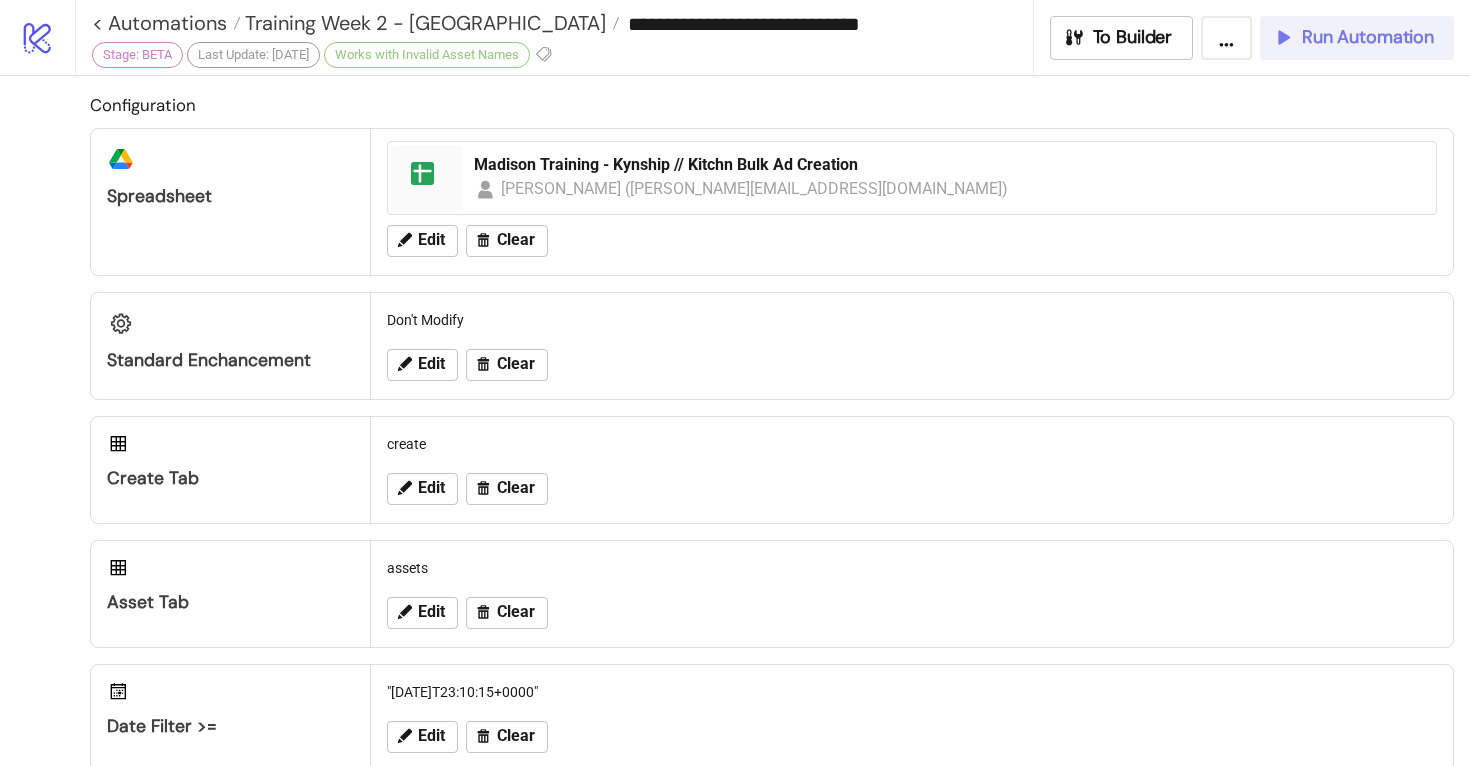 click on "Run Automation" at bounding box center [1368, 37] 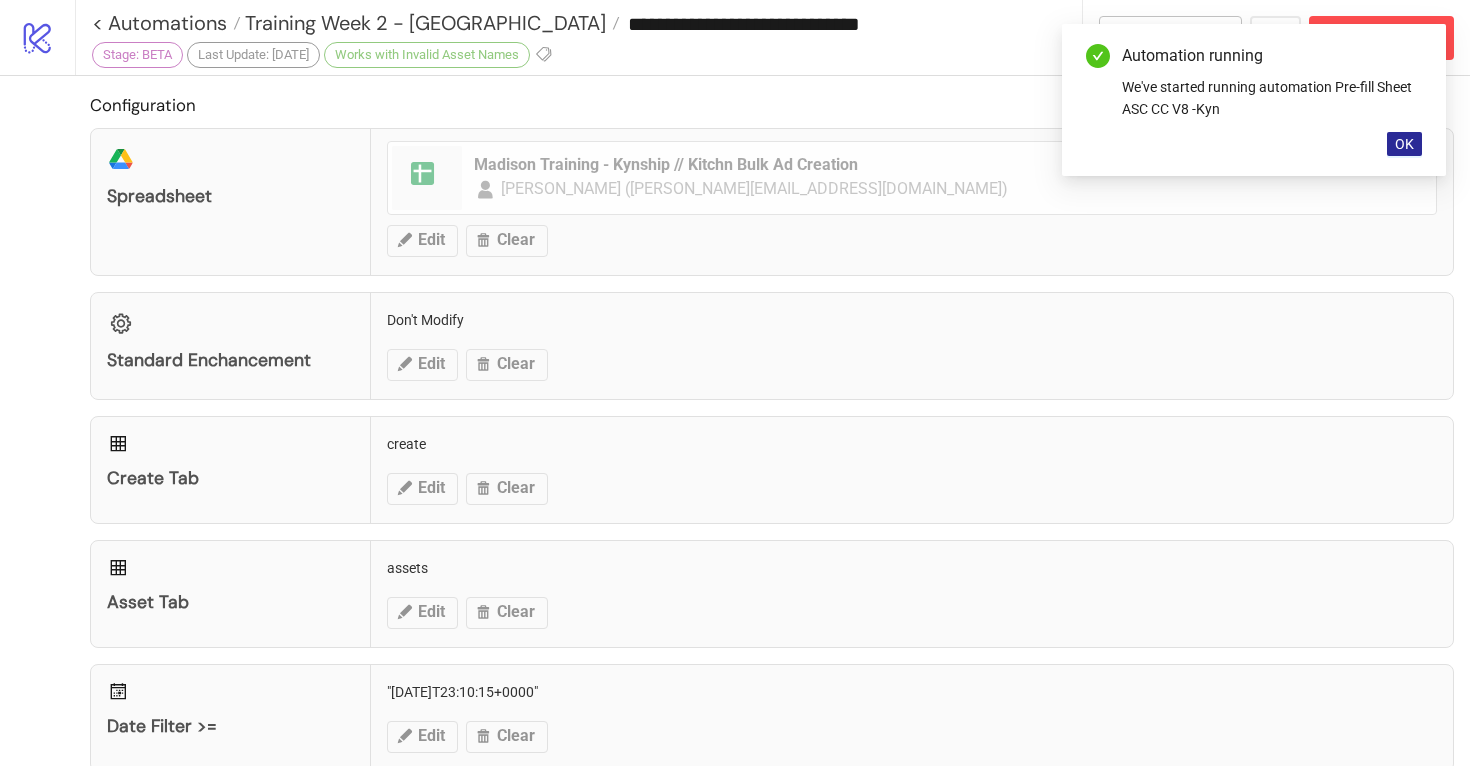 click on "OK" at bounding box center (1404, 144) 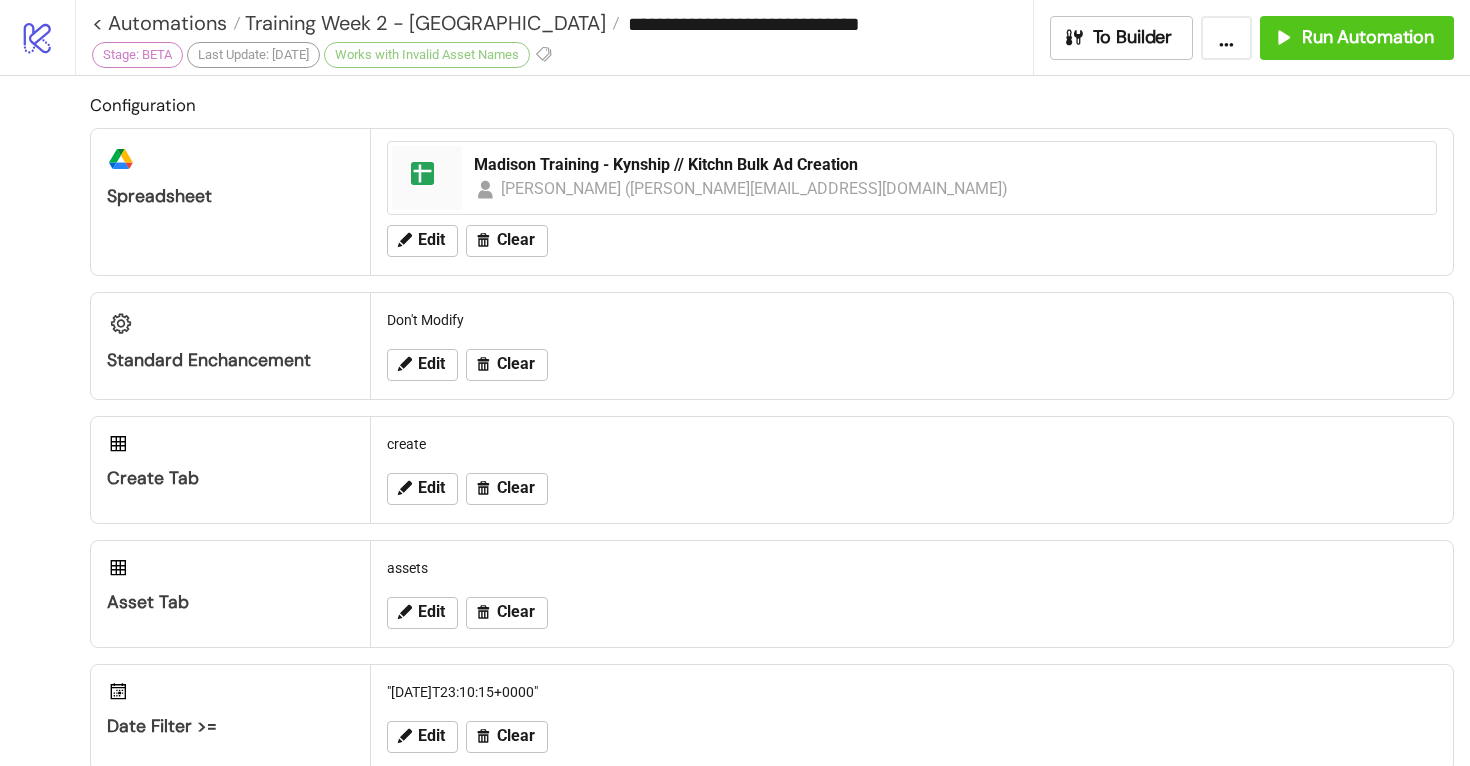 scroll, scrollTop: 681, scrollLeft: 0, axis: vertical 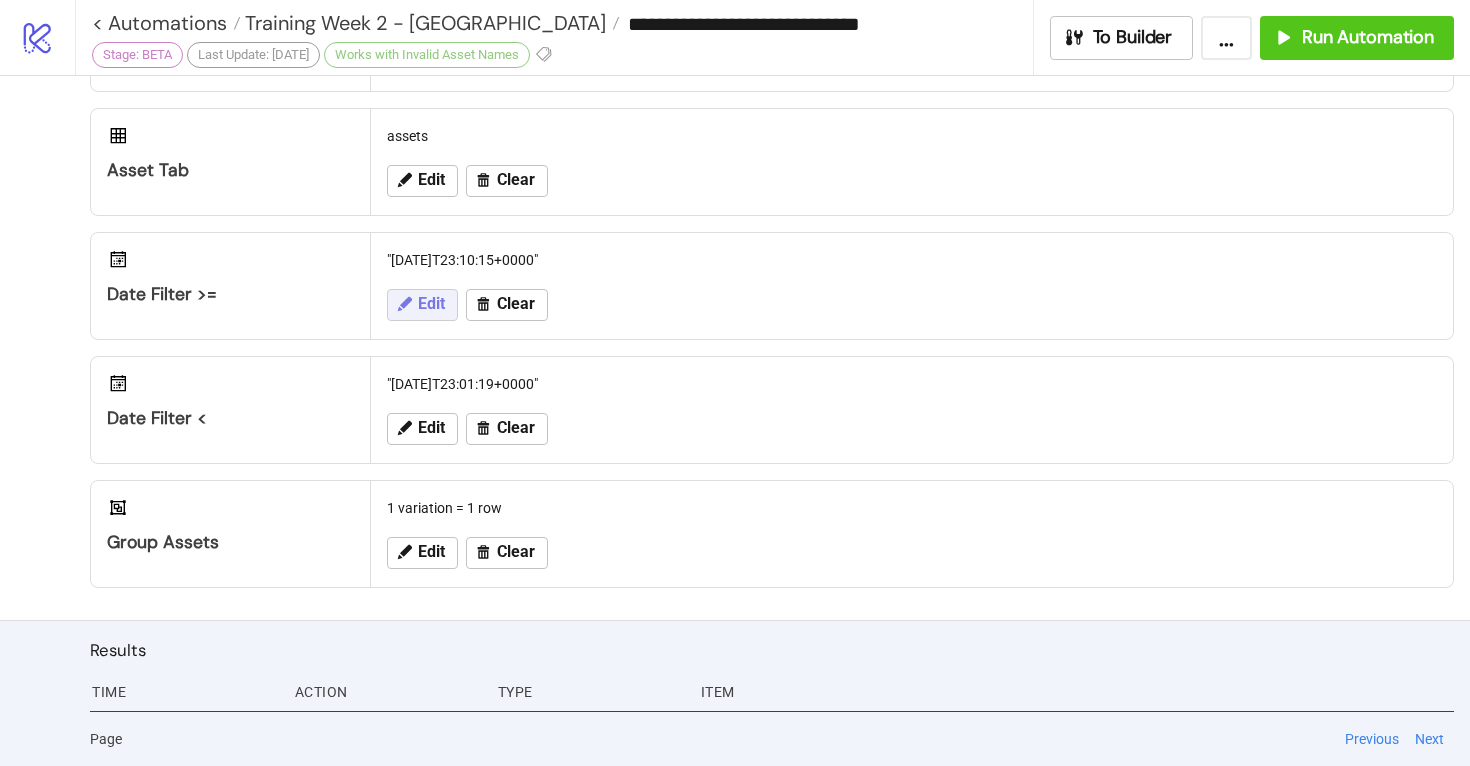 click on "Edit" at bounding box center (431, 304) 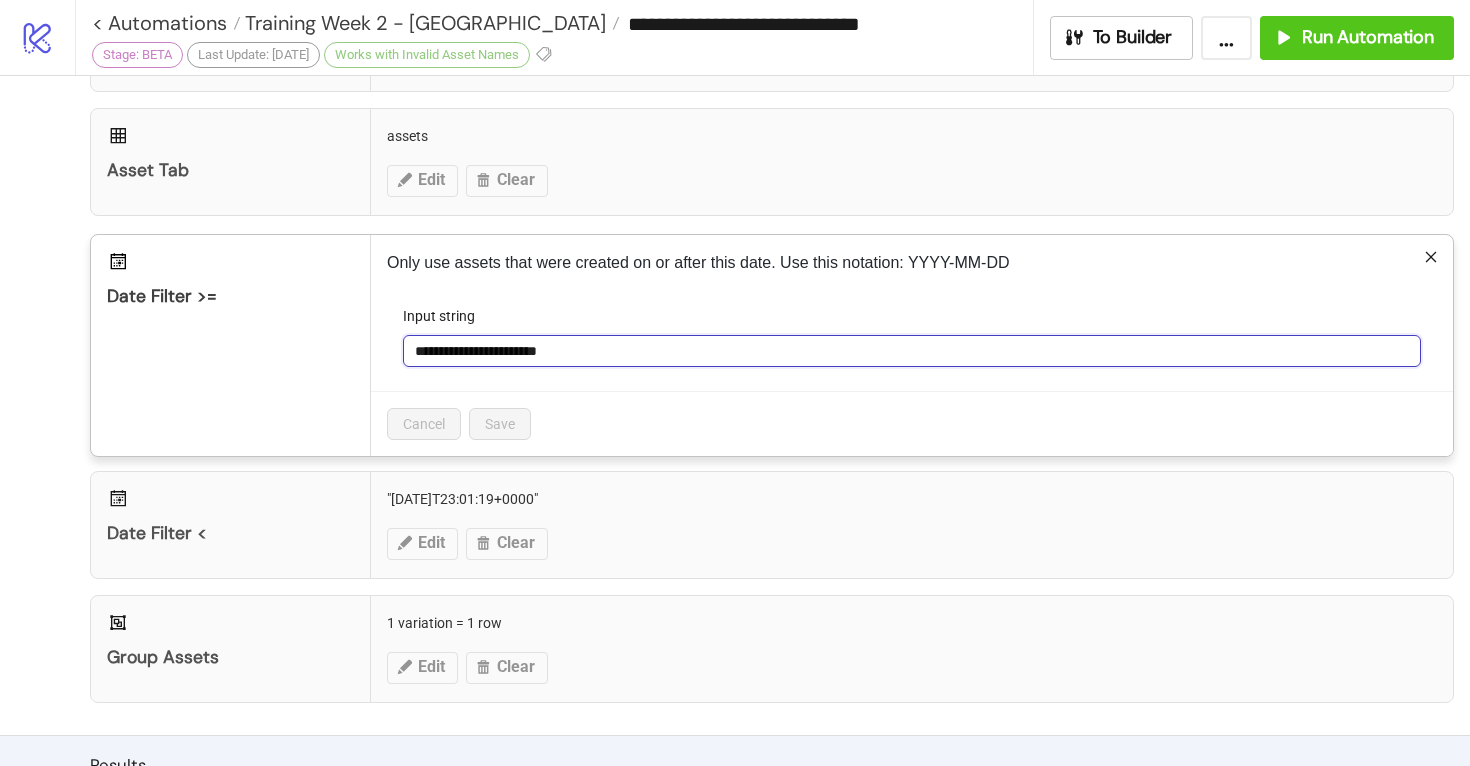drag, startPoint x: 596, startPoint y: 348, endPoint x: 490, endPoint y: 346, distance: 106.01887 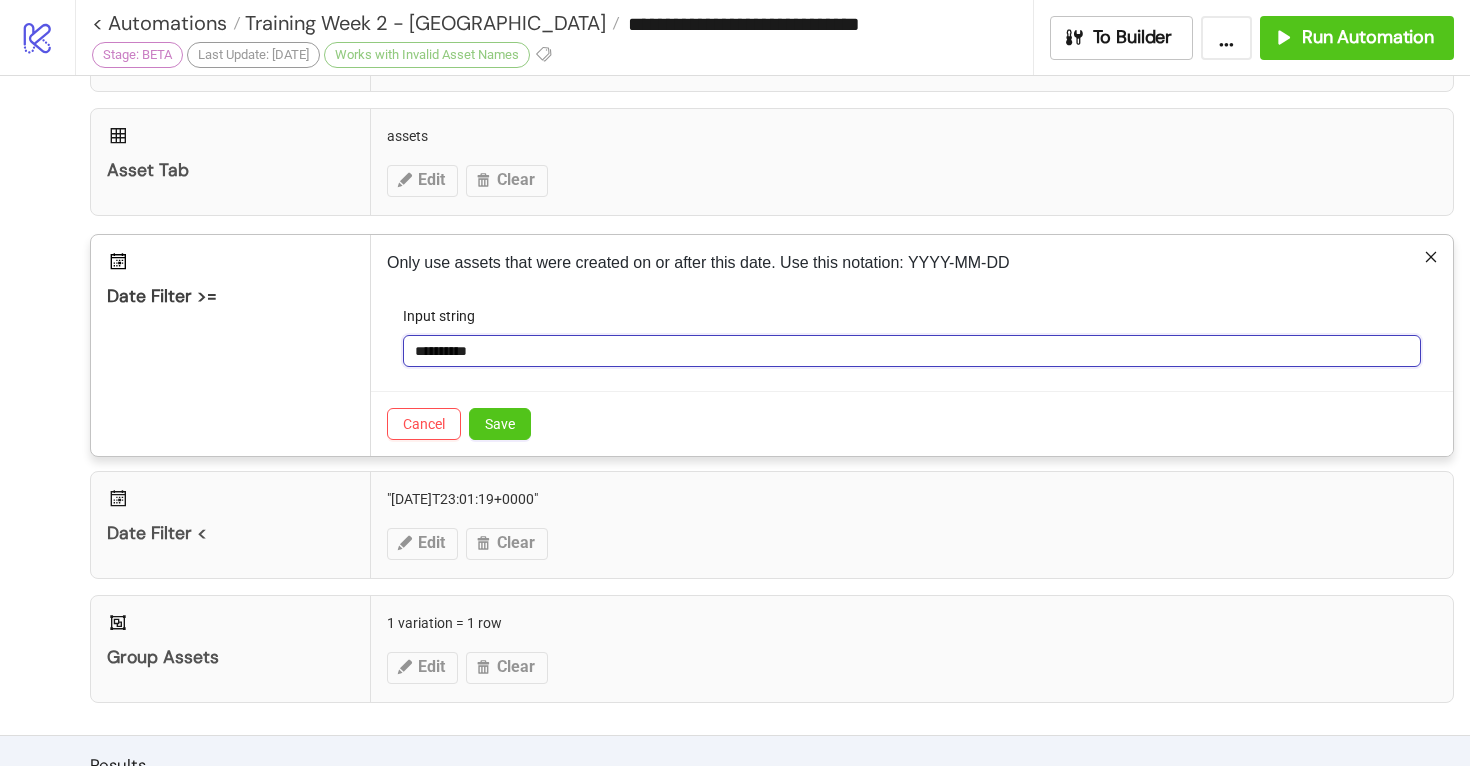 type on "**********" 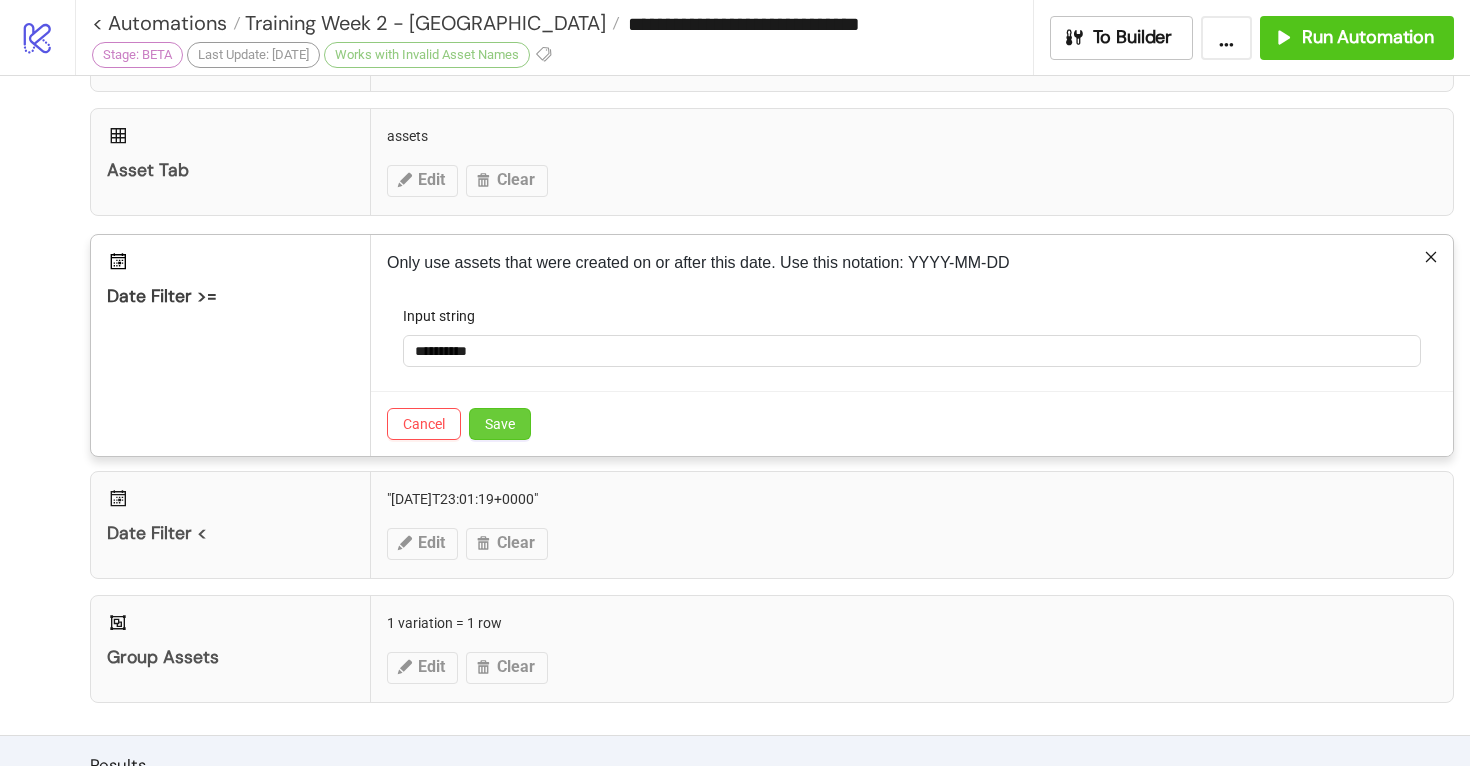 click on "Save" at bounding box center [500, 424] 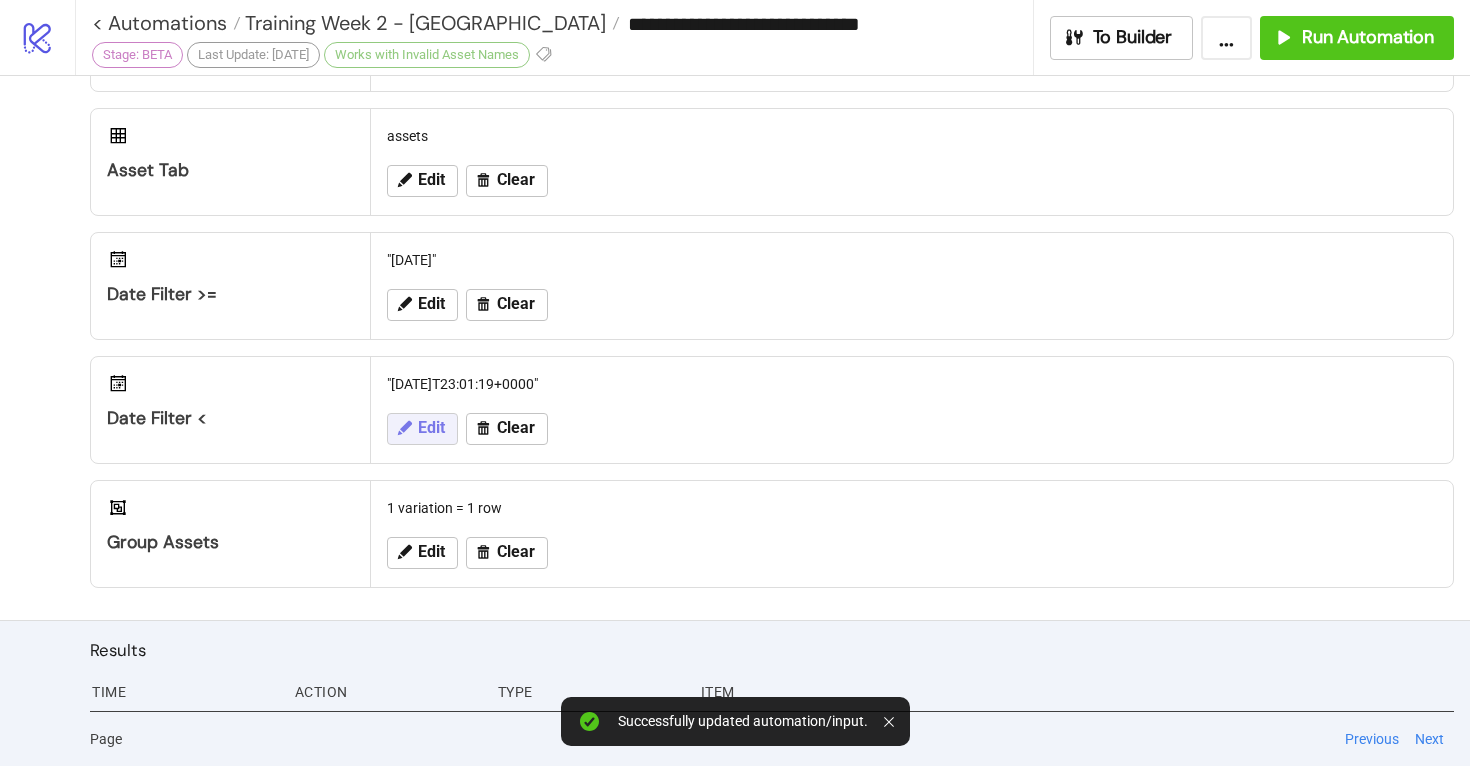 click on "Edit" at bounding box center (431, 428) 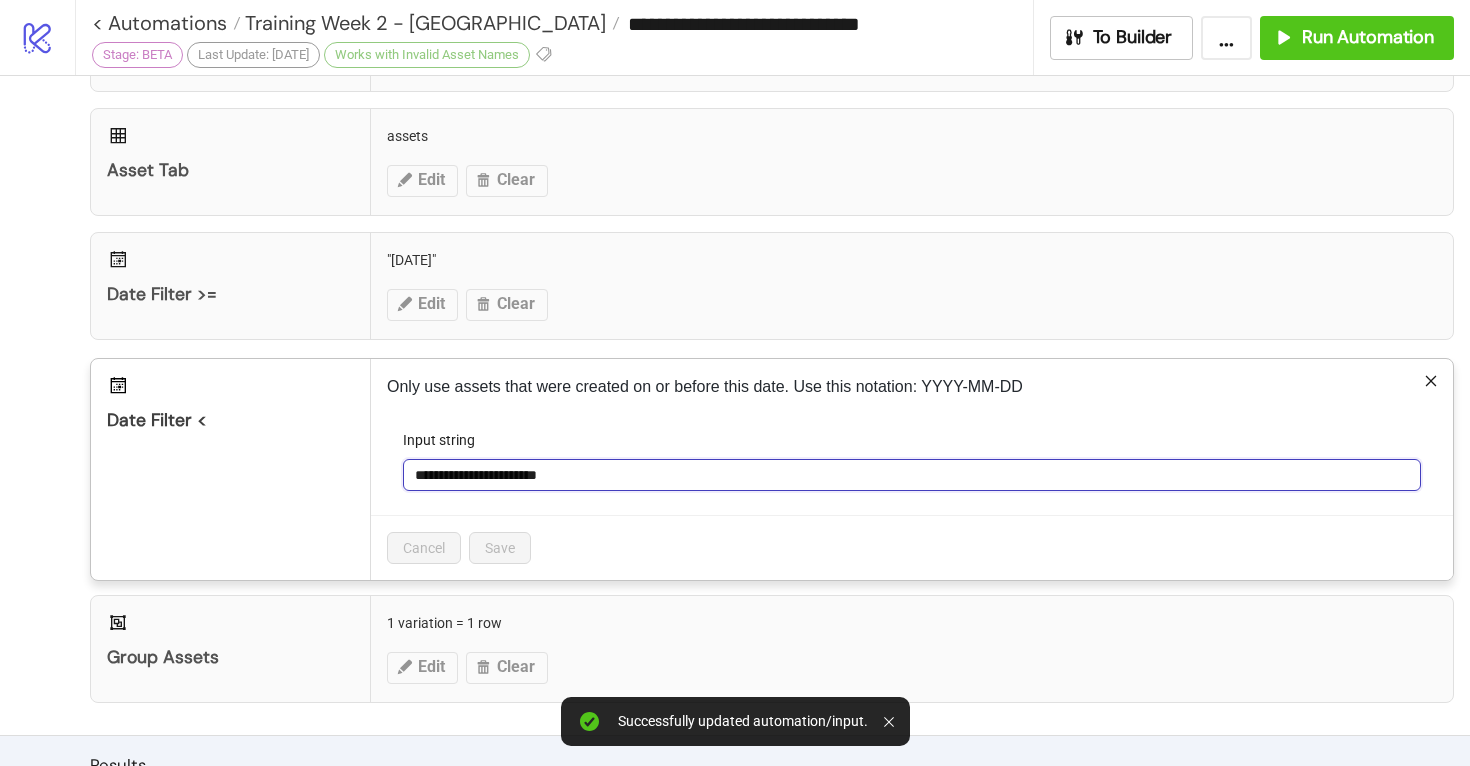 drag, startPoint x: 572, startPoint y: 482, endPoint x: 477, endPoint y: 482, distance: 95 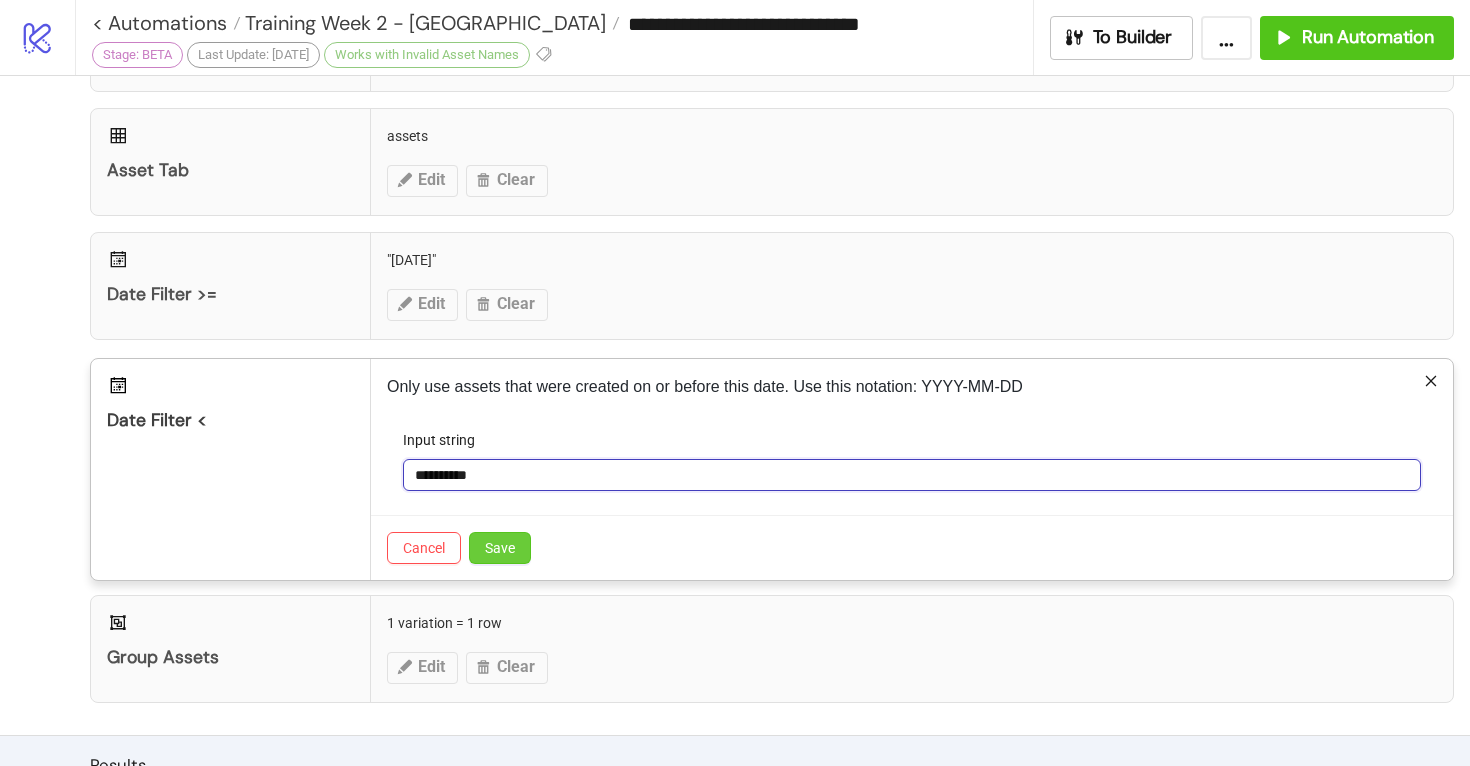 type on "**********" 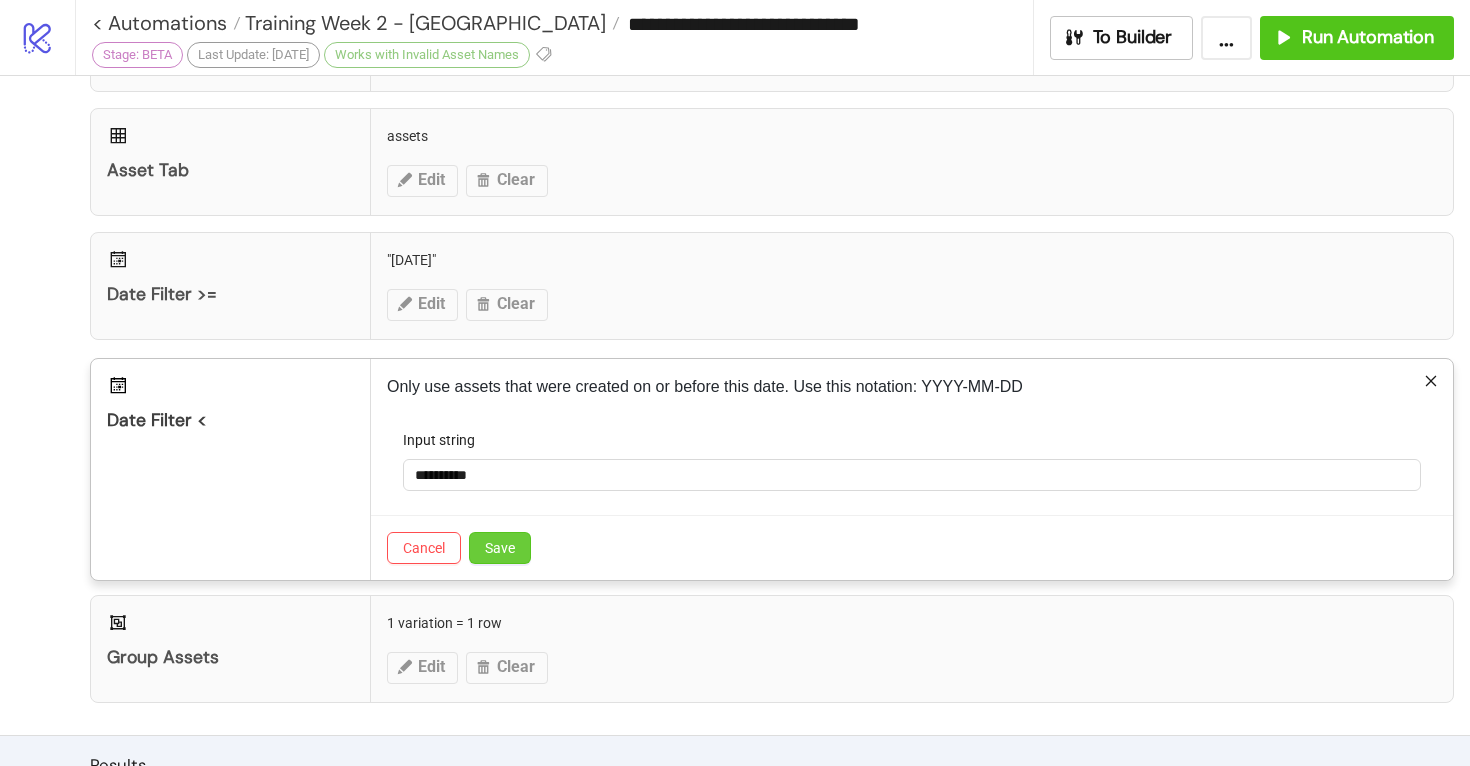 click on "Save" at bounding box center (500, 548) 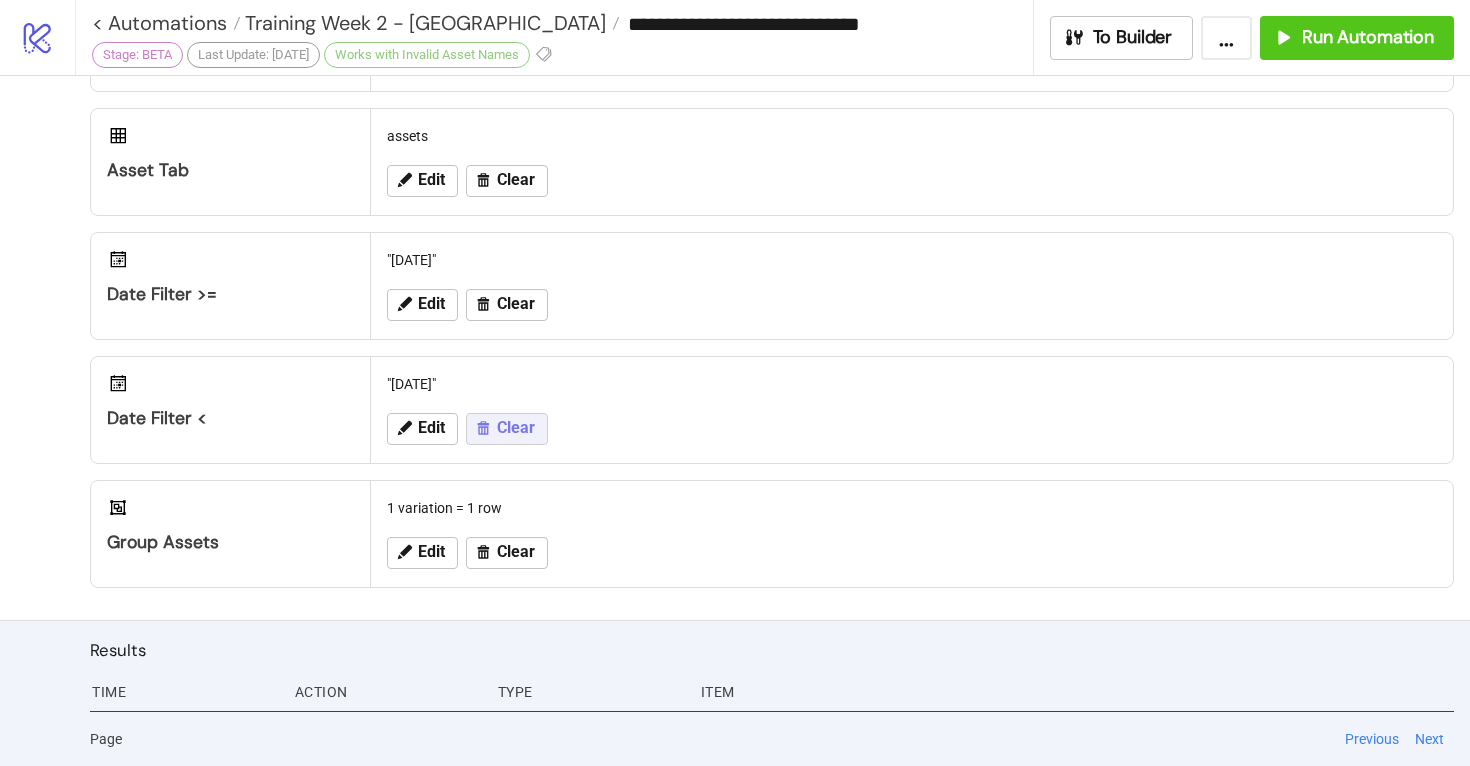 click on "Clear" at bounding box center [516, 428] 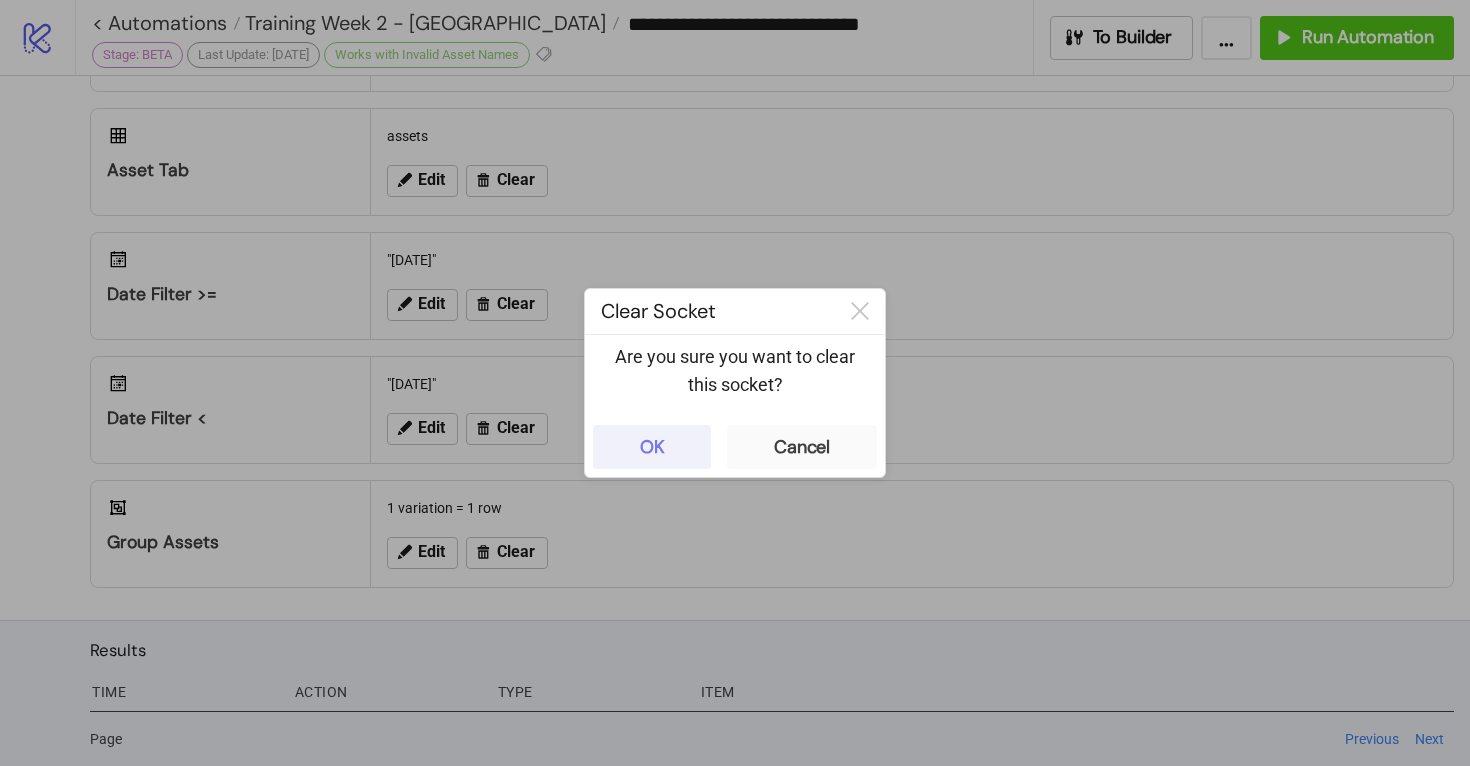 click on "OK" at bounding box center (652, 447) 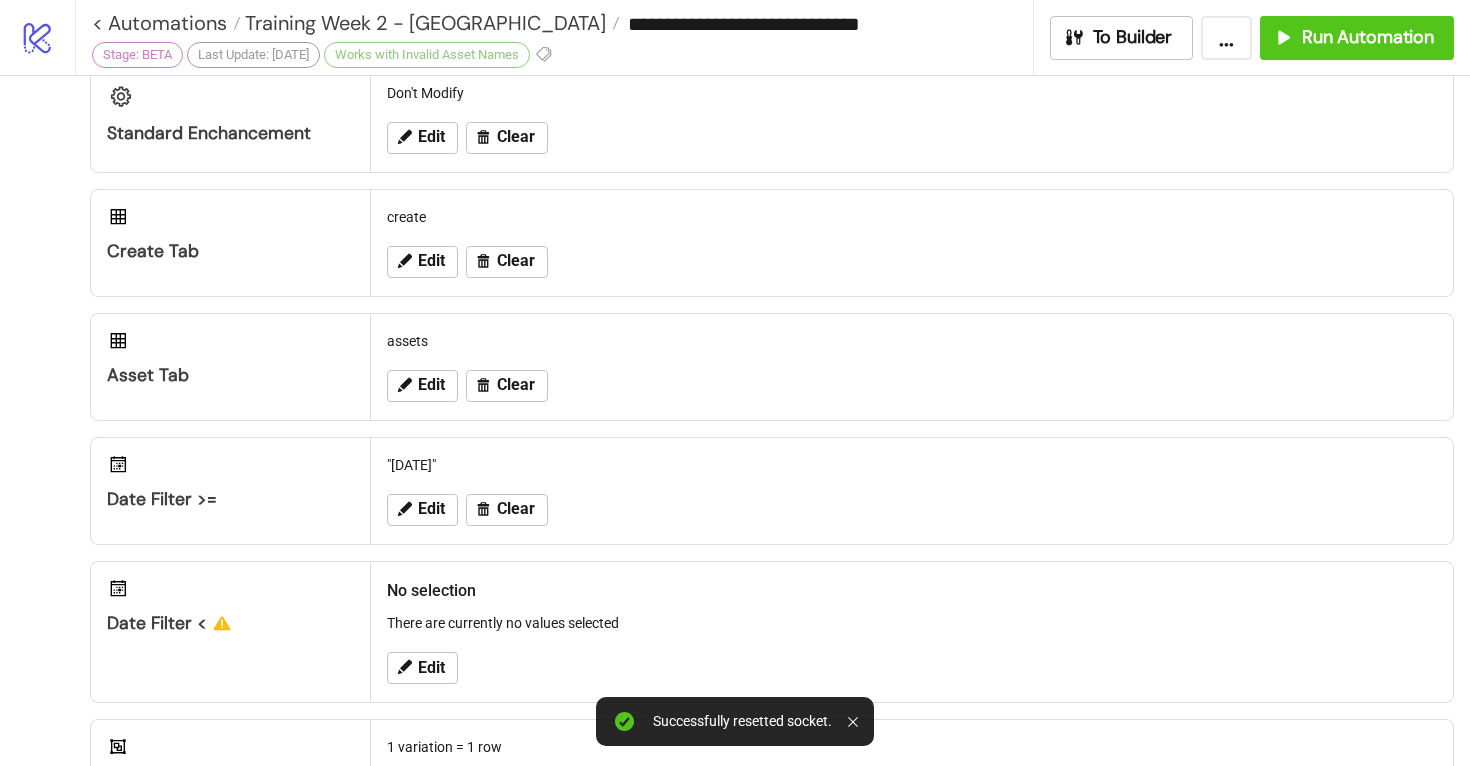 scroll, scrollTop: 0, scrollLeft: 0, axis: both 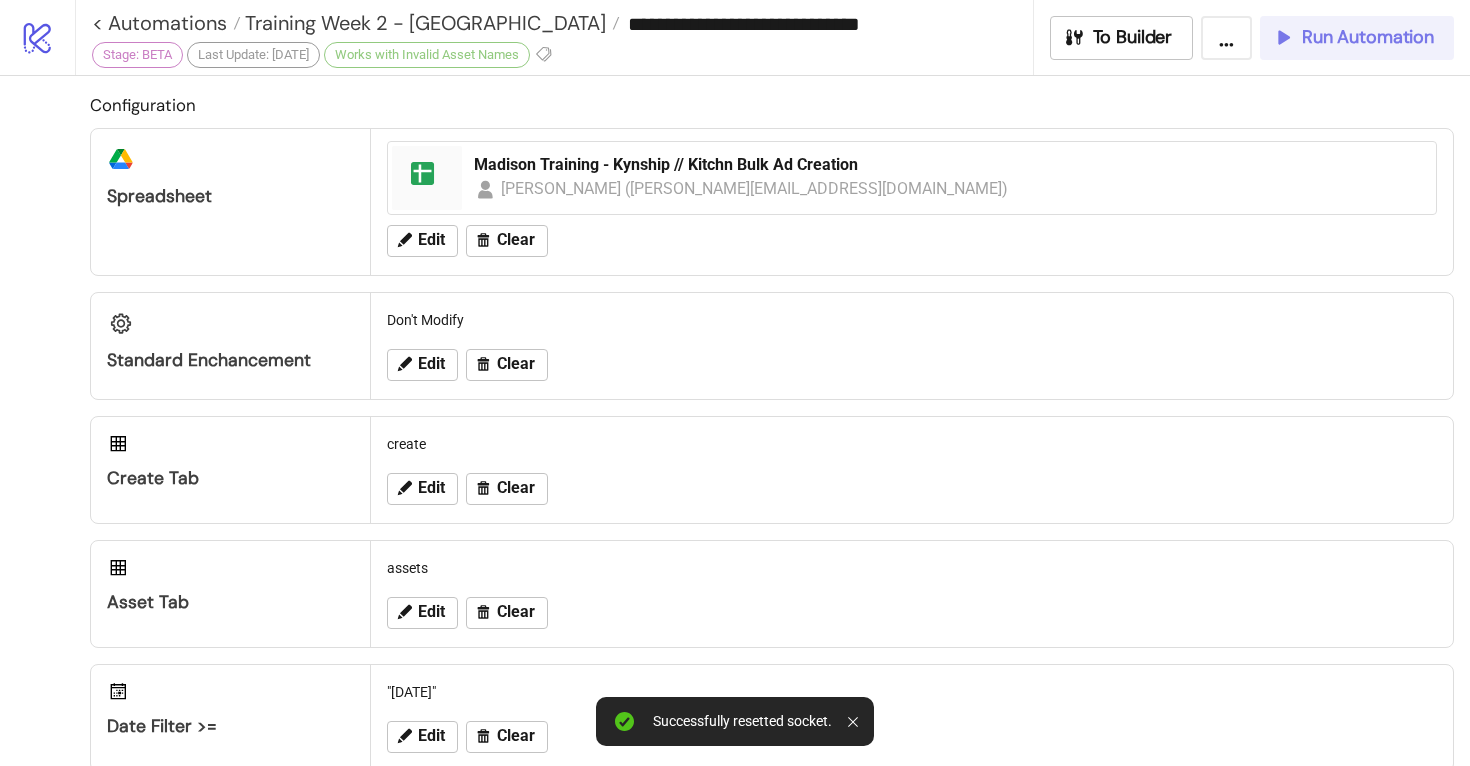 click on "Run Automation" at bounding box center [1353, 37] 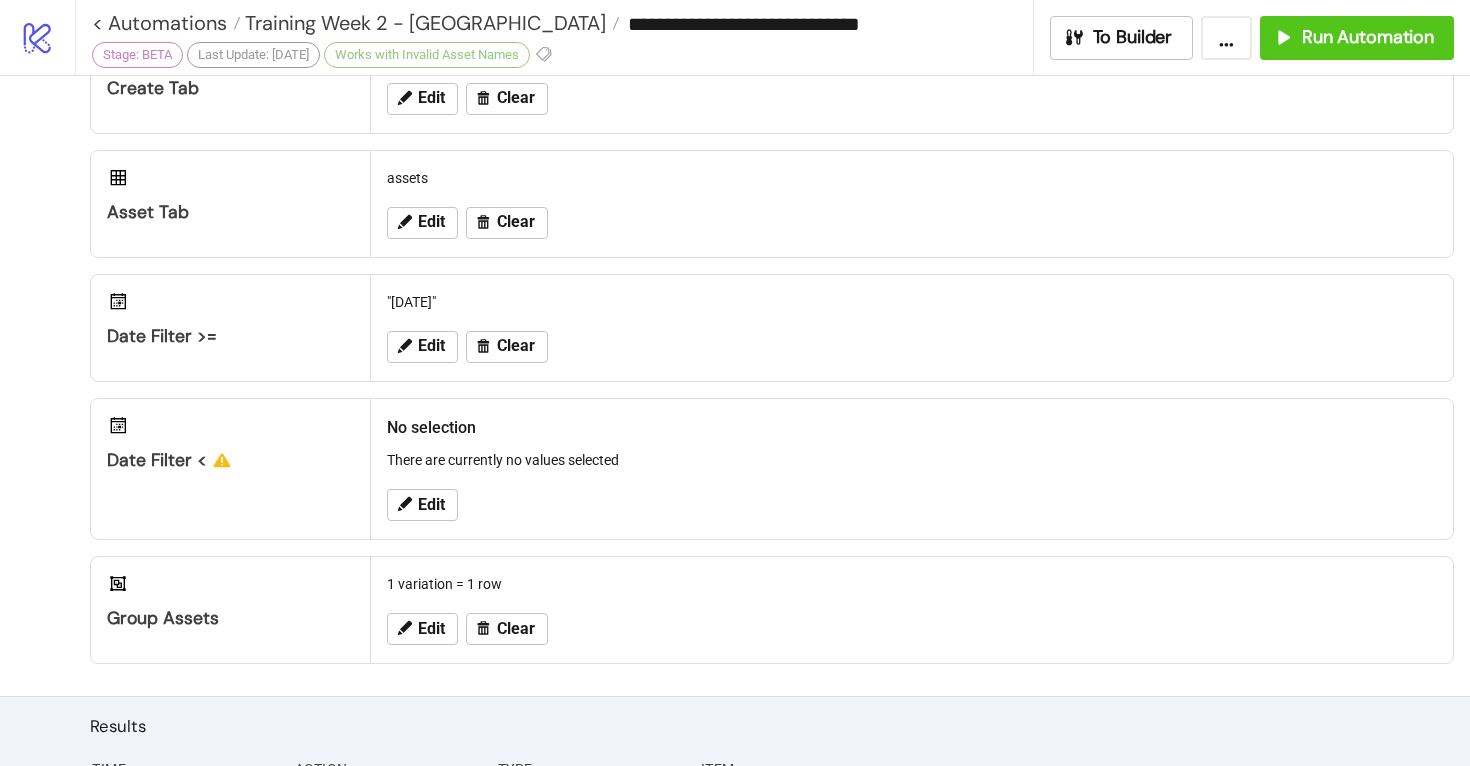 scroll, scrollTop: 716, scrollLeft: 0, axis: vertical 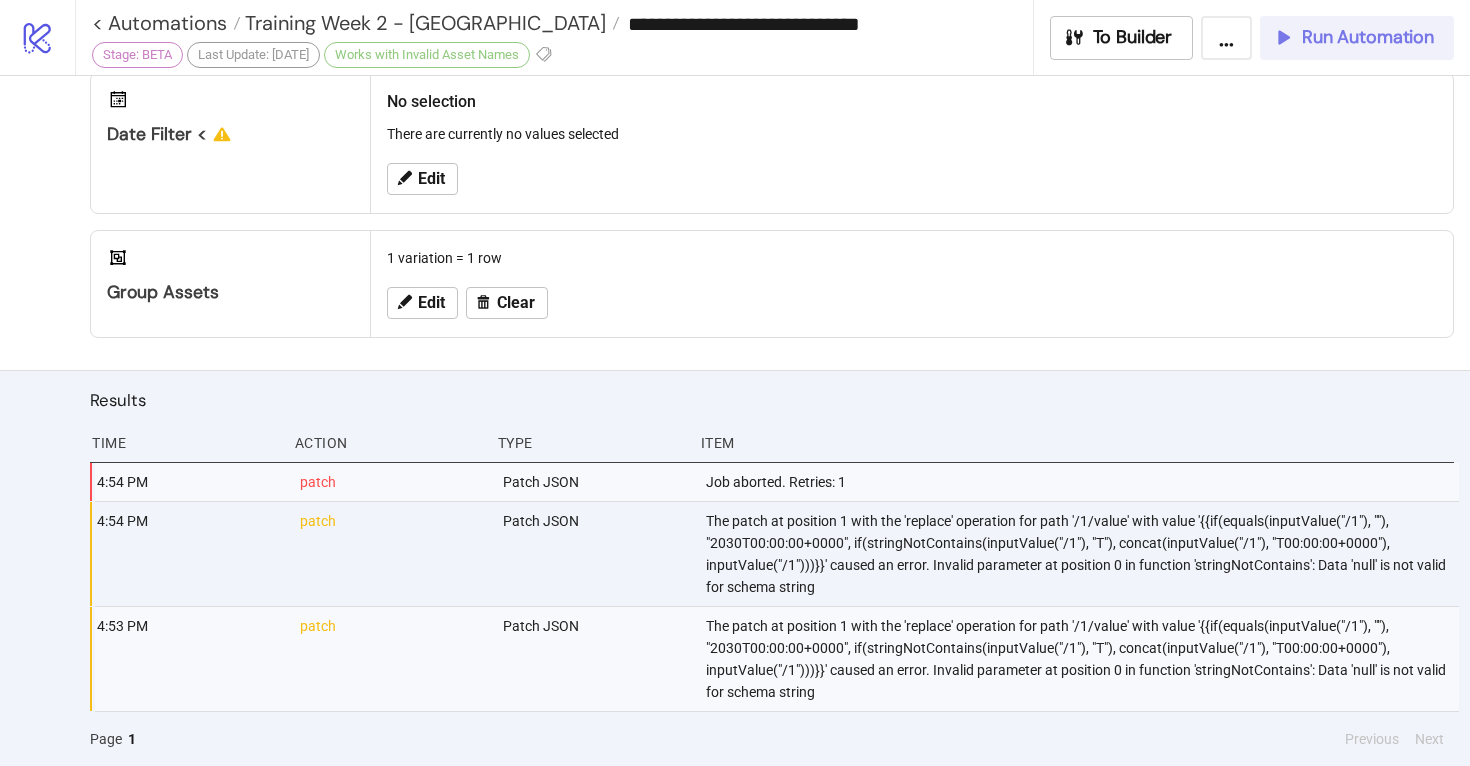 click on "Run Automation" at bounding box center (1368, 37) 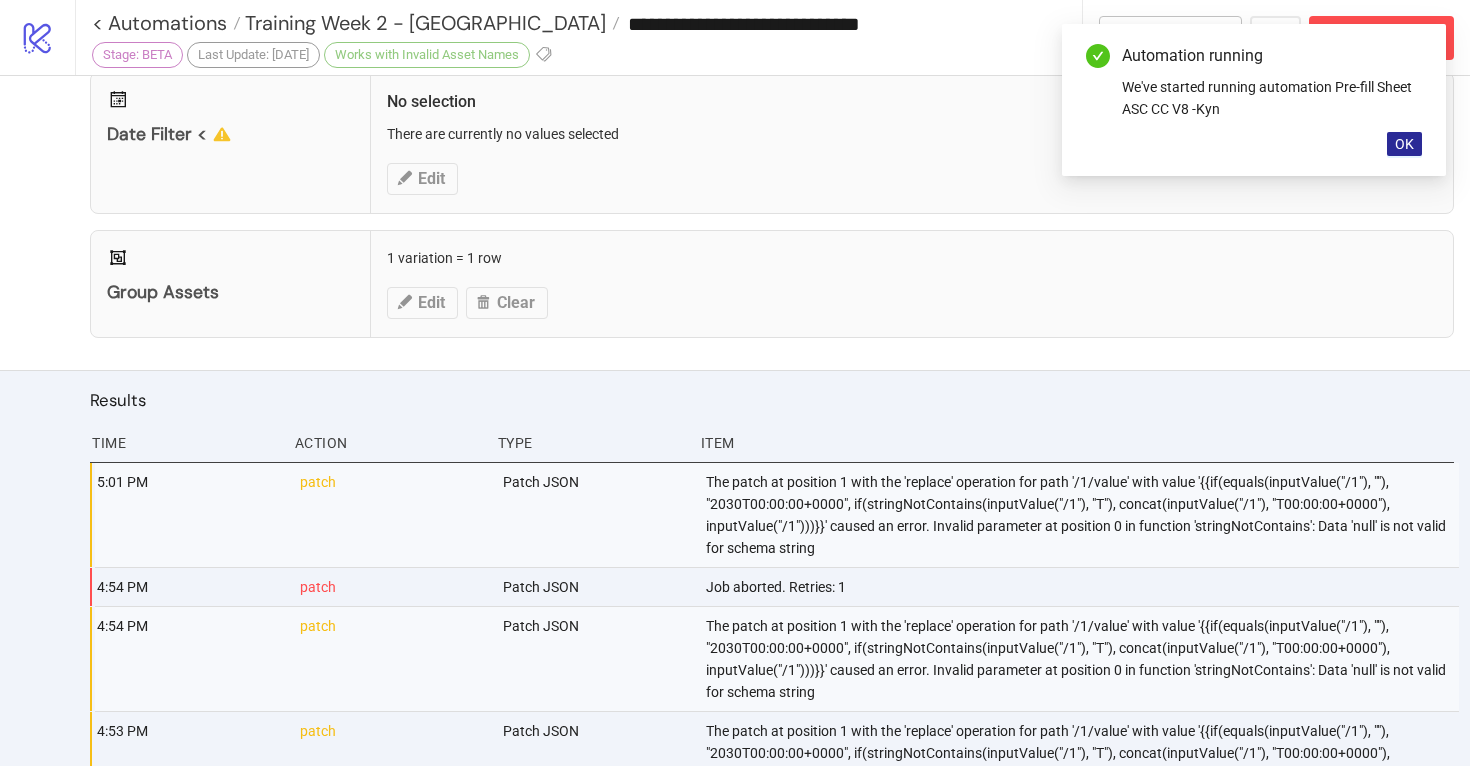 click on "OK" at bounding box center (1404, 144) 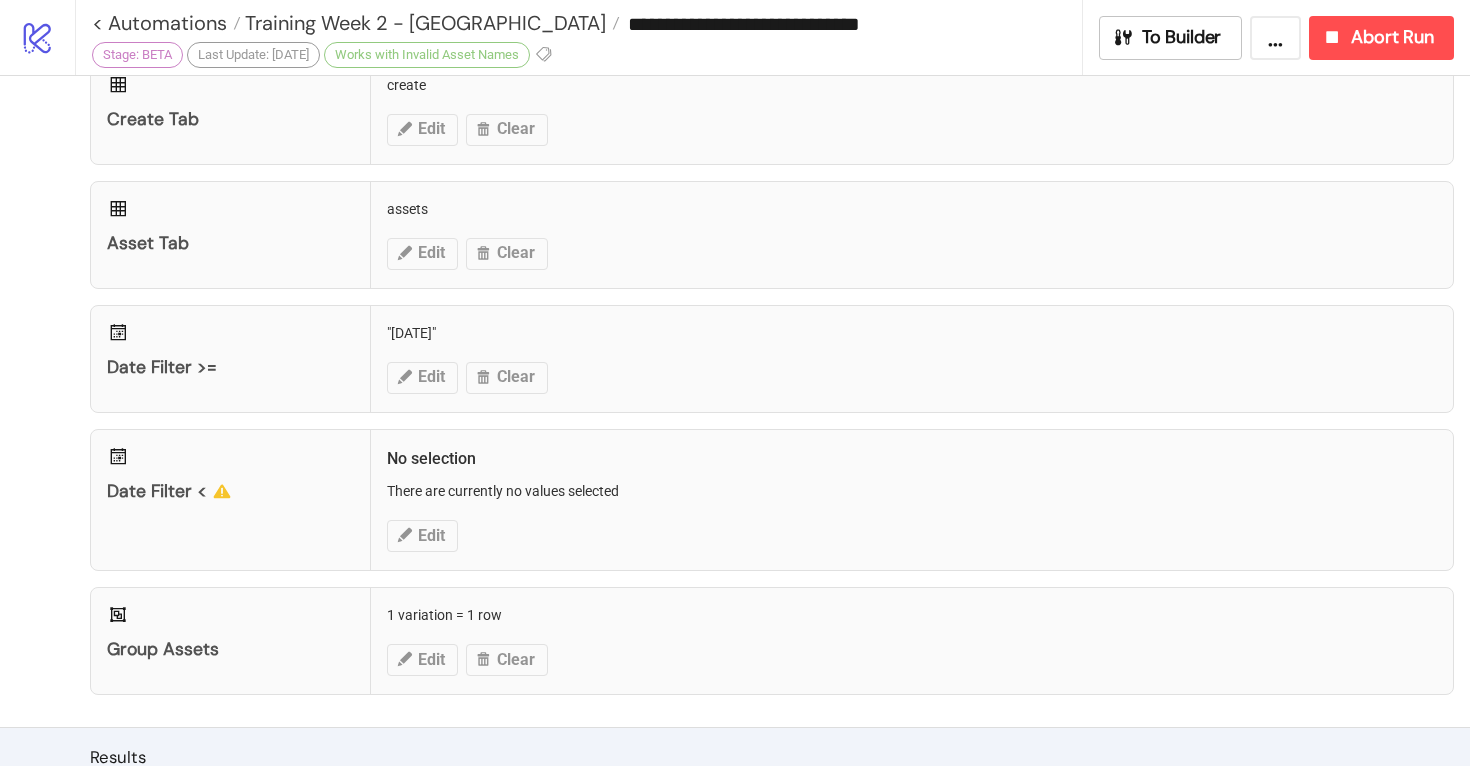 scroll, scrollTop: 380, scrollLeft: 0, axis: vertical 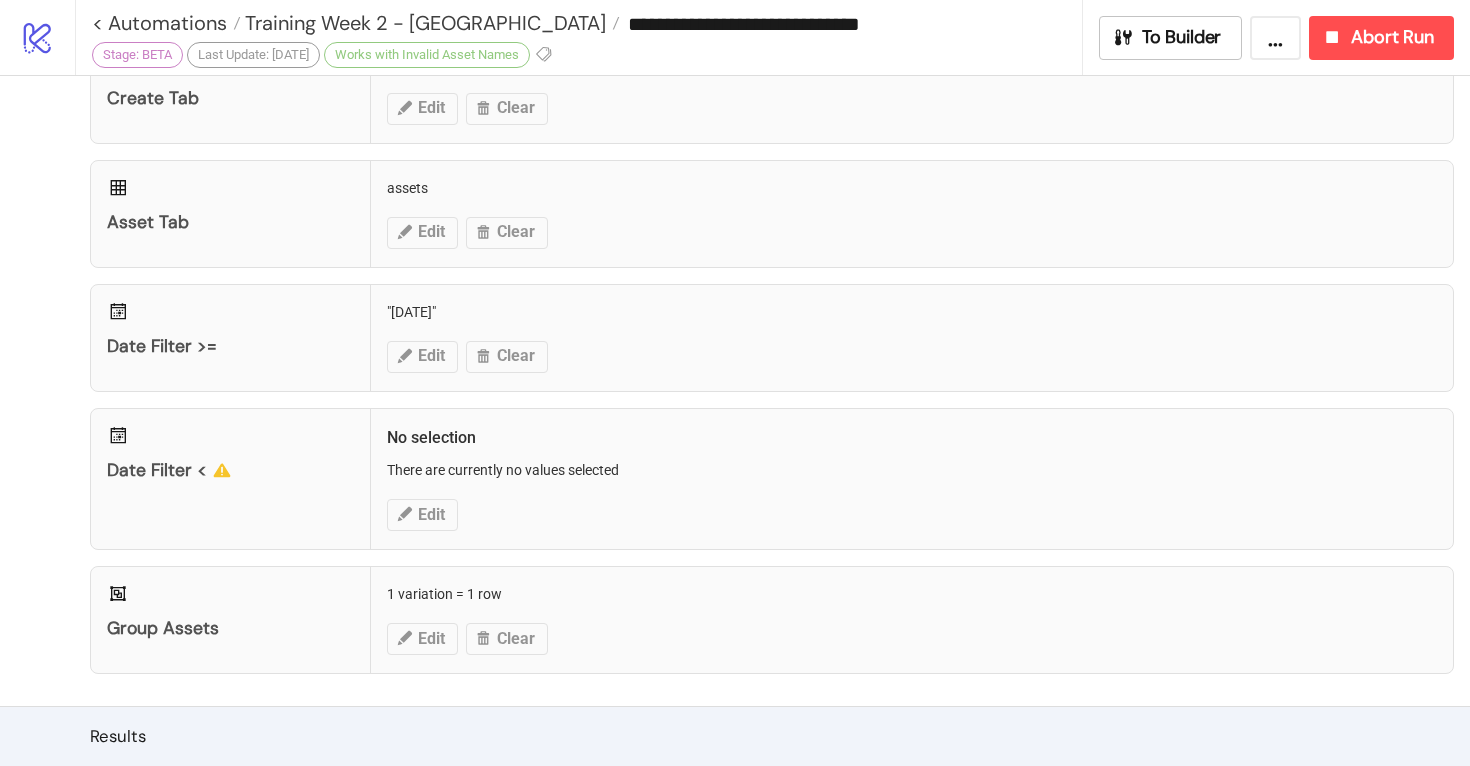 click on "Date Filter < No selection There are currently no values selected Edit" at bounding box center [772, 479] 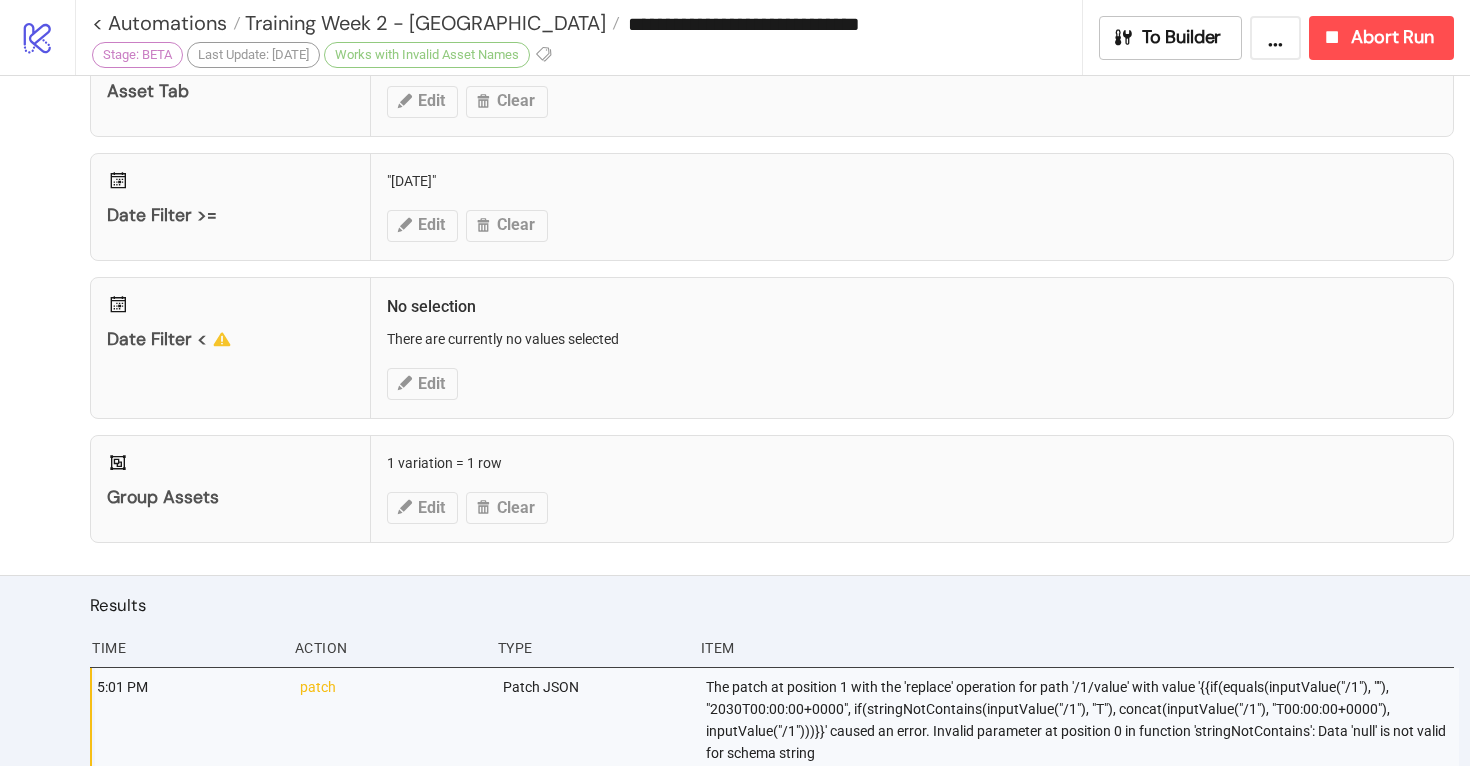 scroll, scrollTop: 821, scrollLeft: 0, axis: vertical 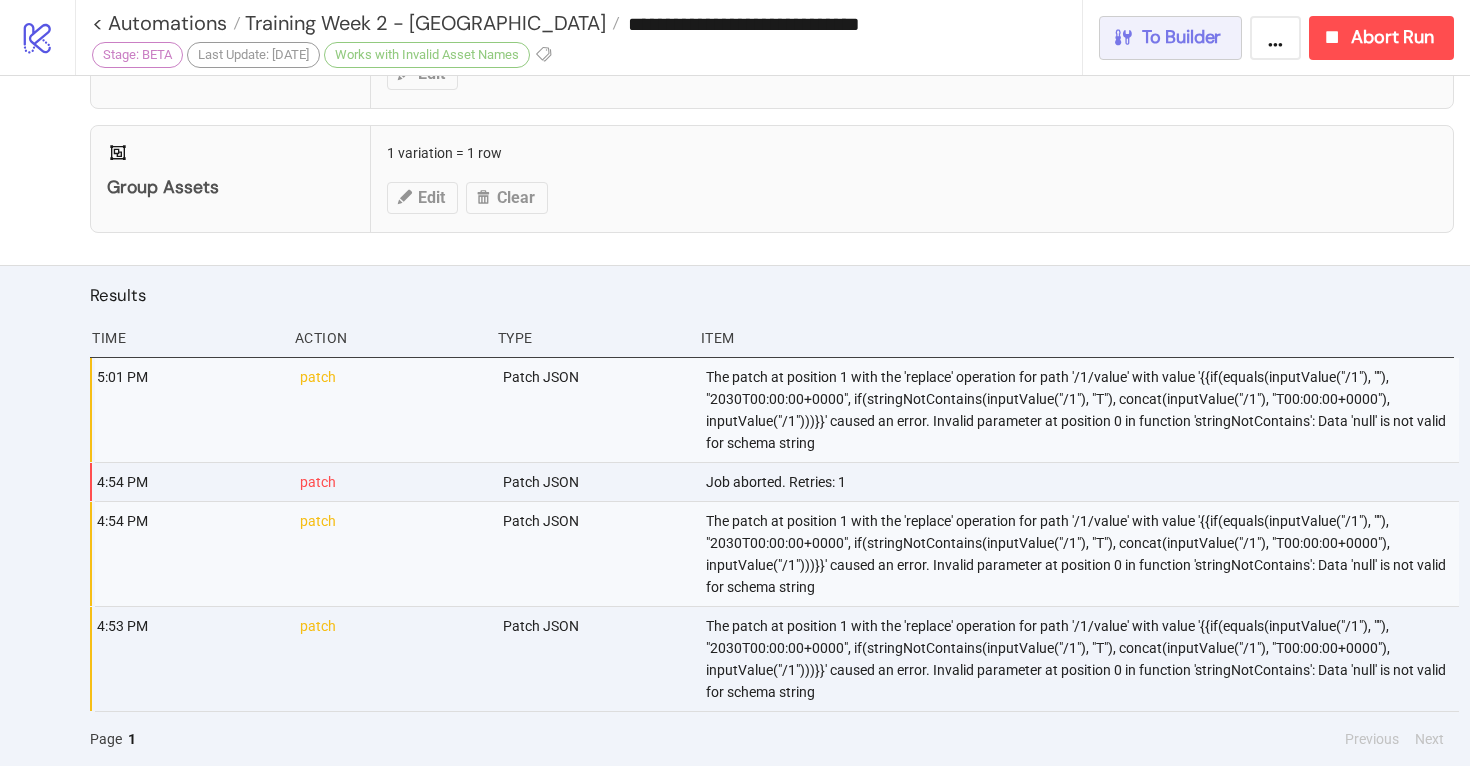 click on "To Builder" at bounding box center [1182, 37] 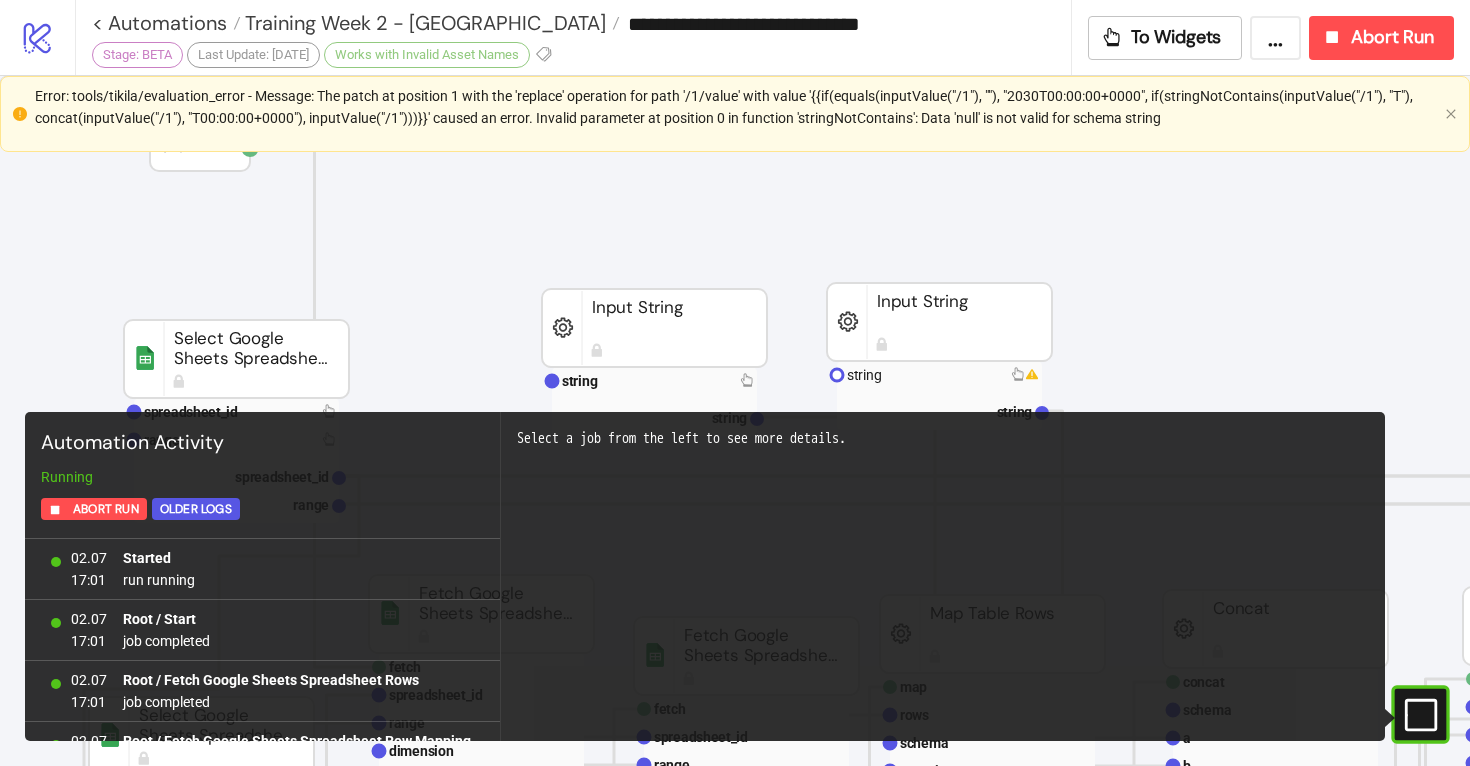 scroll, scrollTop: 225, scrollLeft: 0, axis: vertical 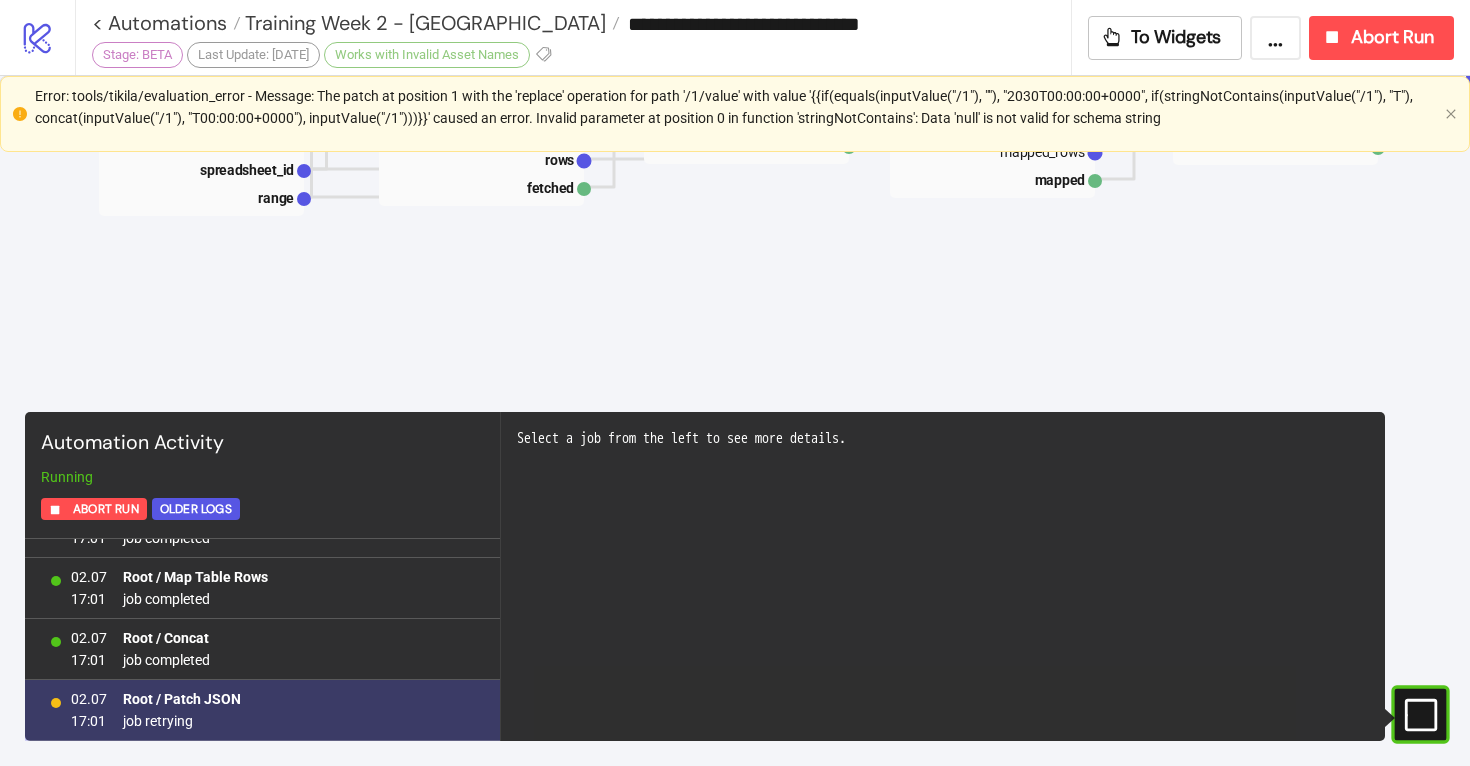 click on "Root / Patch JSON" at bounding box center (182, 699) 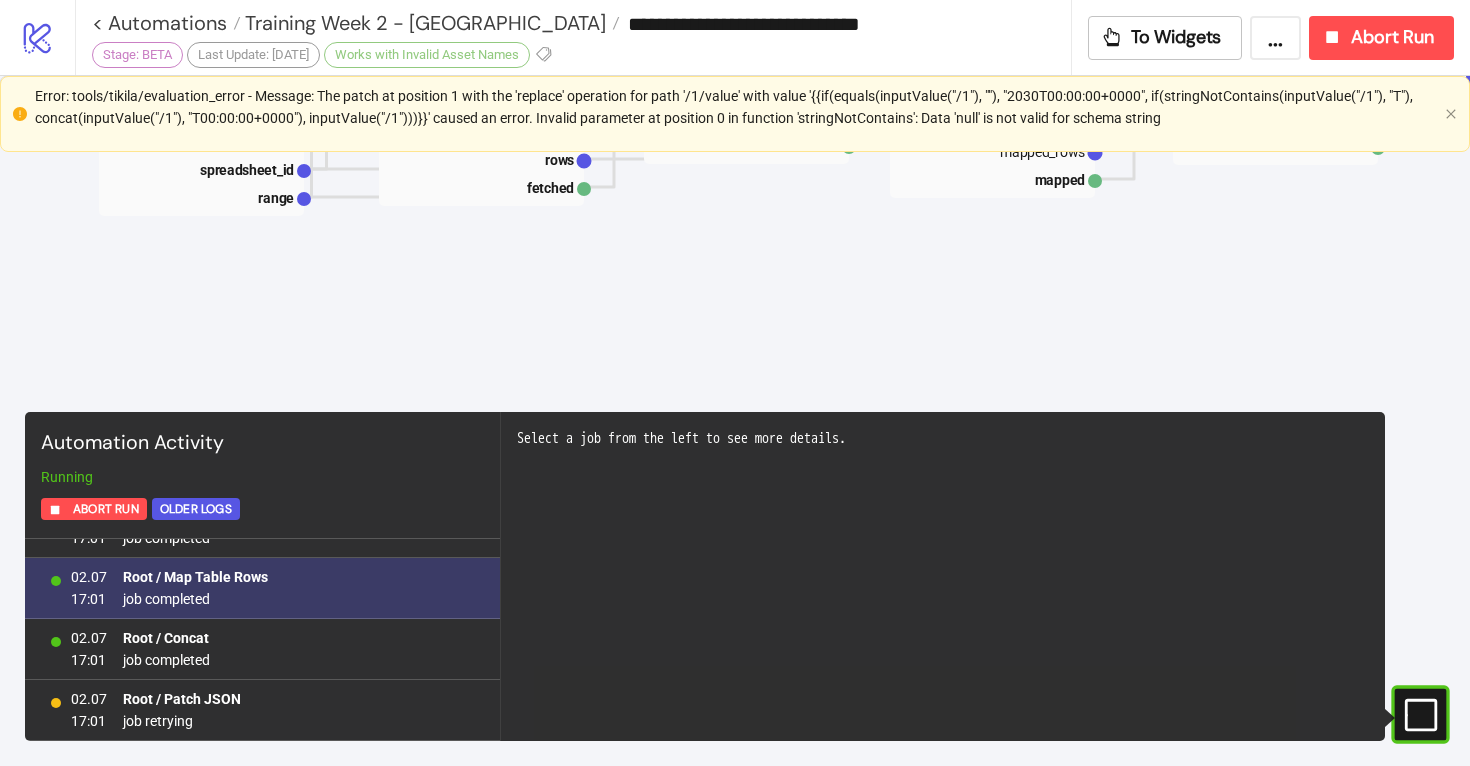 click on "Root / Map Table Rows" at bounding box center [195, 577] 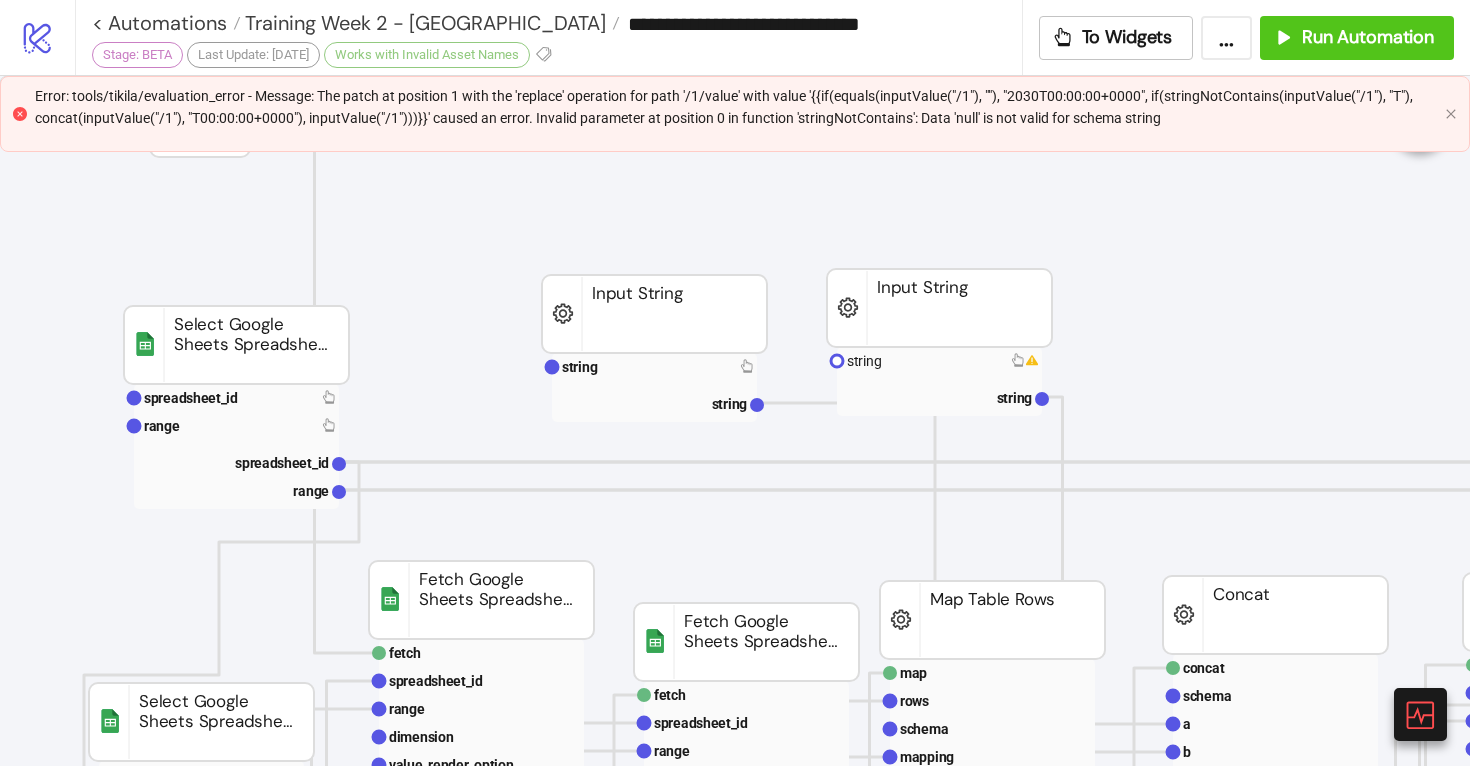 scroll, scrollTop: 0, scrollLeft: 0, axis: both 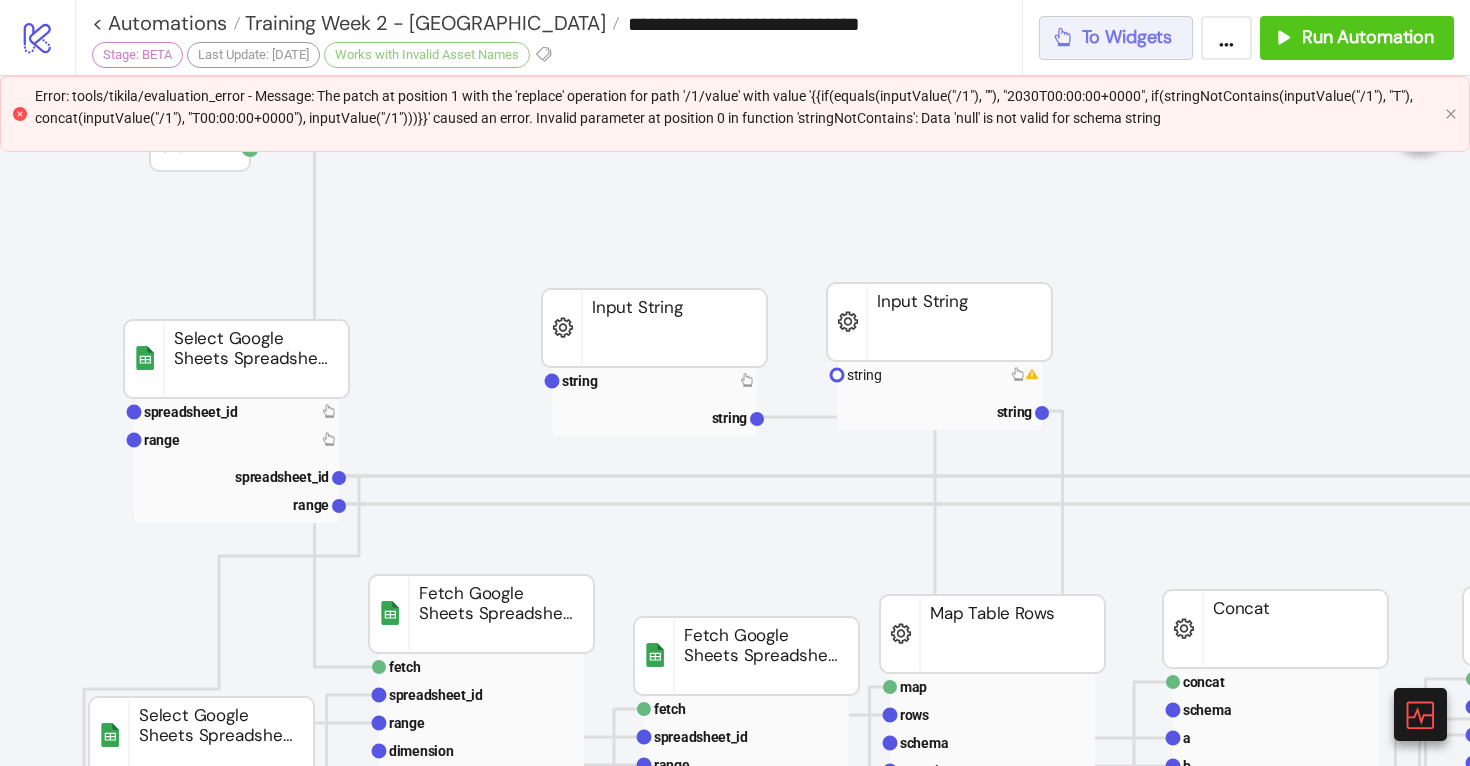 click 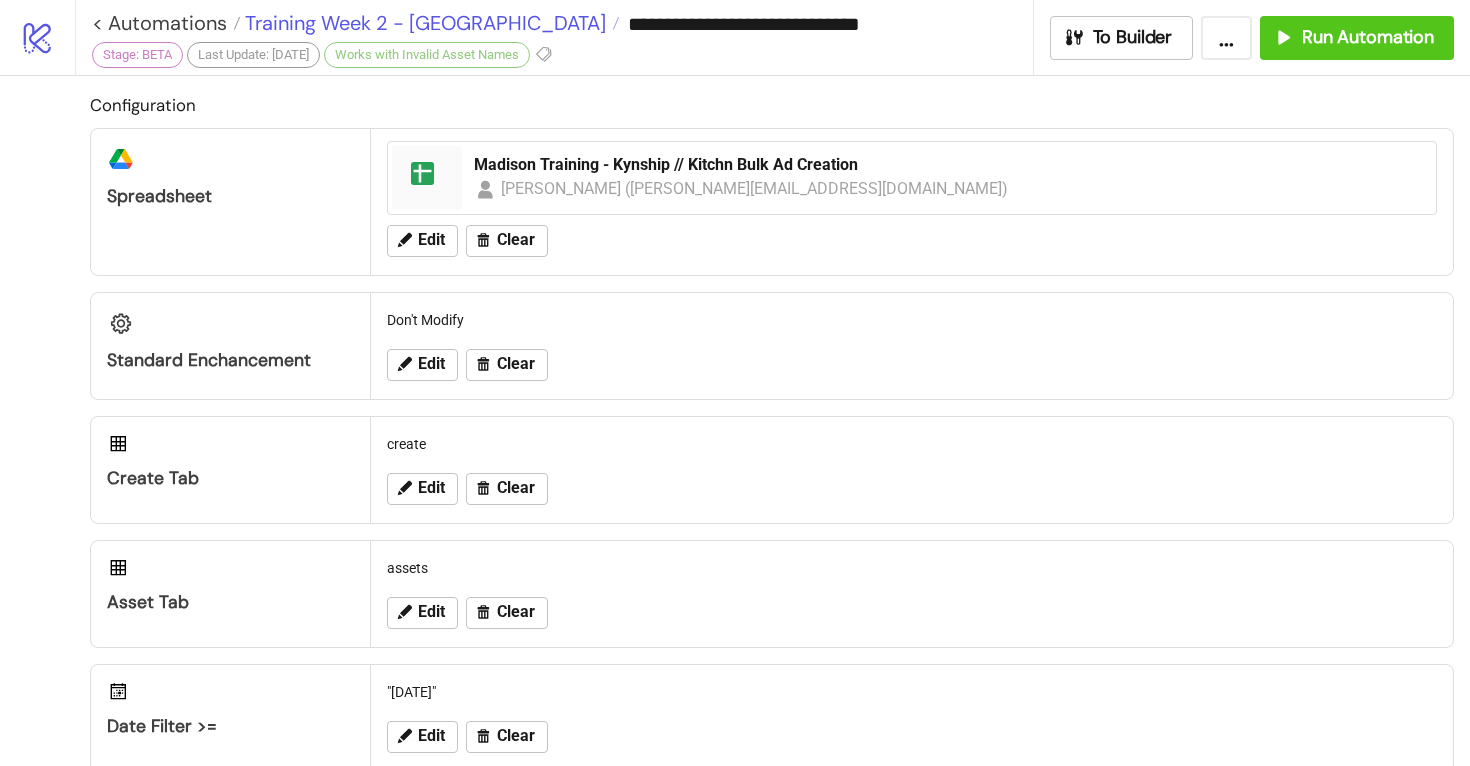 click on "Training Week 2 - [GEOGRAPHIC_DATA]" at bounding box center [423, 23] 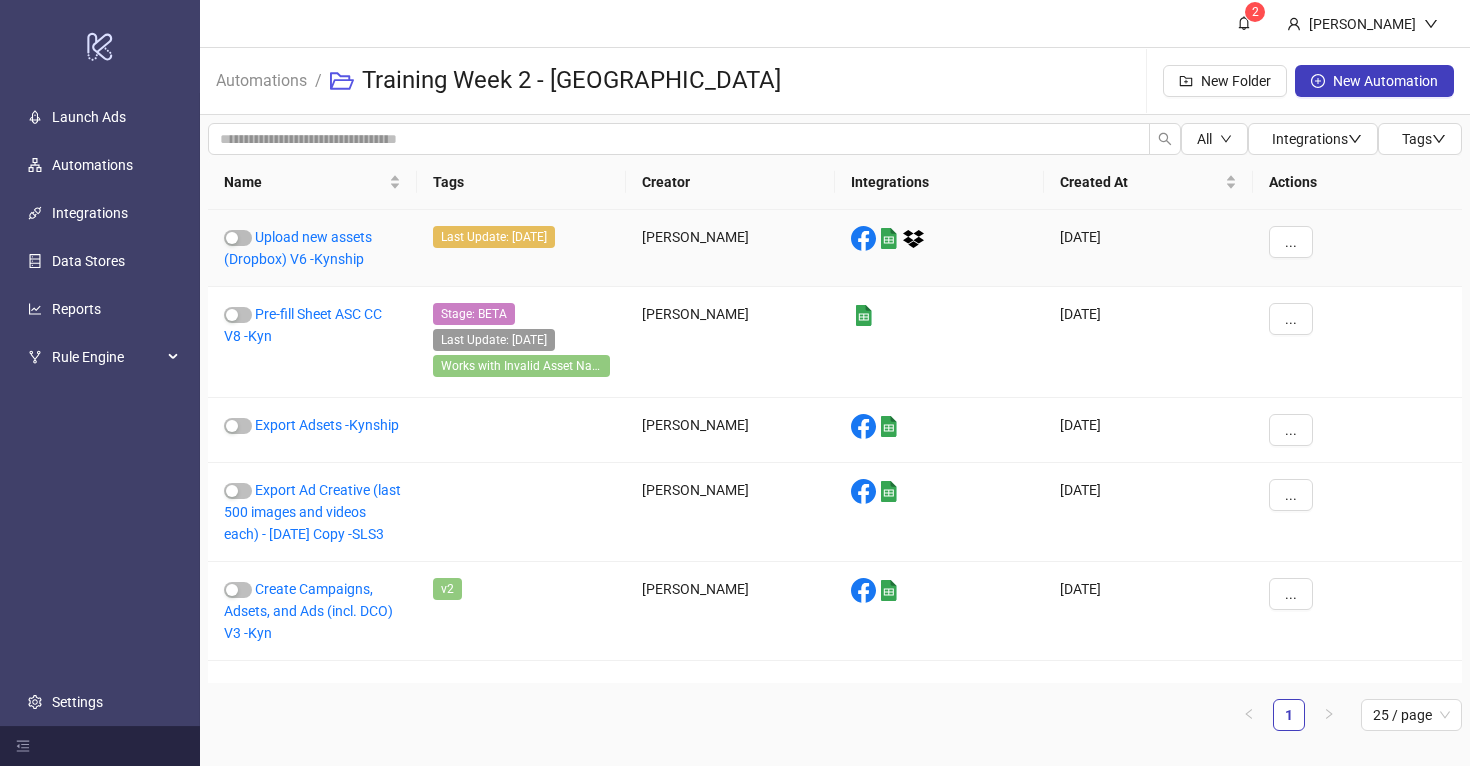 click on "Upload new assets (Dropbox) V6 -Kynship" at bounding box center [312, 248] 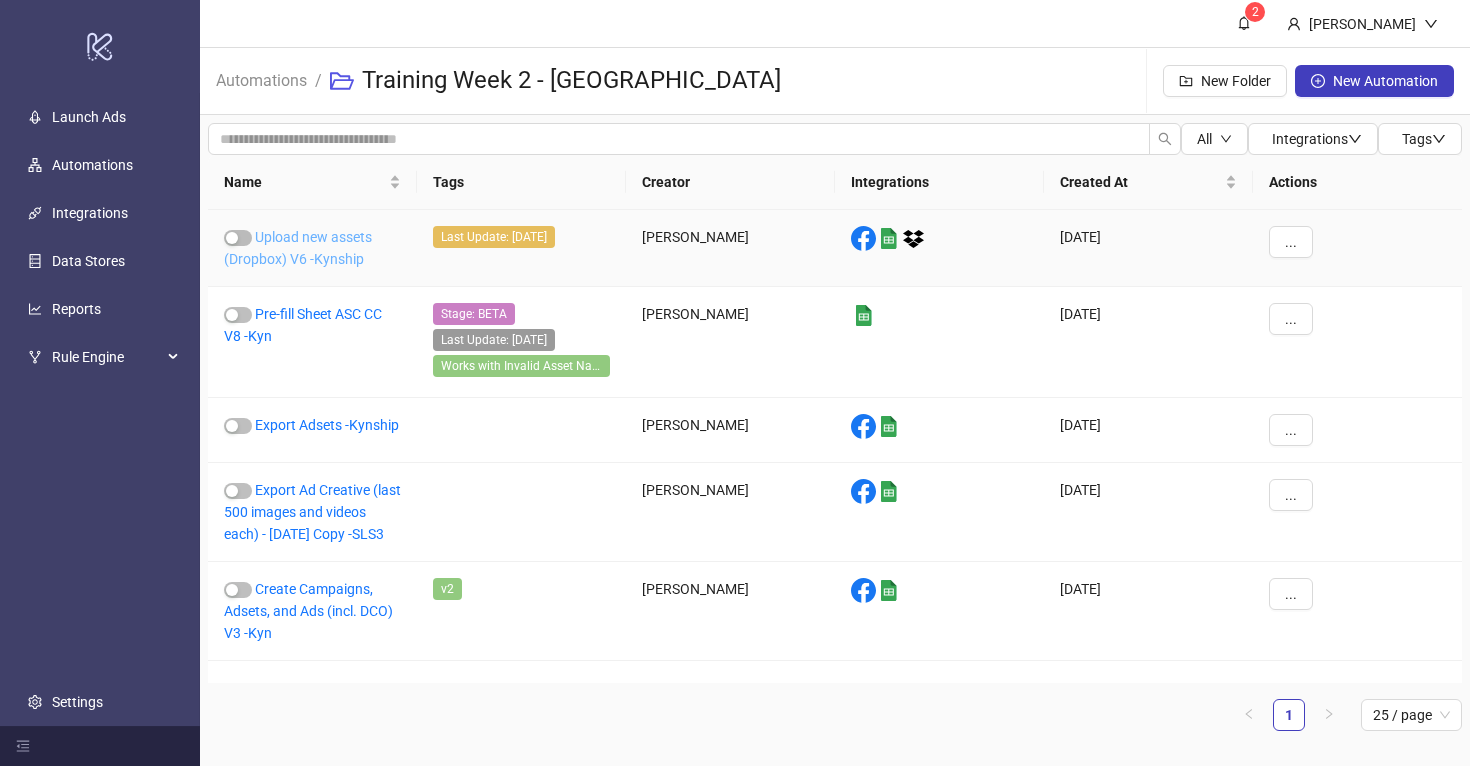 click on "Upload new assets (Dropbox) V6 -Kynship" at bounding box center [298, 248] 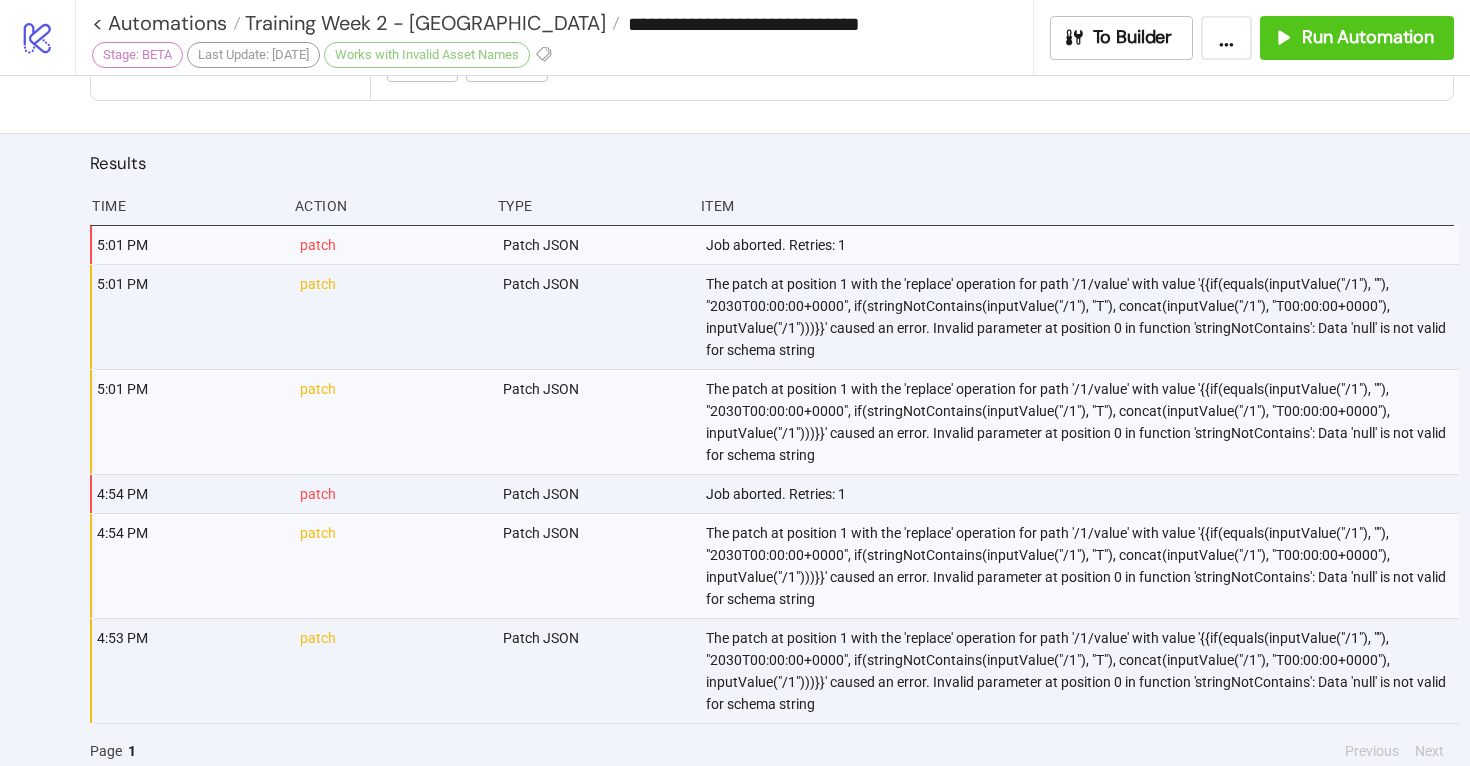 type on "**********" 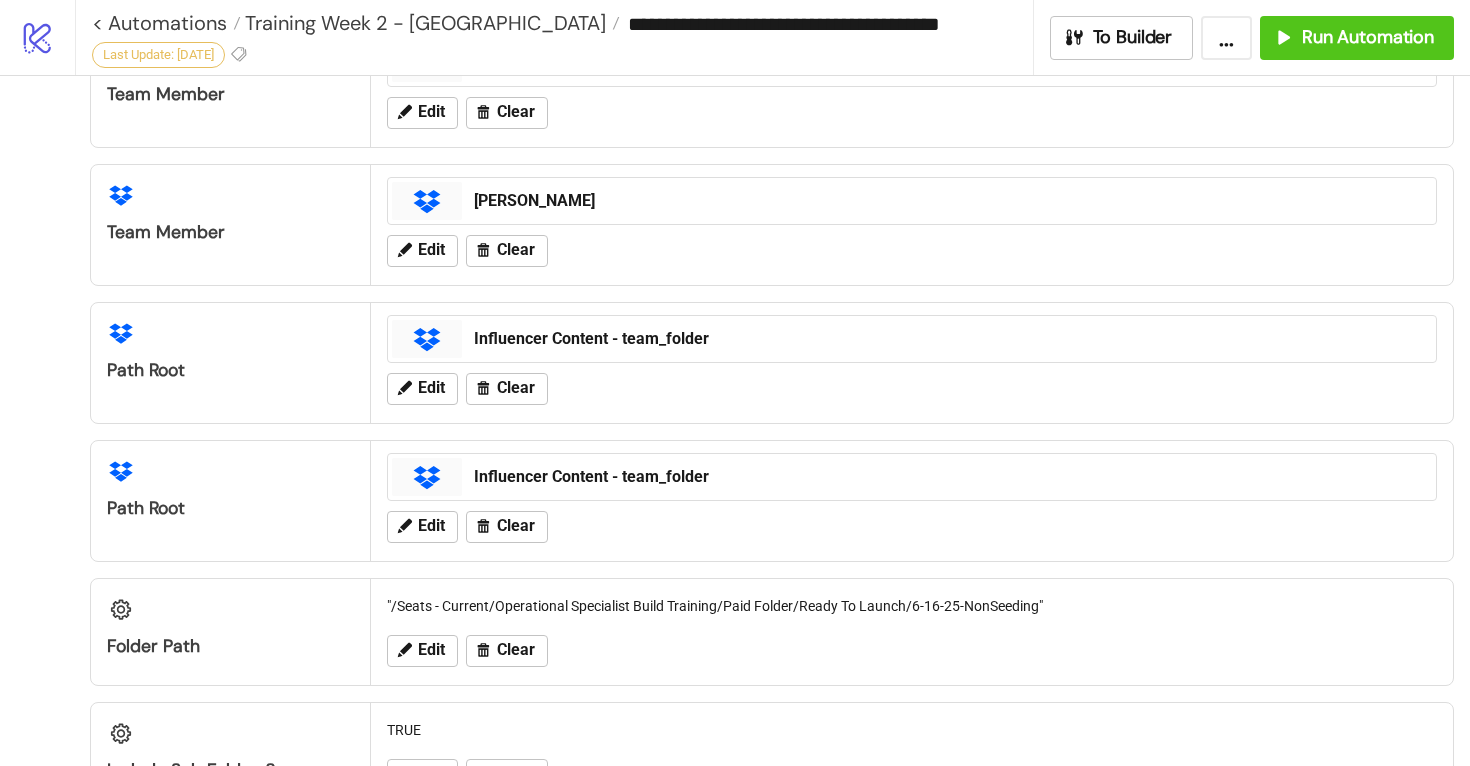 scroll, scrollTop: 0, scrollLeft: 0, axis: both 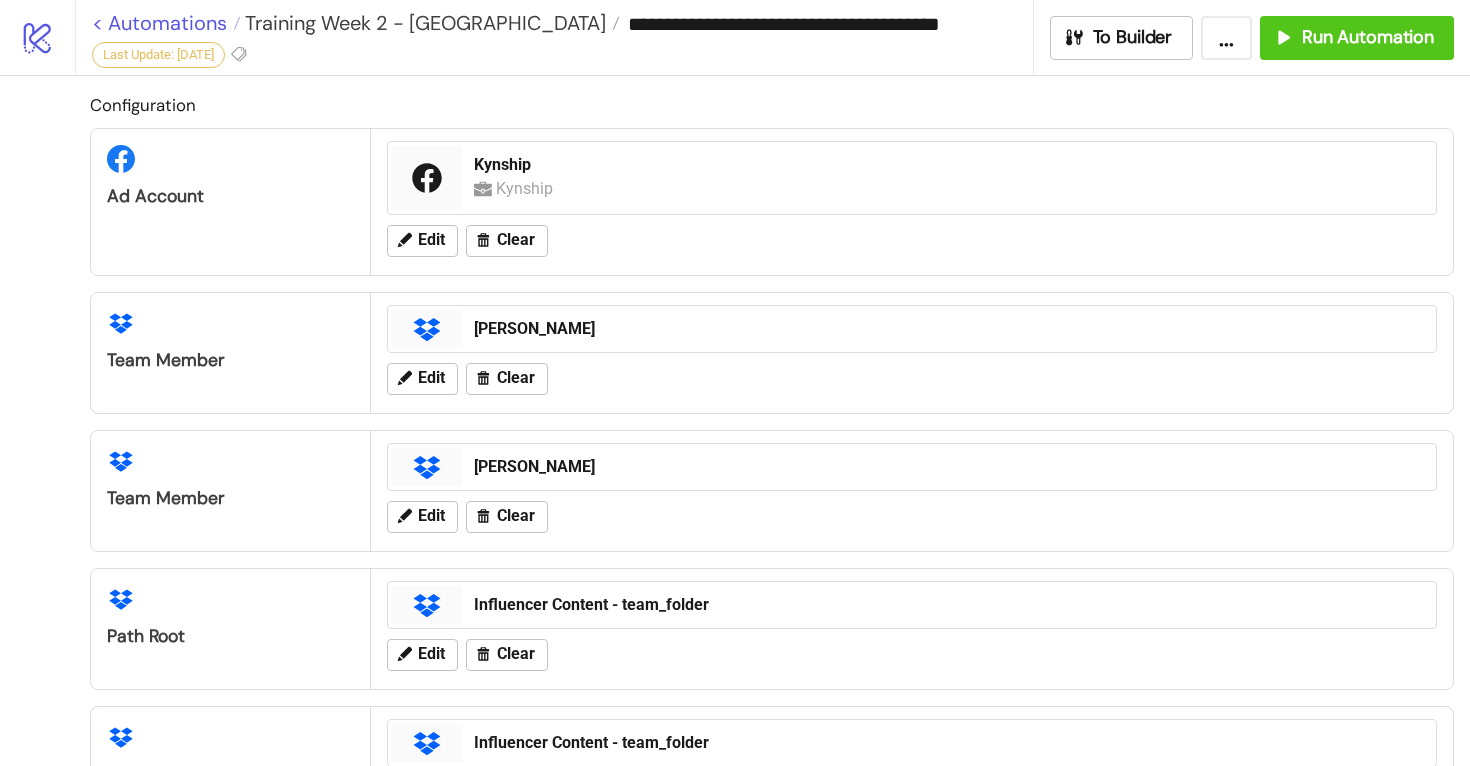 click on "< Automations" at bounding box center (166, 23) 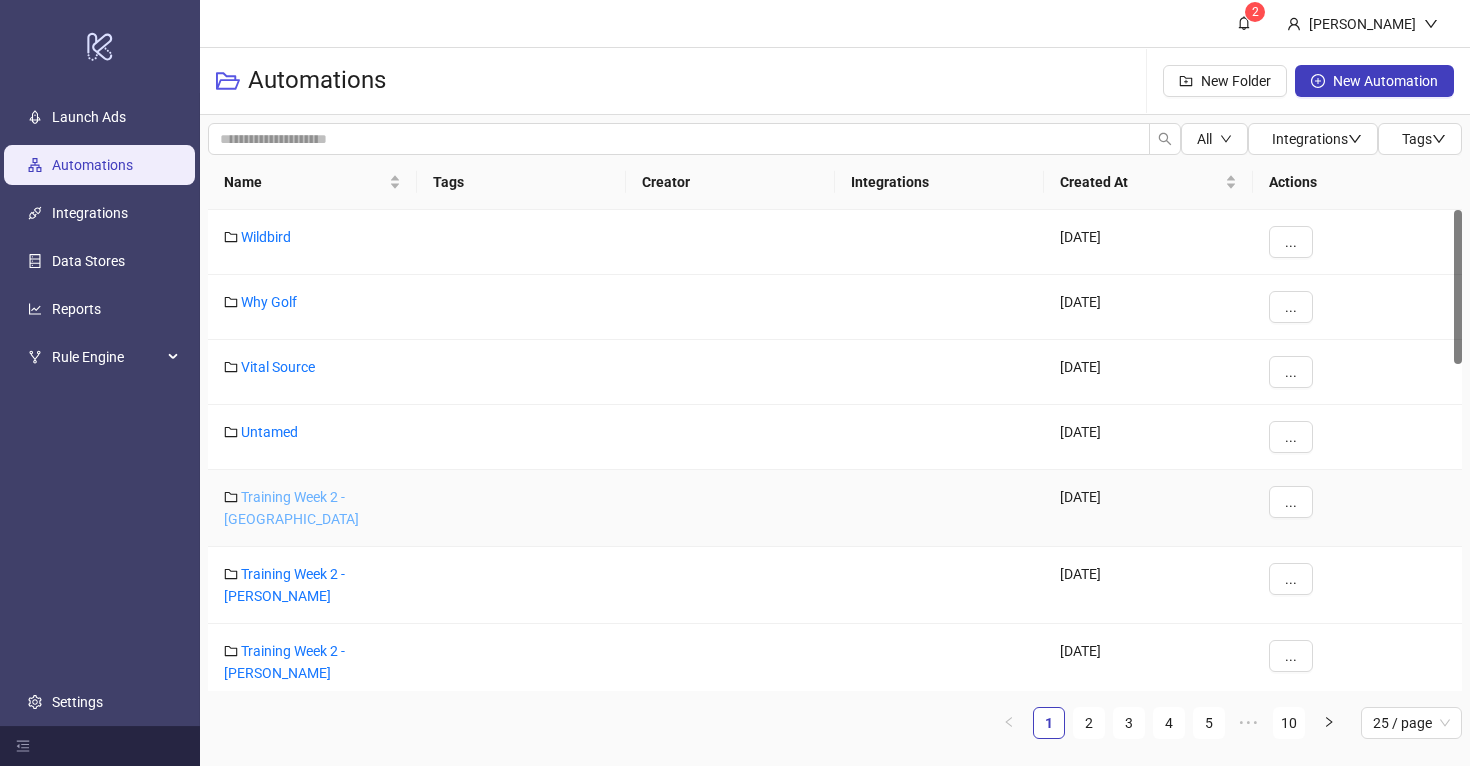 click on "Training Week 2 - [GEOGRAPHIC_DATA]" at bounding box center (291, 508) 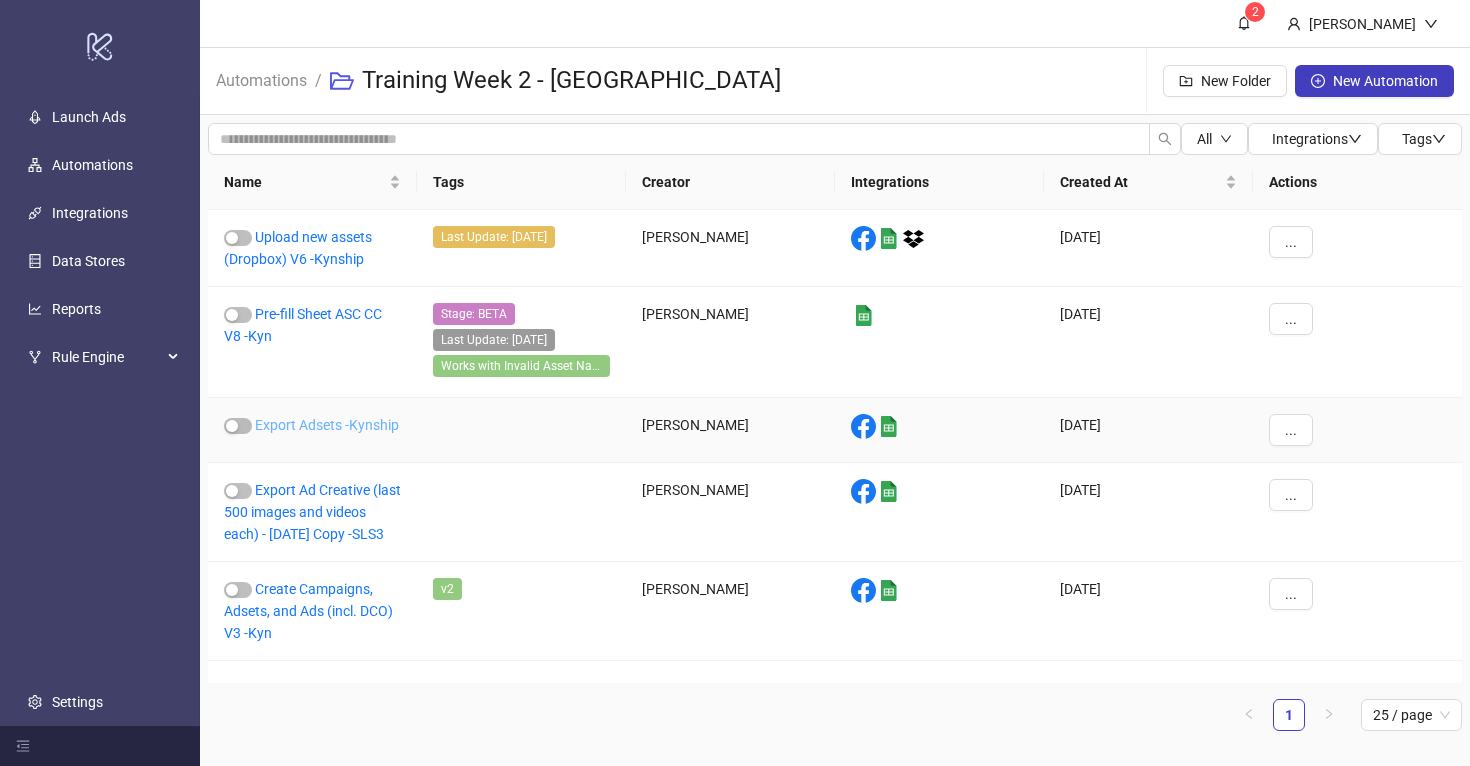 click on "Export Adsets -Kynship" at bounding box center (327, 425) 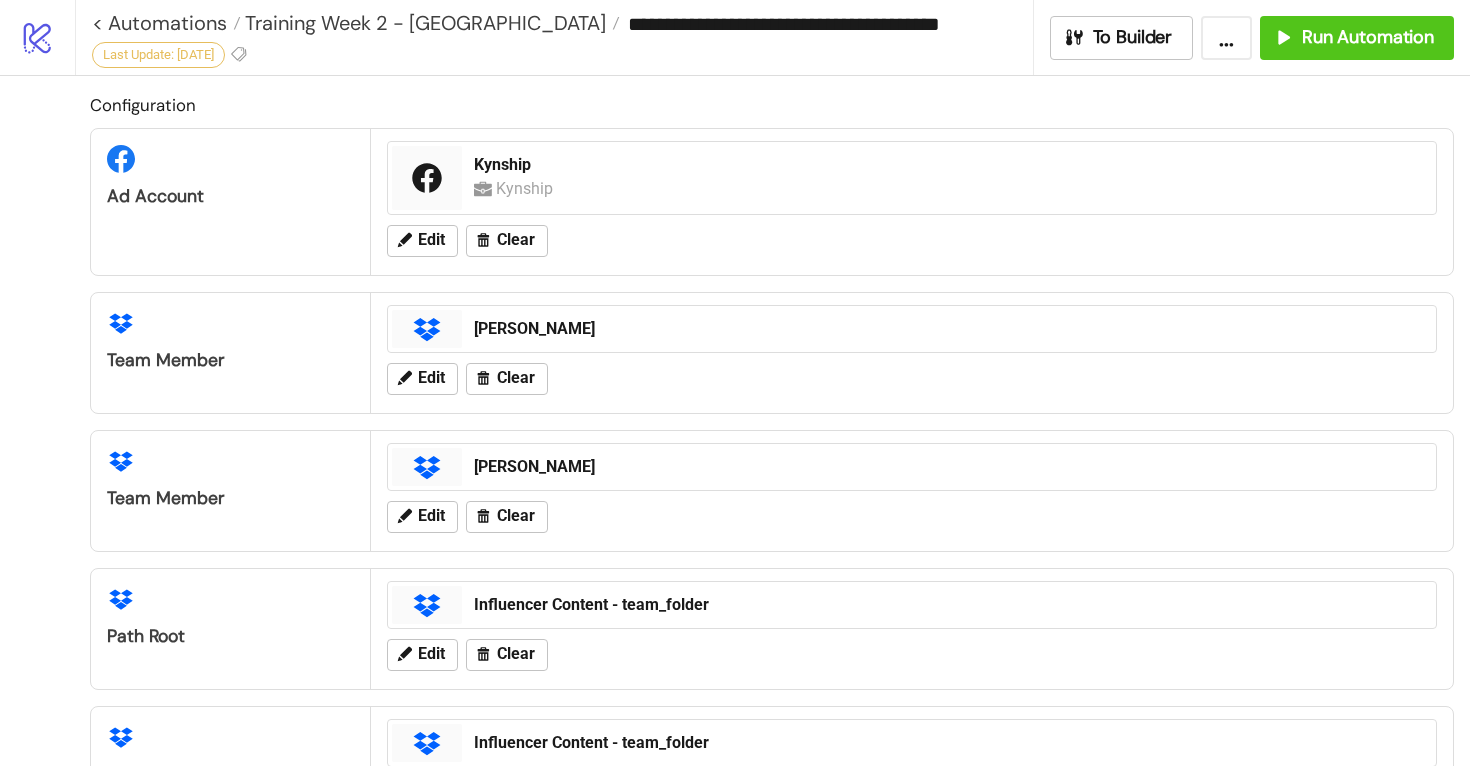 type on "**********" 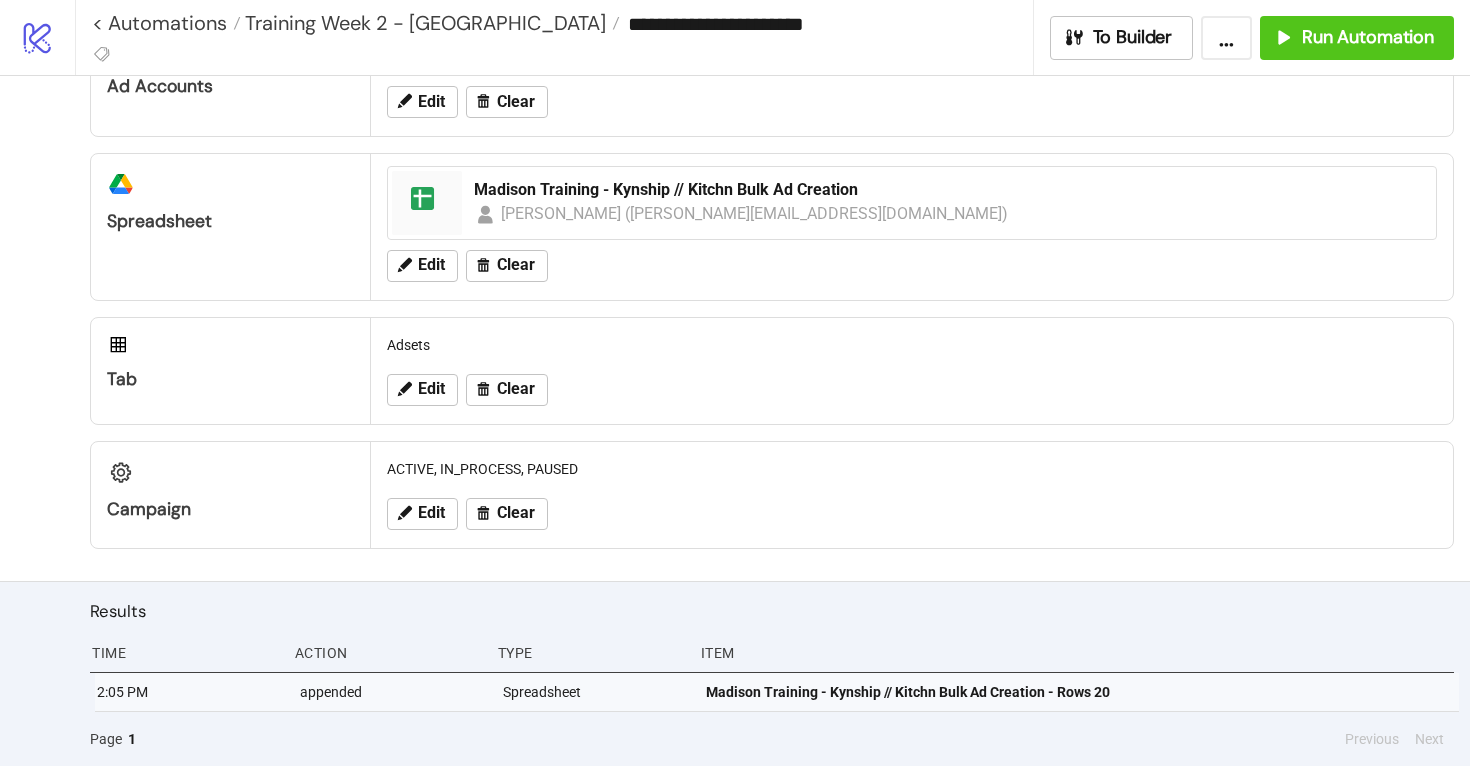 scroll, scrollTop: 0, scrollLeft: 0, axis: both 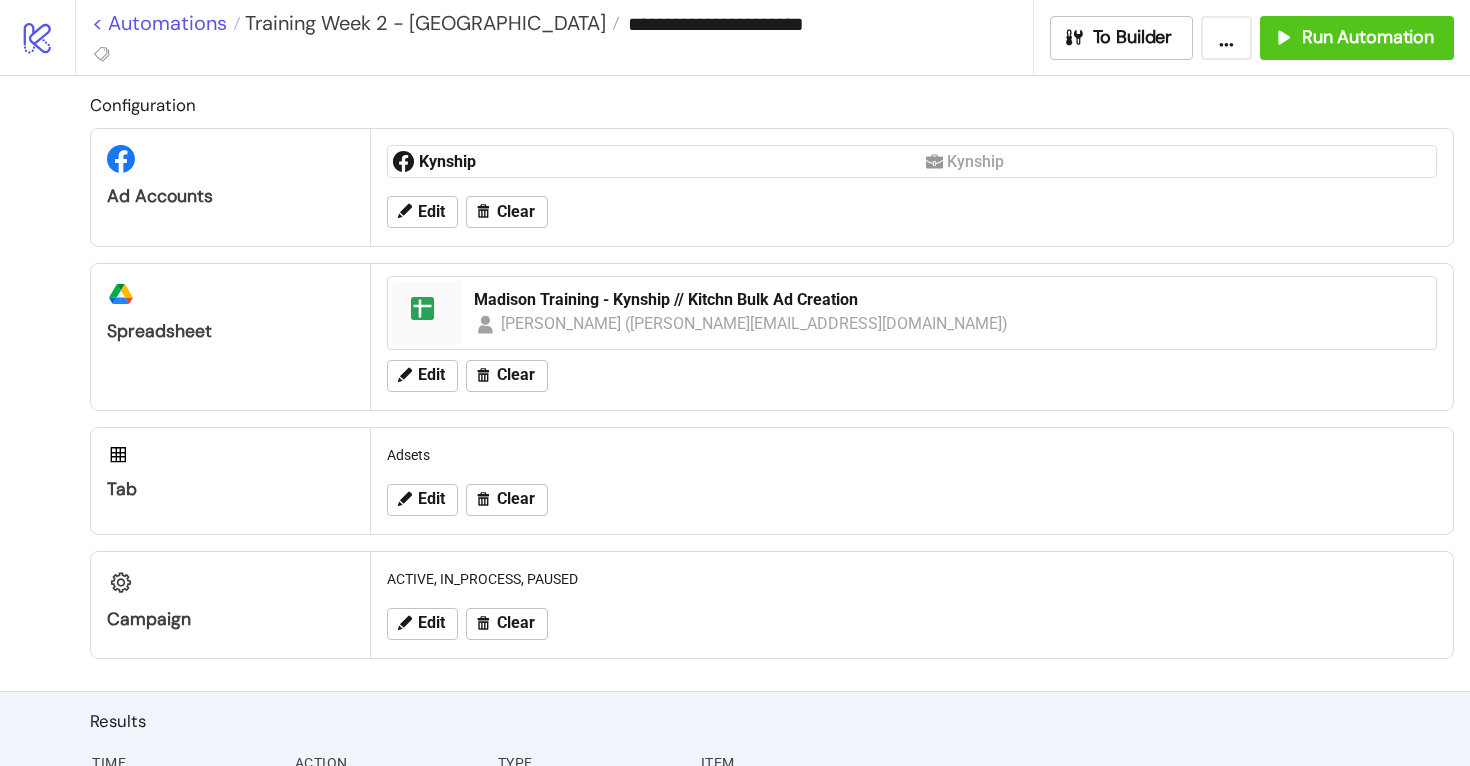 click on "< Automations" at bounding box center [166, 23] 